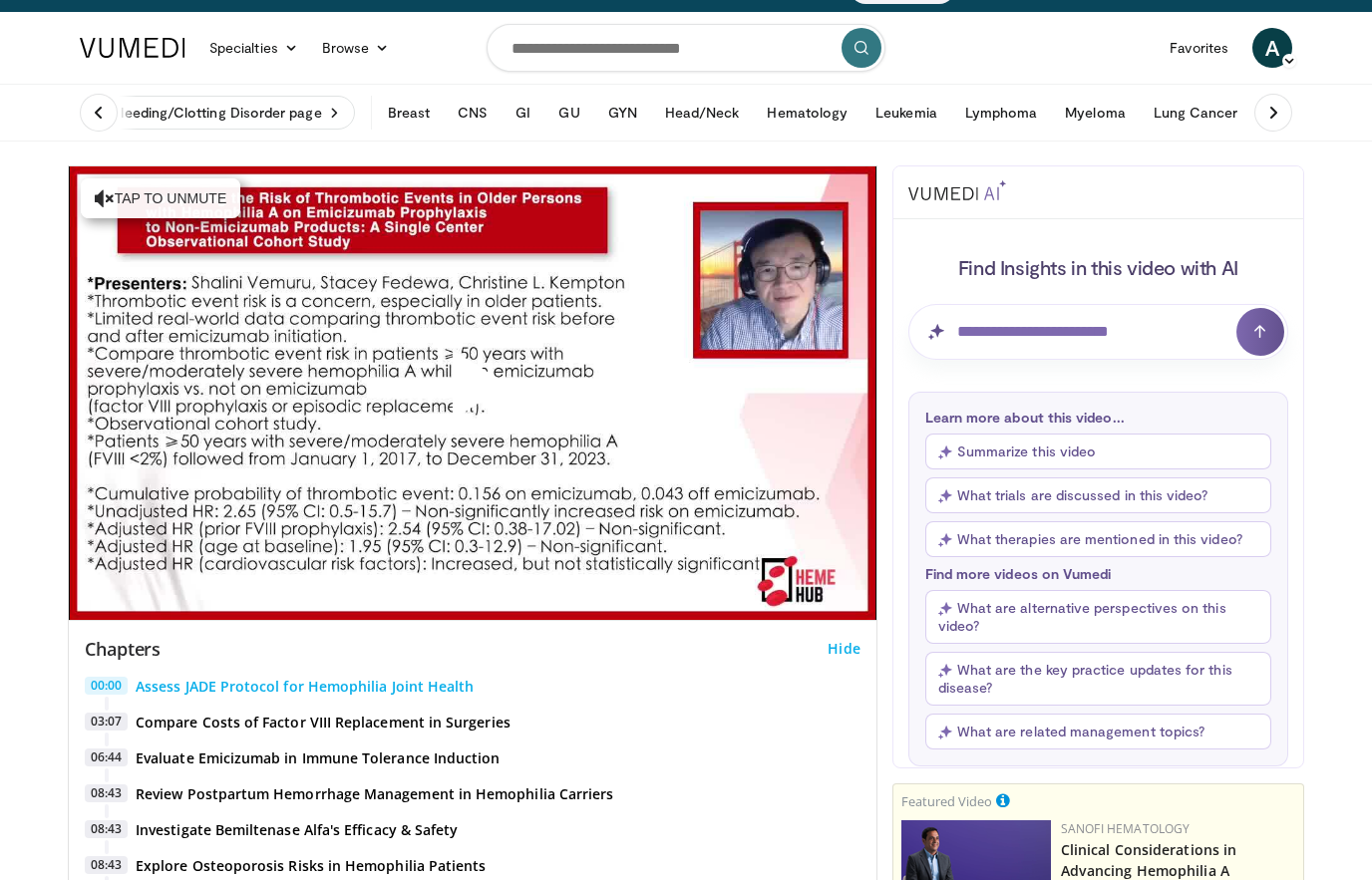 scroll, scrollTop: 0, scrollLeft: 0, axis: both 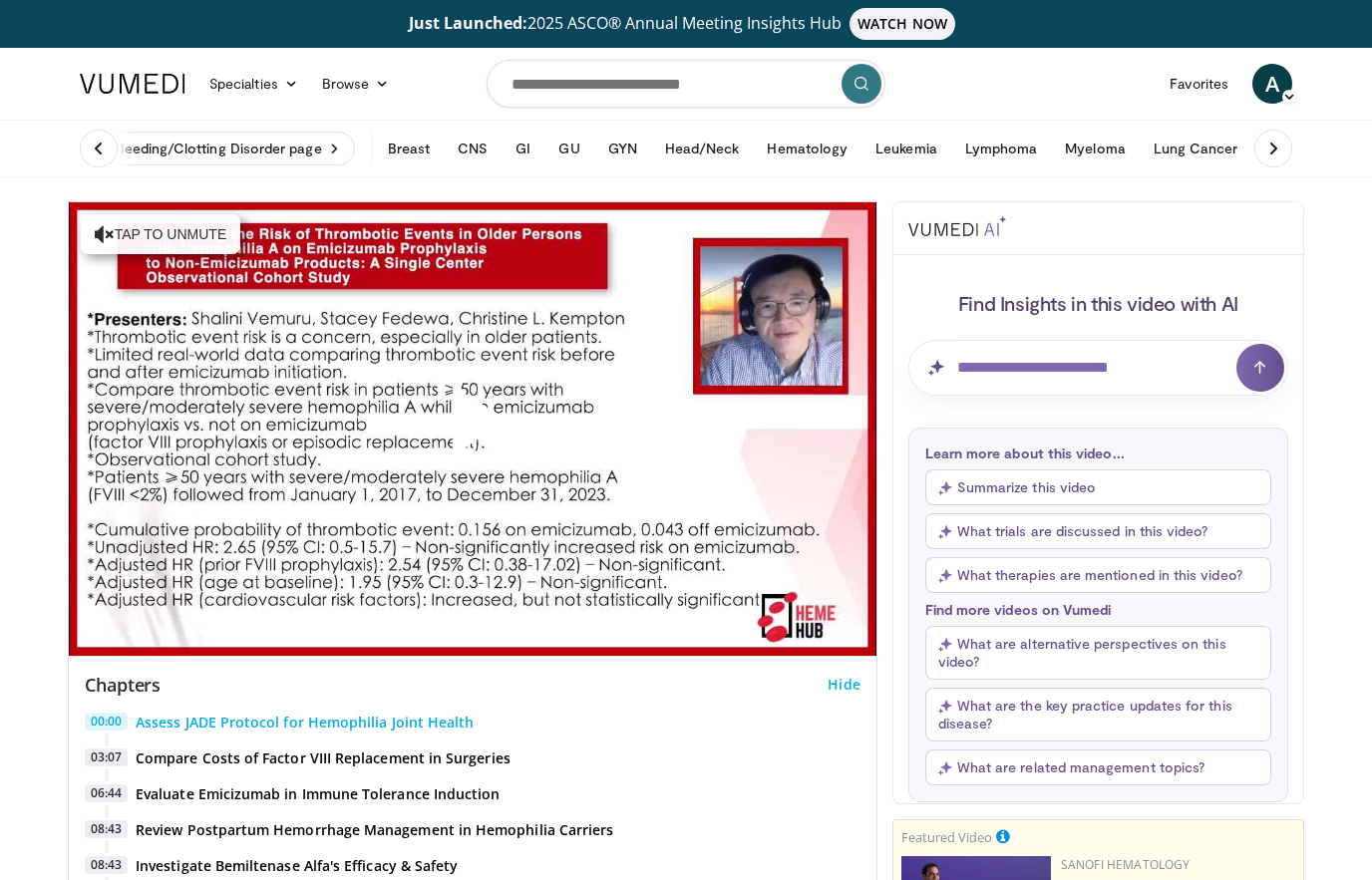 click on "Myeloma" at bounding box center [1095, 148] 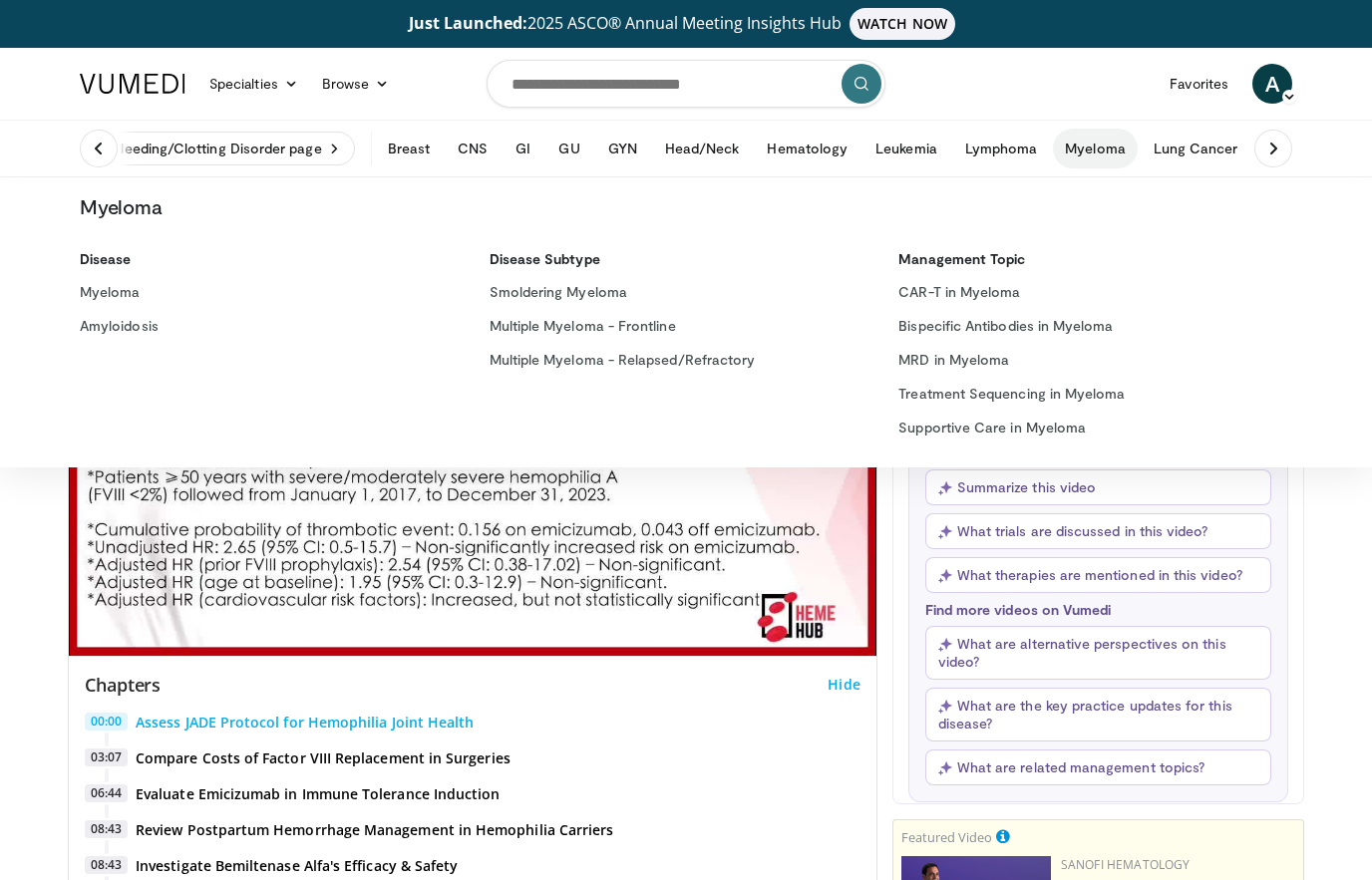 click on "Smoldering Myeloma" at bounding box center (674, 292) 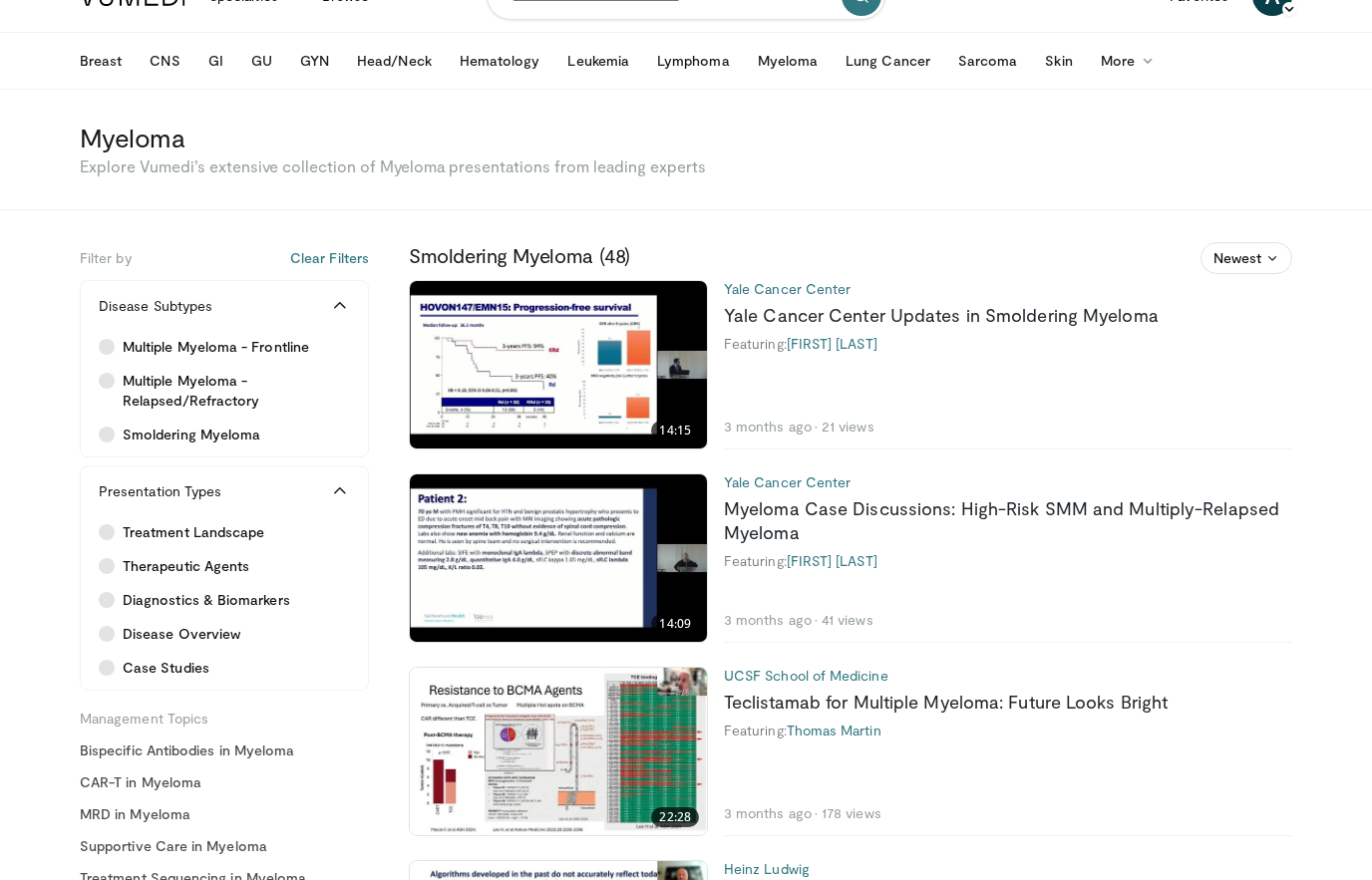 scroll, scrollTop: 83, scrollLeft: 0, axis: vertical 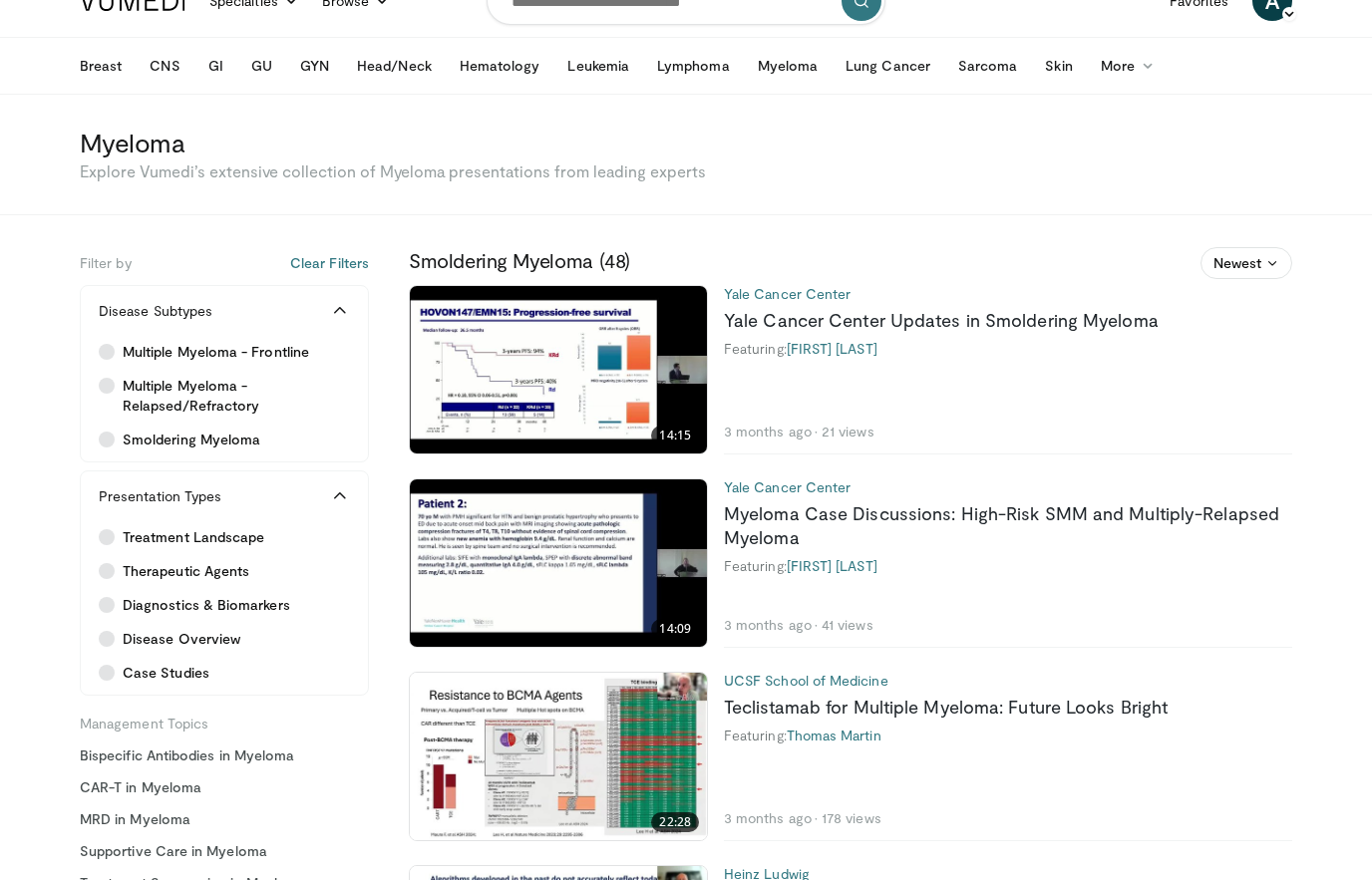 click at bounding box center (558, 370) 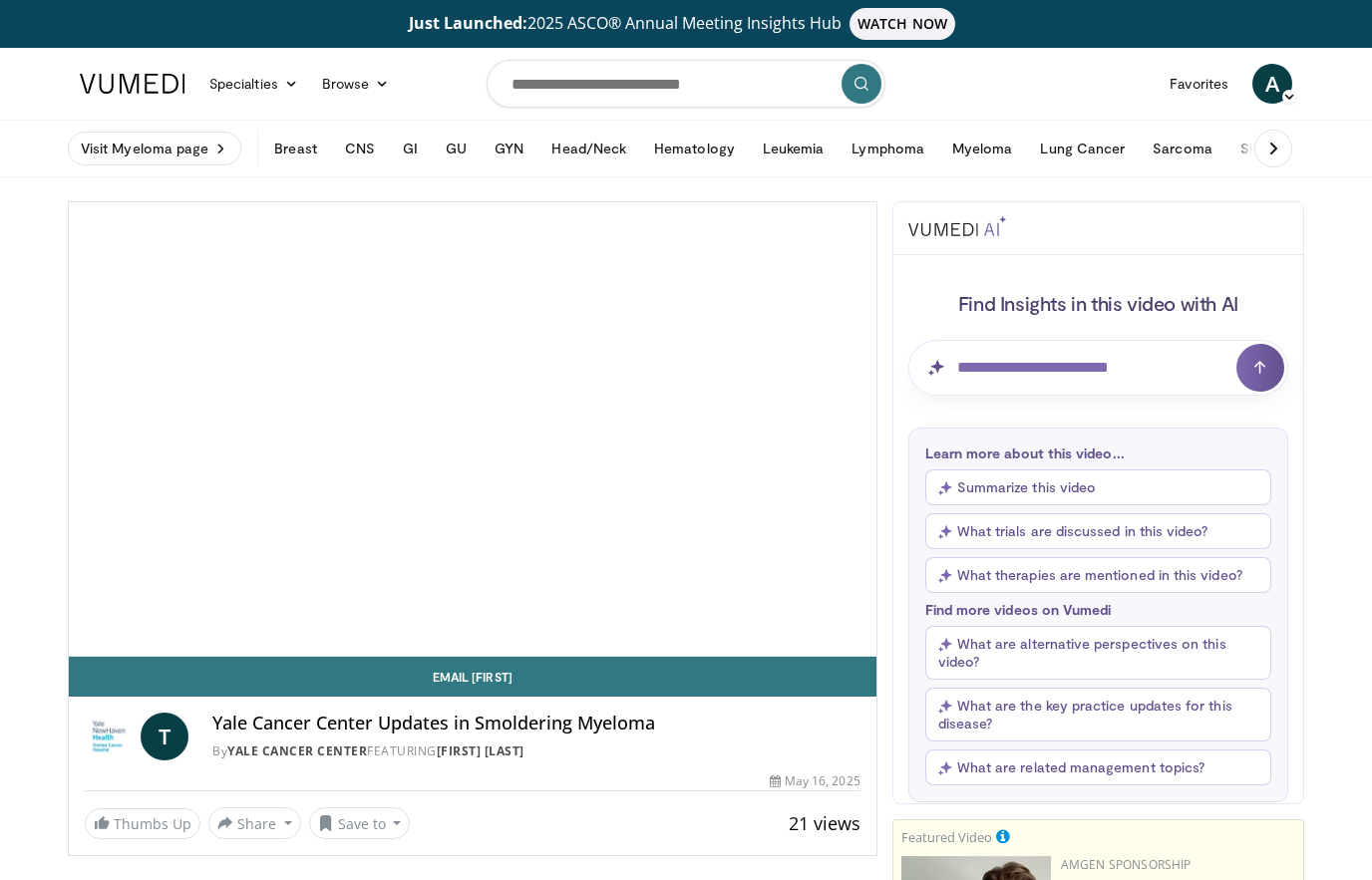 scroll, scrollTop: 0, scrollLeft: 0, axis: both 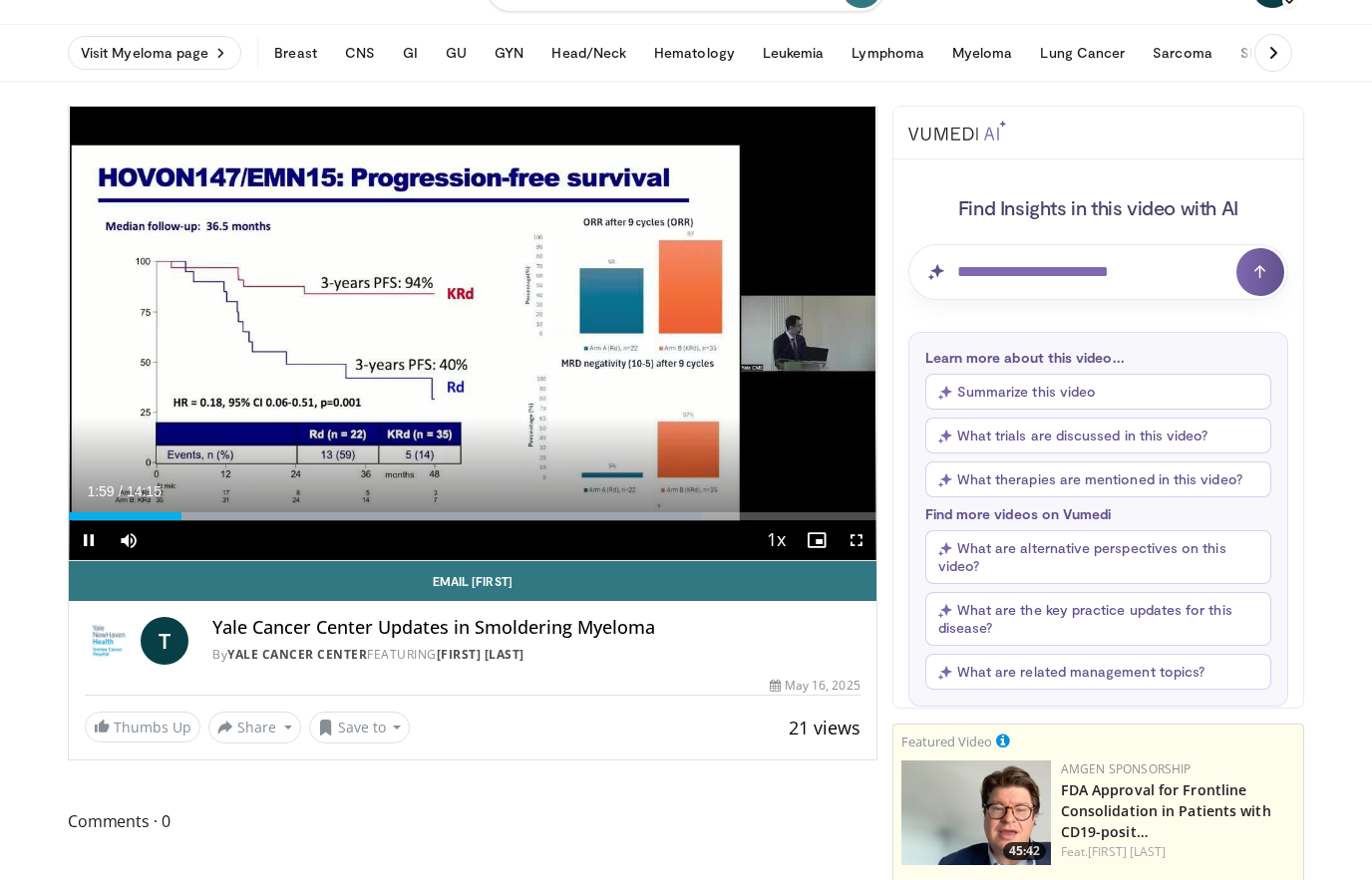 click at bounding box center (250, 333) 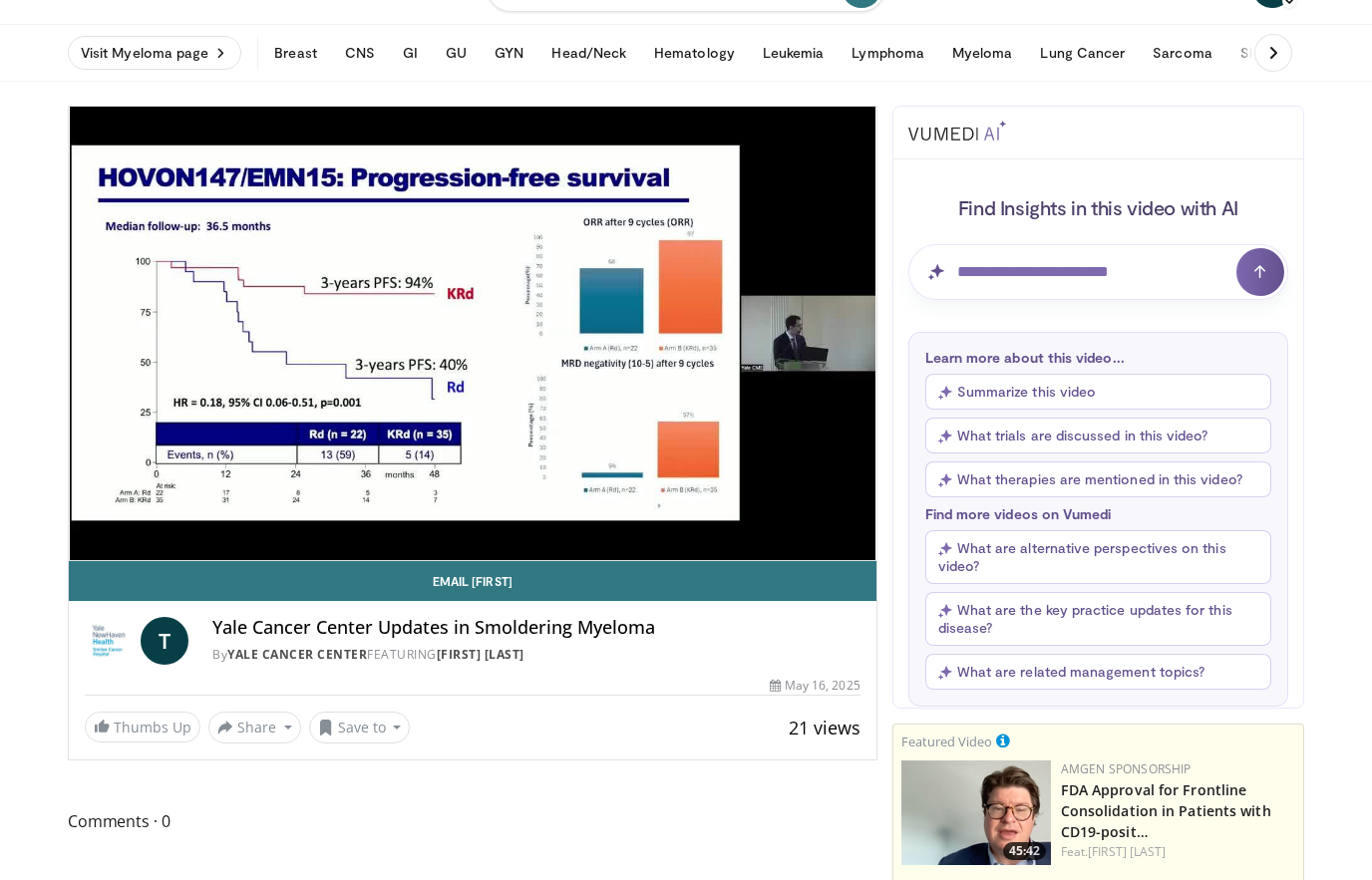 click on "10 seconds
Tap to unmute" at bounding box center [473, 333] 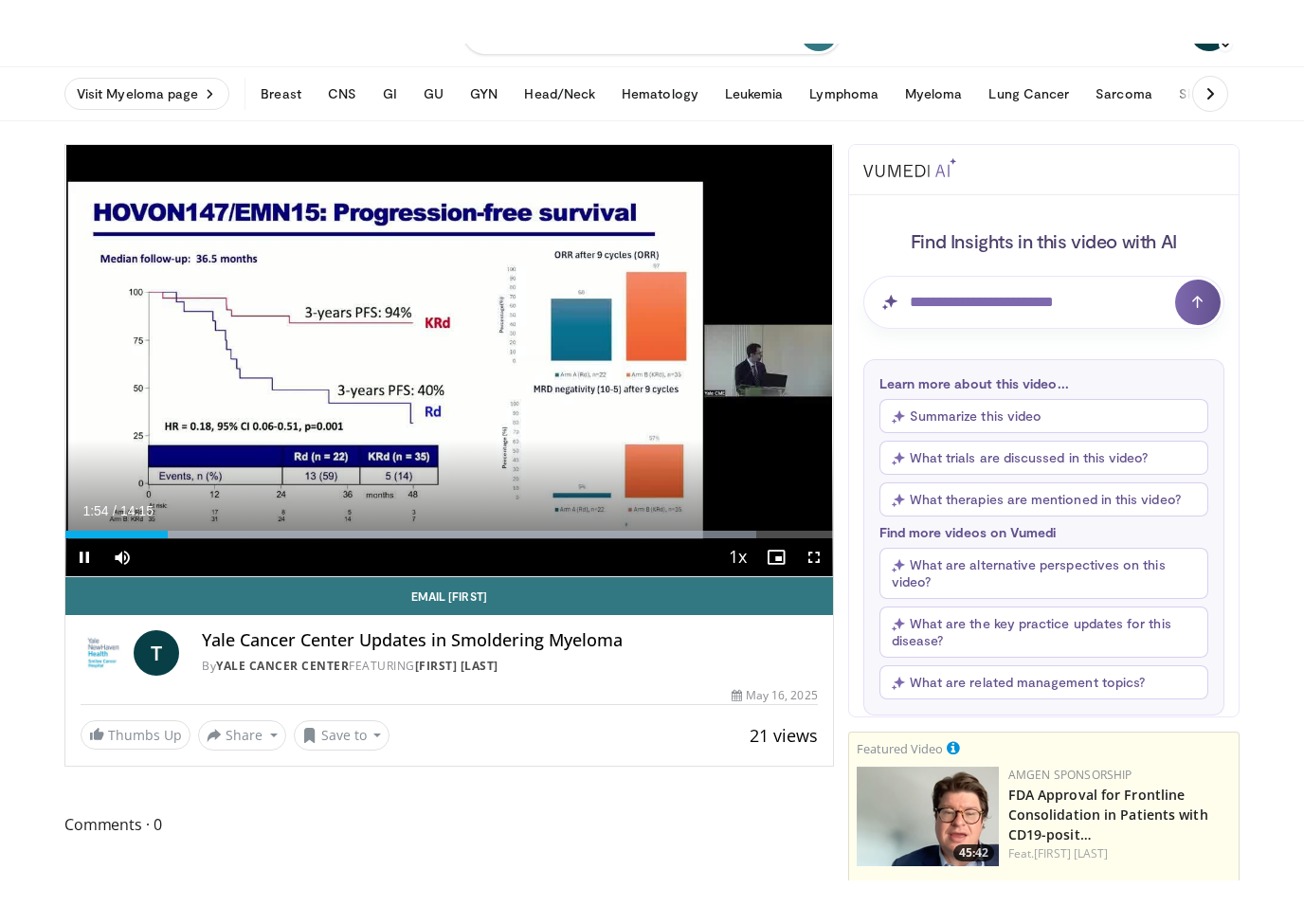 scroll, scrollTop: 23, scrollLeft: 0, axis: vertical 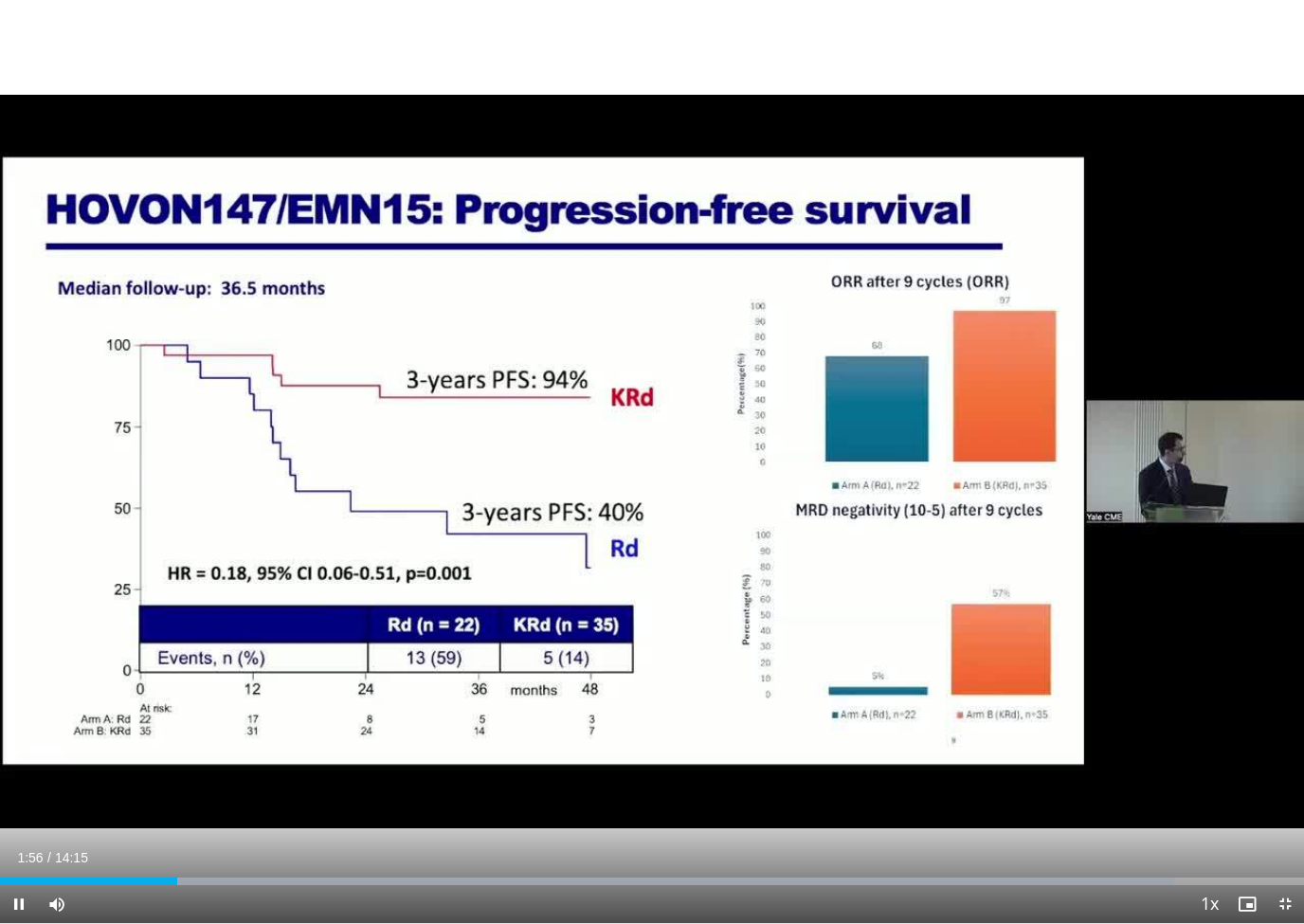 click on "10 seconds
Tap to unmute" at bounding box center [652, 462] 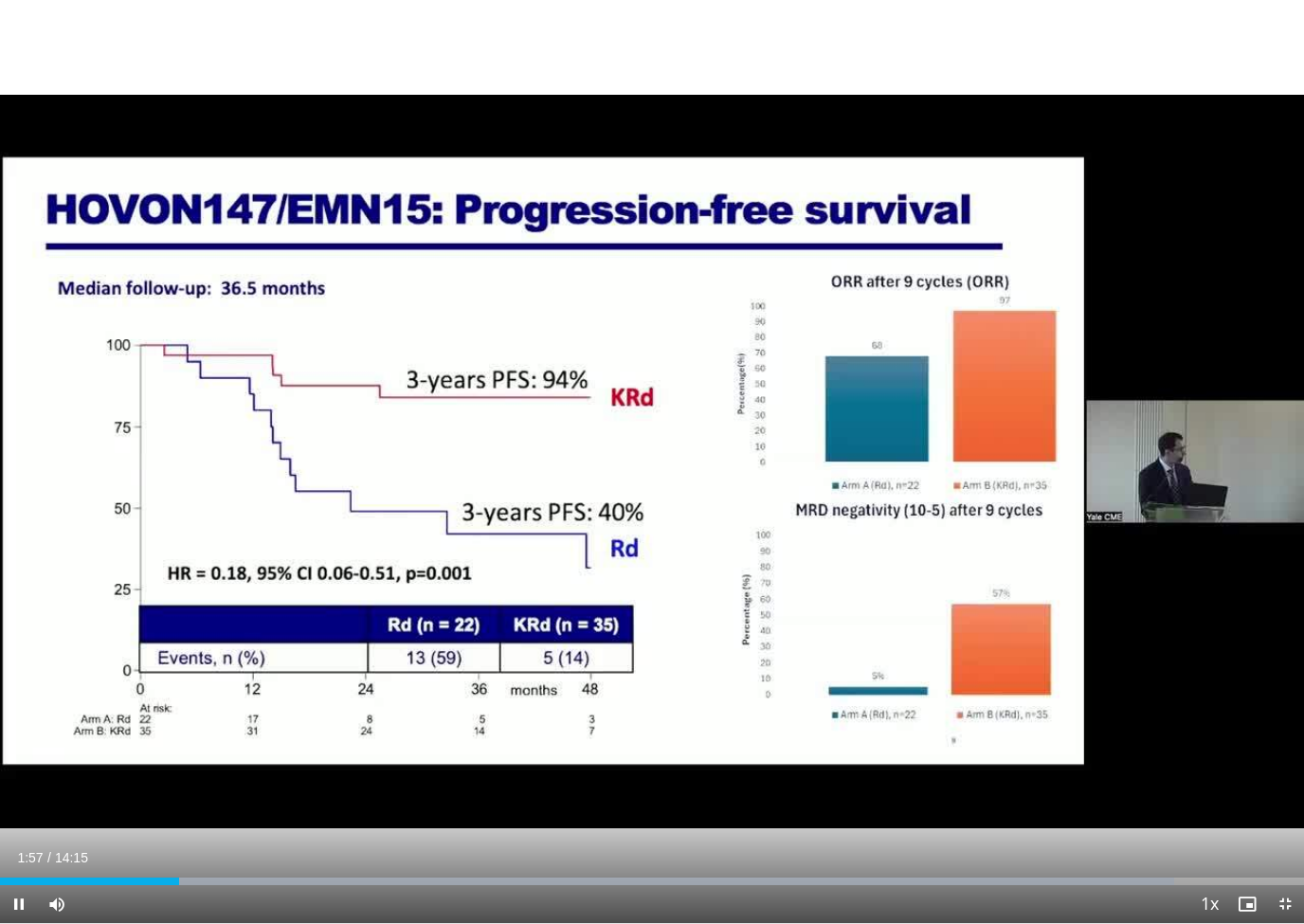 click on "10 seconds
Tap to unmute" at bounding box center [652, 462] 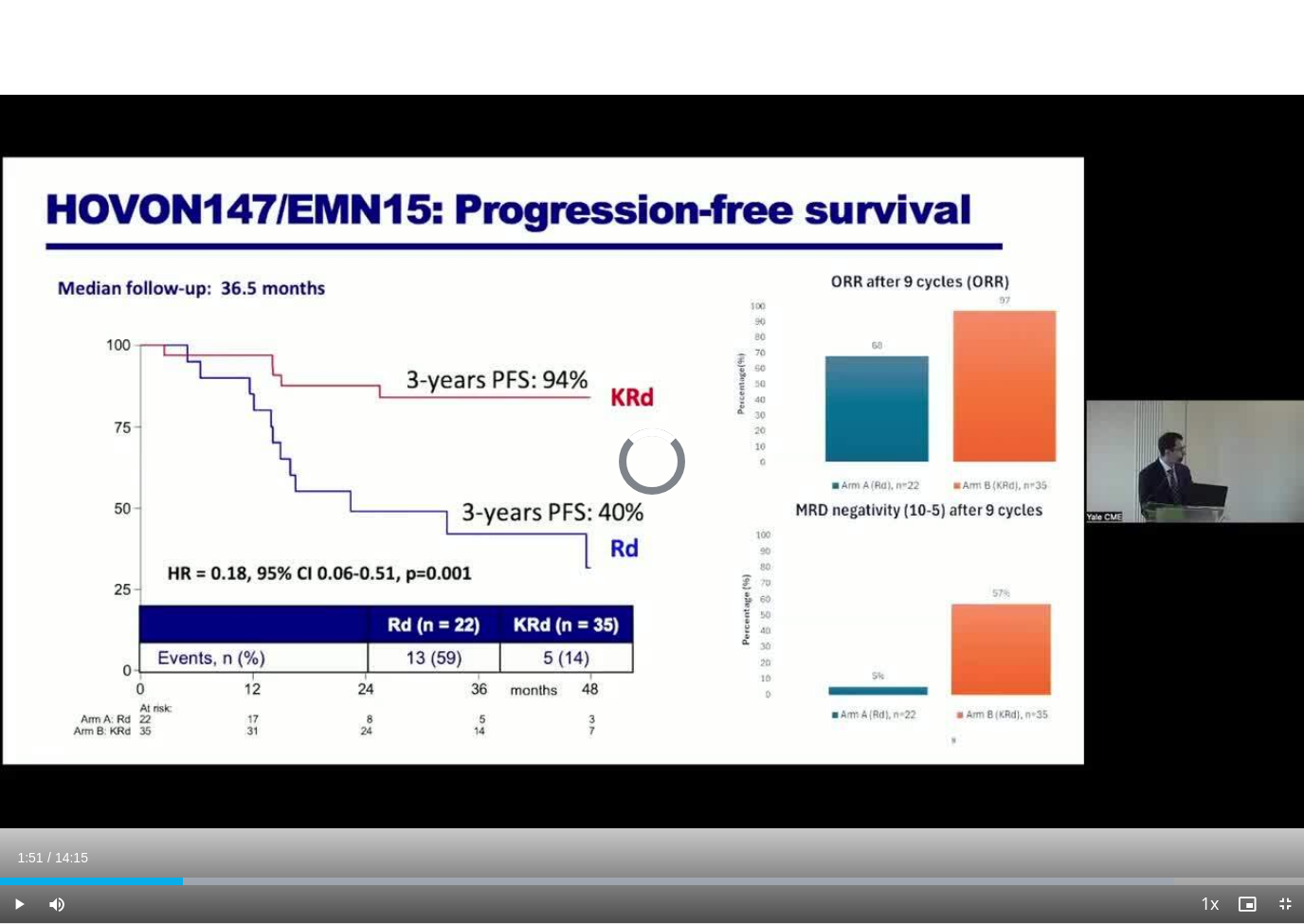 click at bounding box center (91, 881) 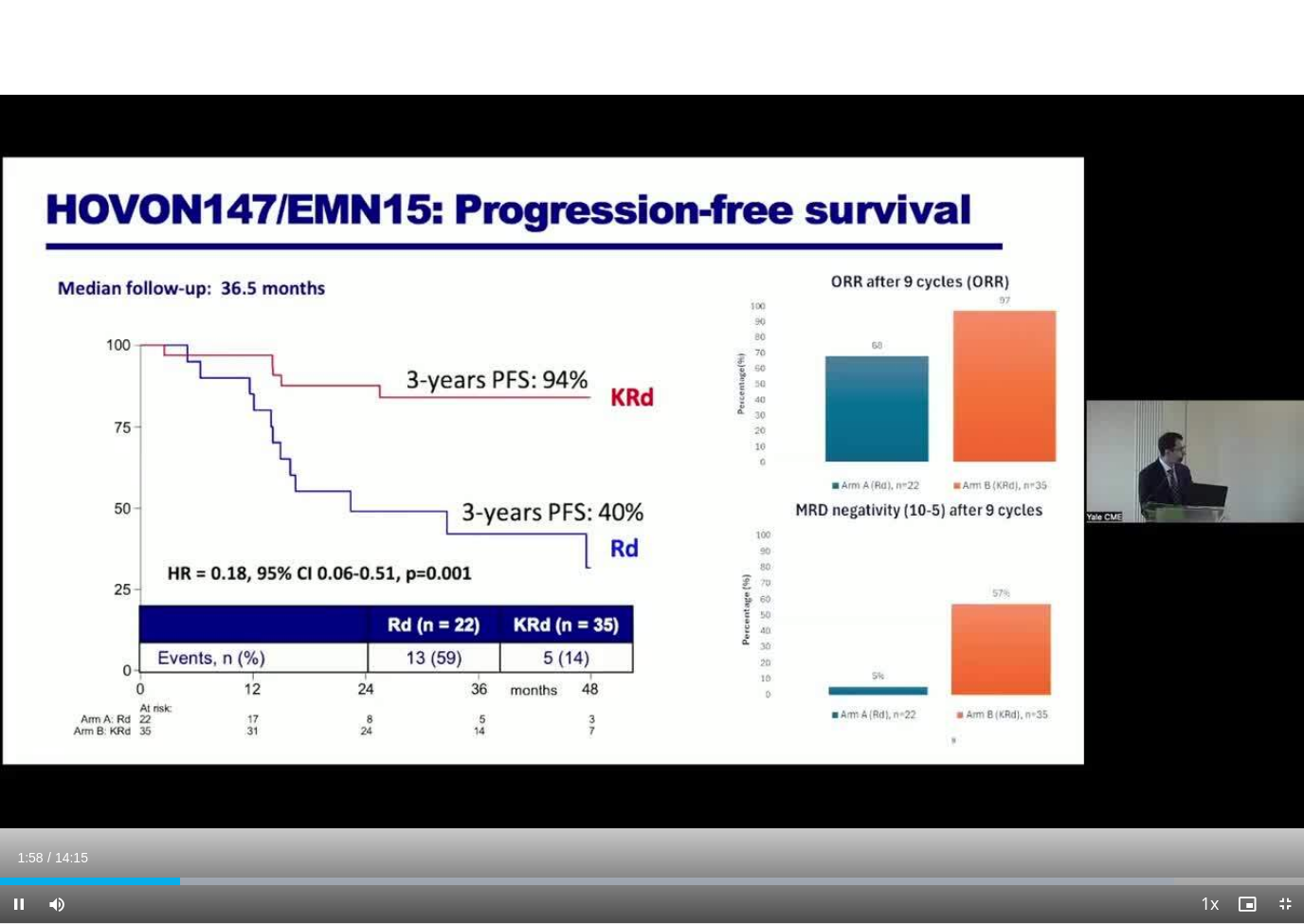 click on "Current Time  1:58 / Duration  14:15 Pause Skip Backward Skip Forward Mute Loaded :  90.05% Stream Type  LIVE Seek to live, currently behind live LIVE   1x Playback Rate 0.5x 0.75x 1x , selected 1.25x 1.5x 1.75x 2x Chapters Chapters Descriptions descriptions off , selected Captions captions off , selected Audio Track en (Main) , selected Exit Fullscreen Enable picture-in-picture mode" at bounding box center [652, 904] 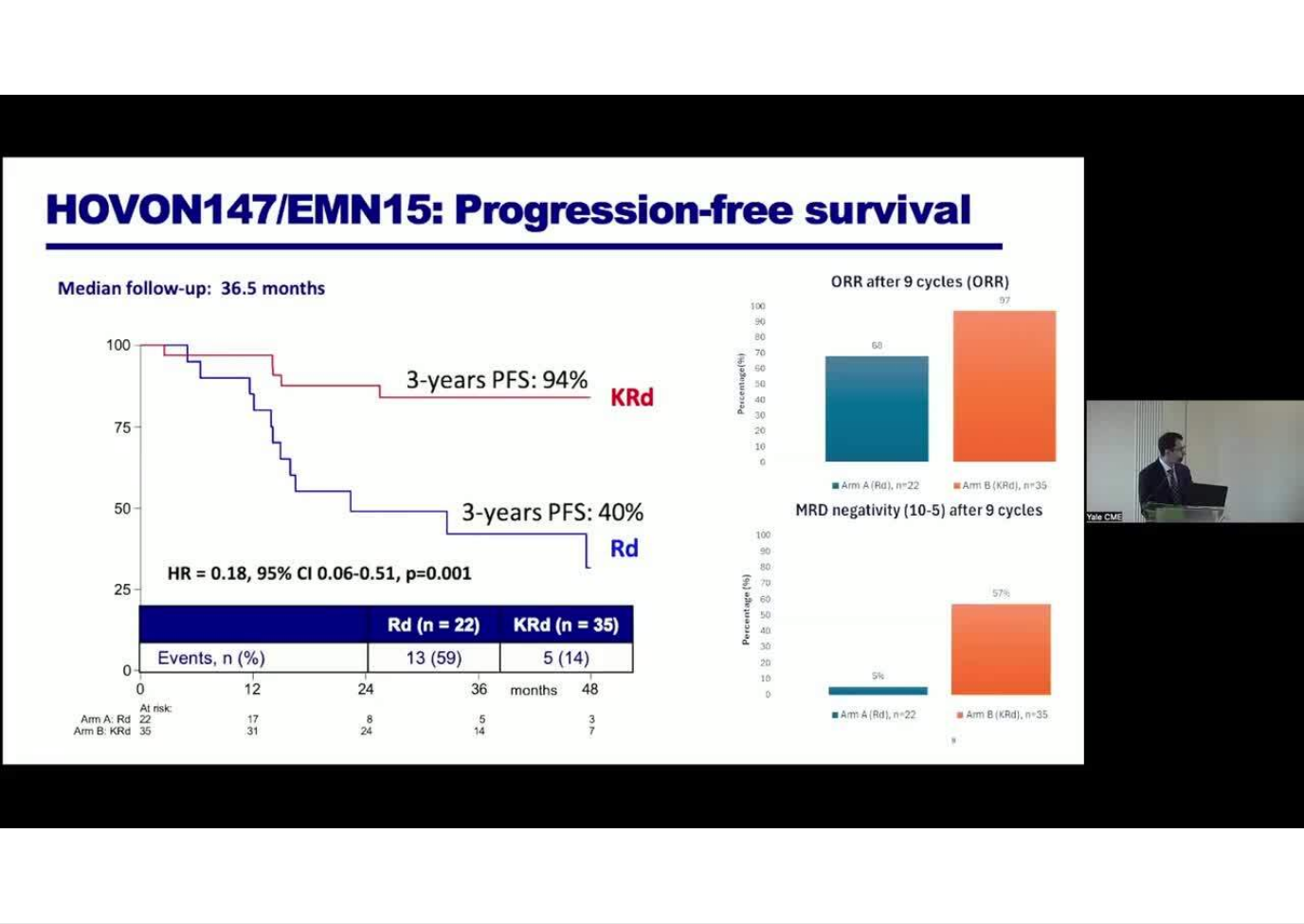 click on "10 seconds
Tap to unmute" at bounding box center (652, 462) 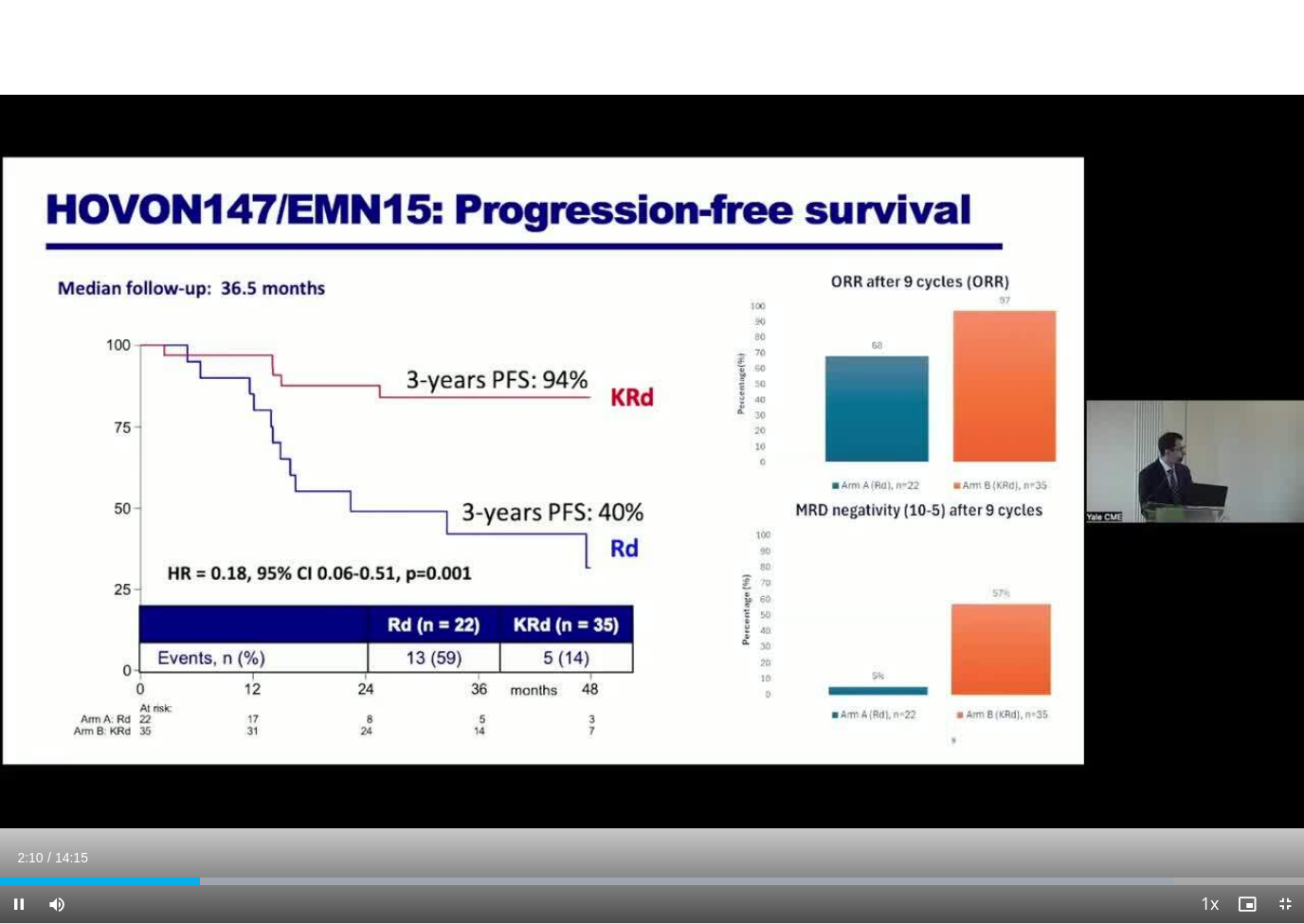 click on "10 seconds
Tap to unmute" at bounding box center [652, 462] 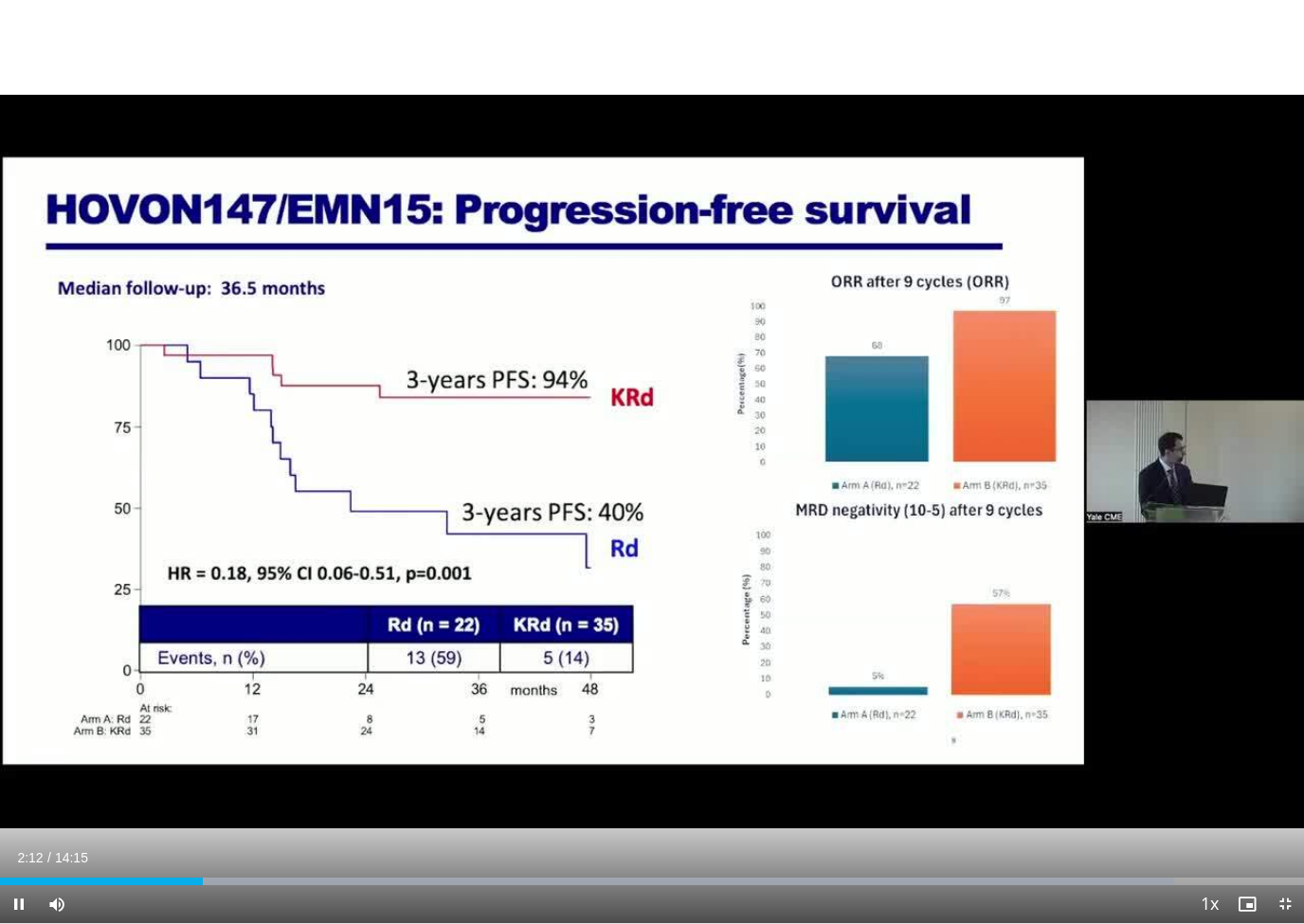 click at bounding box center (101, 881) 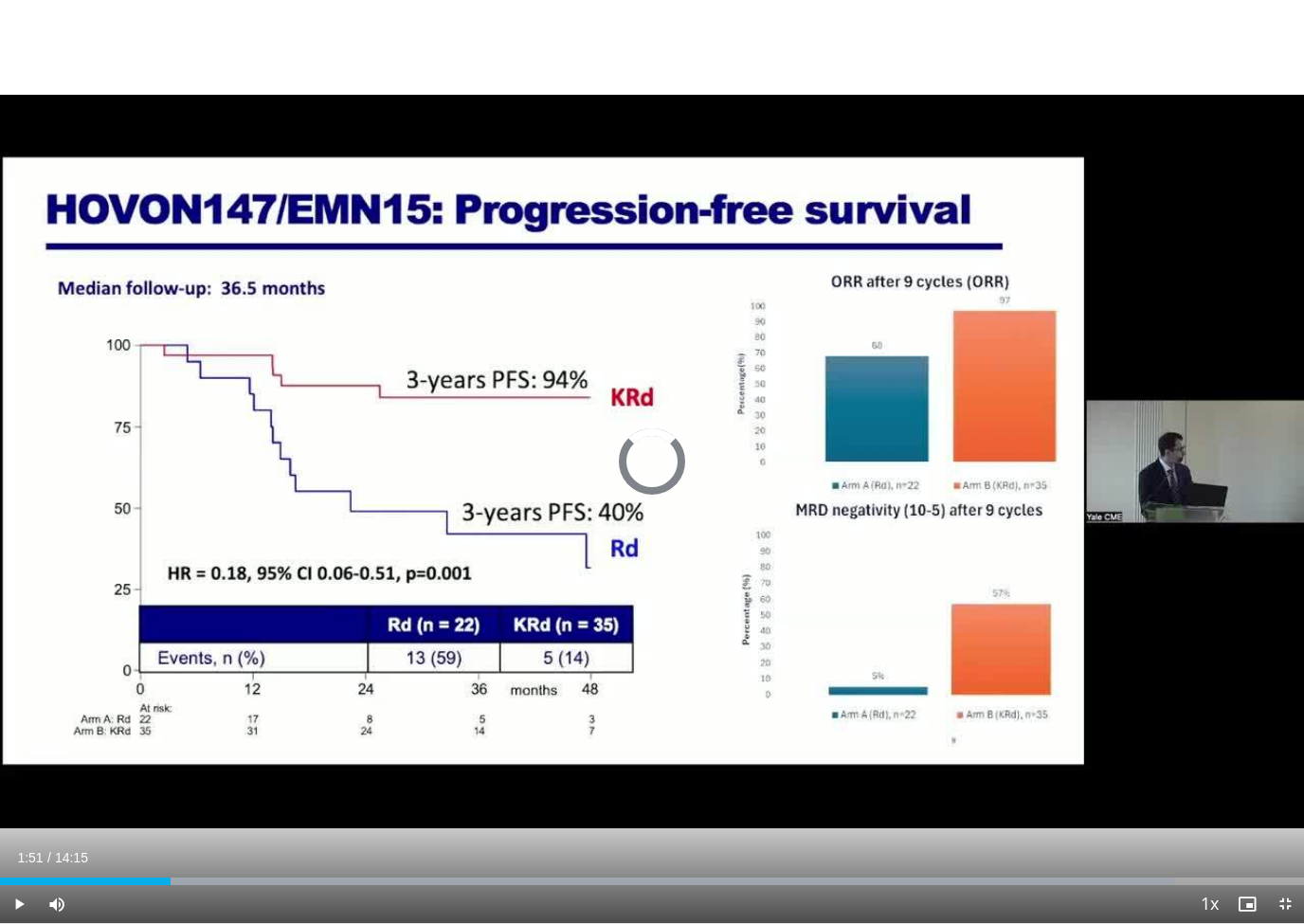 click at bounding box center [650, 881] 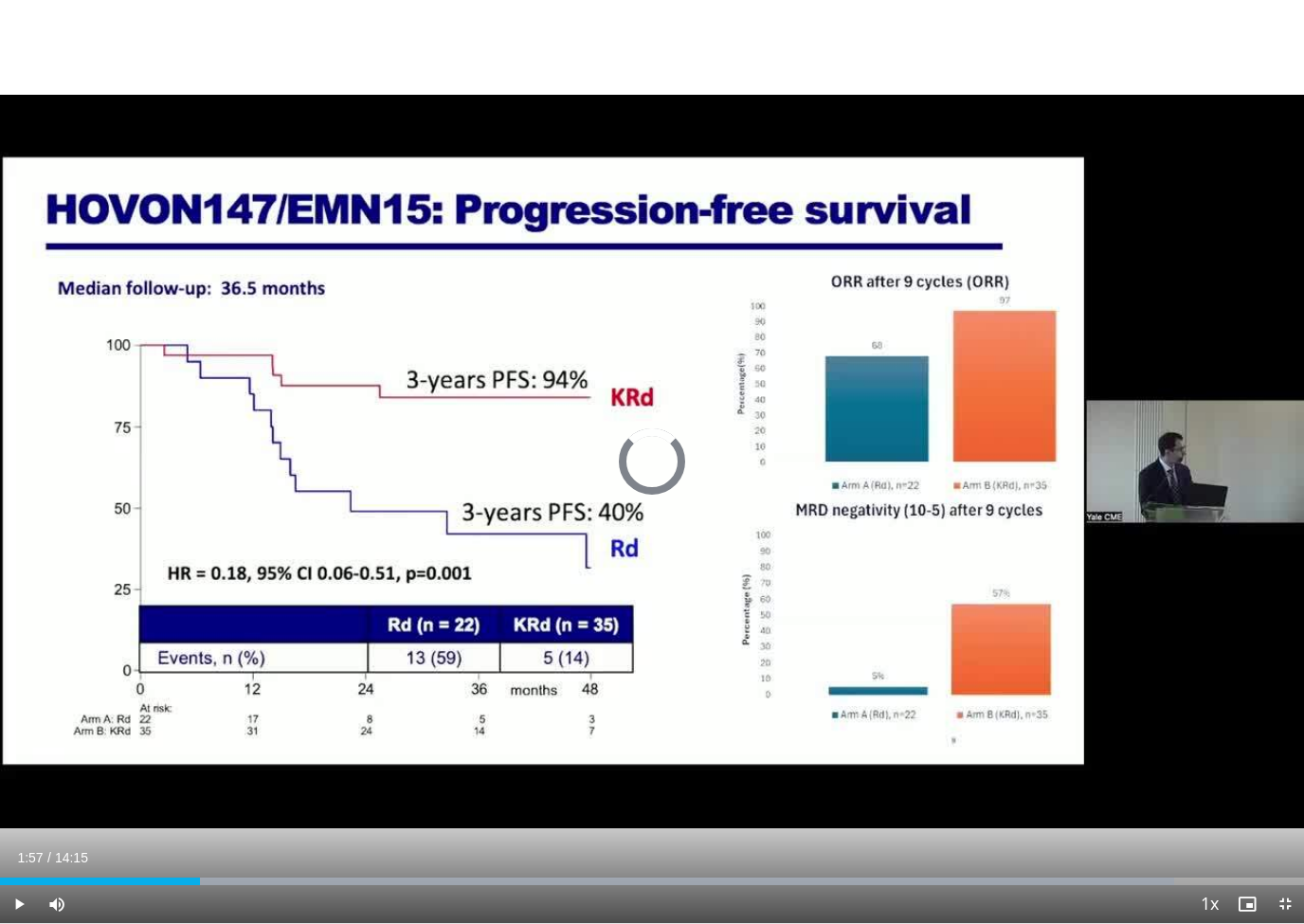 click at bounding box center [100, 881] 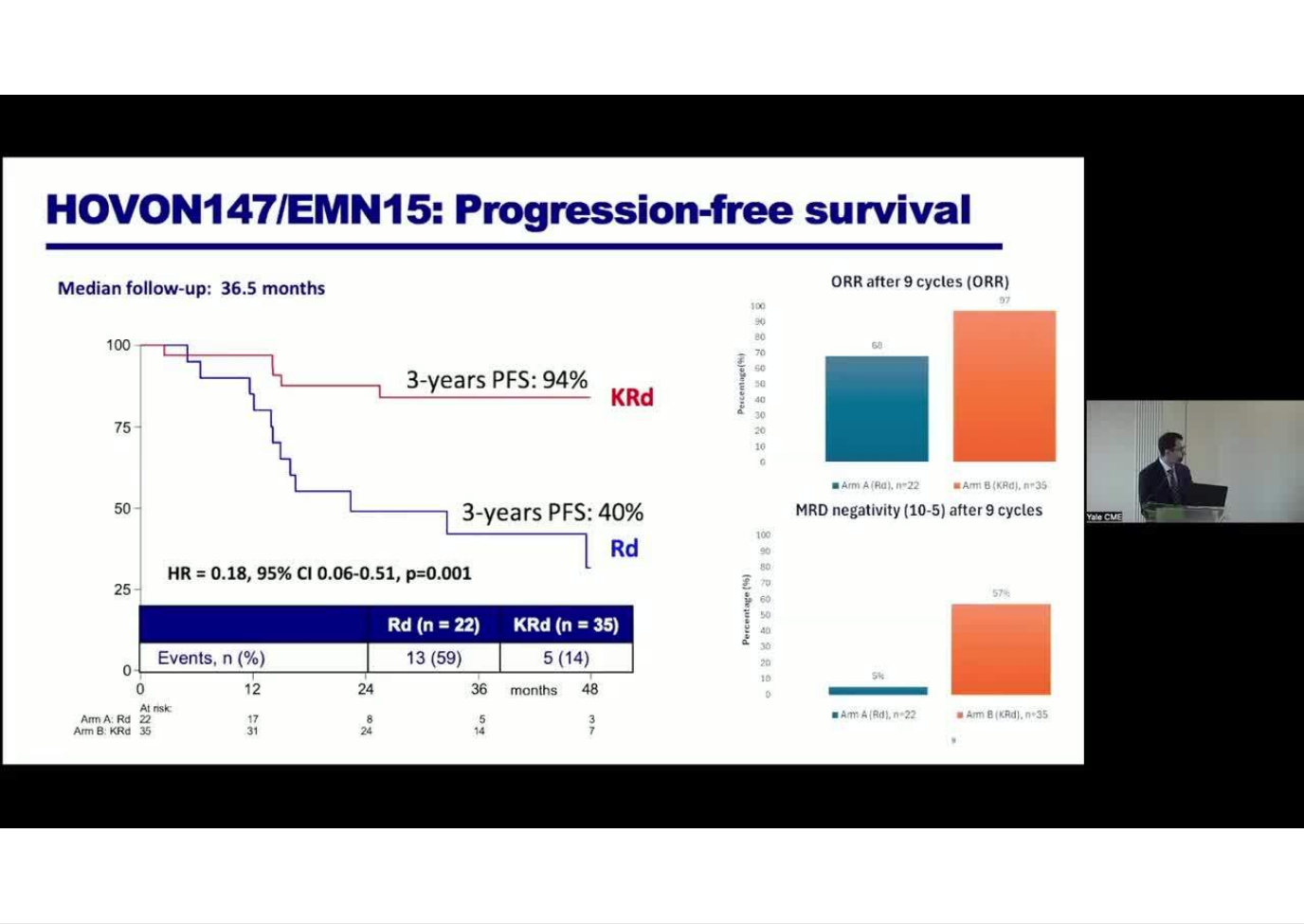 click on "10 seconds
Tap to unmute" at bounding box center [652, 462] 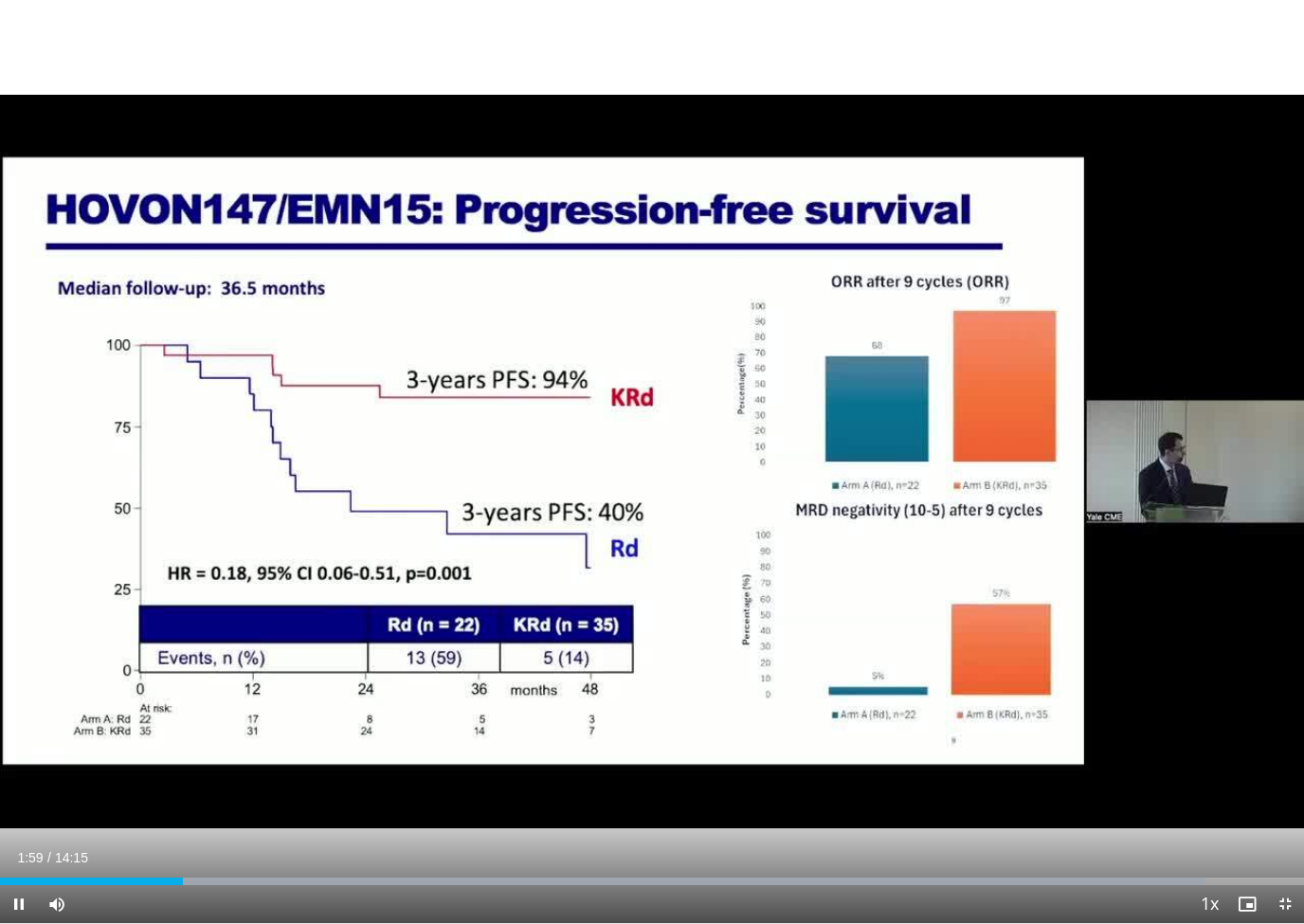 click at bounding box center (91, 881) 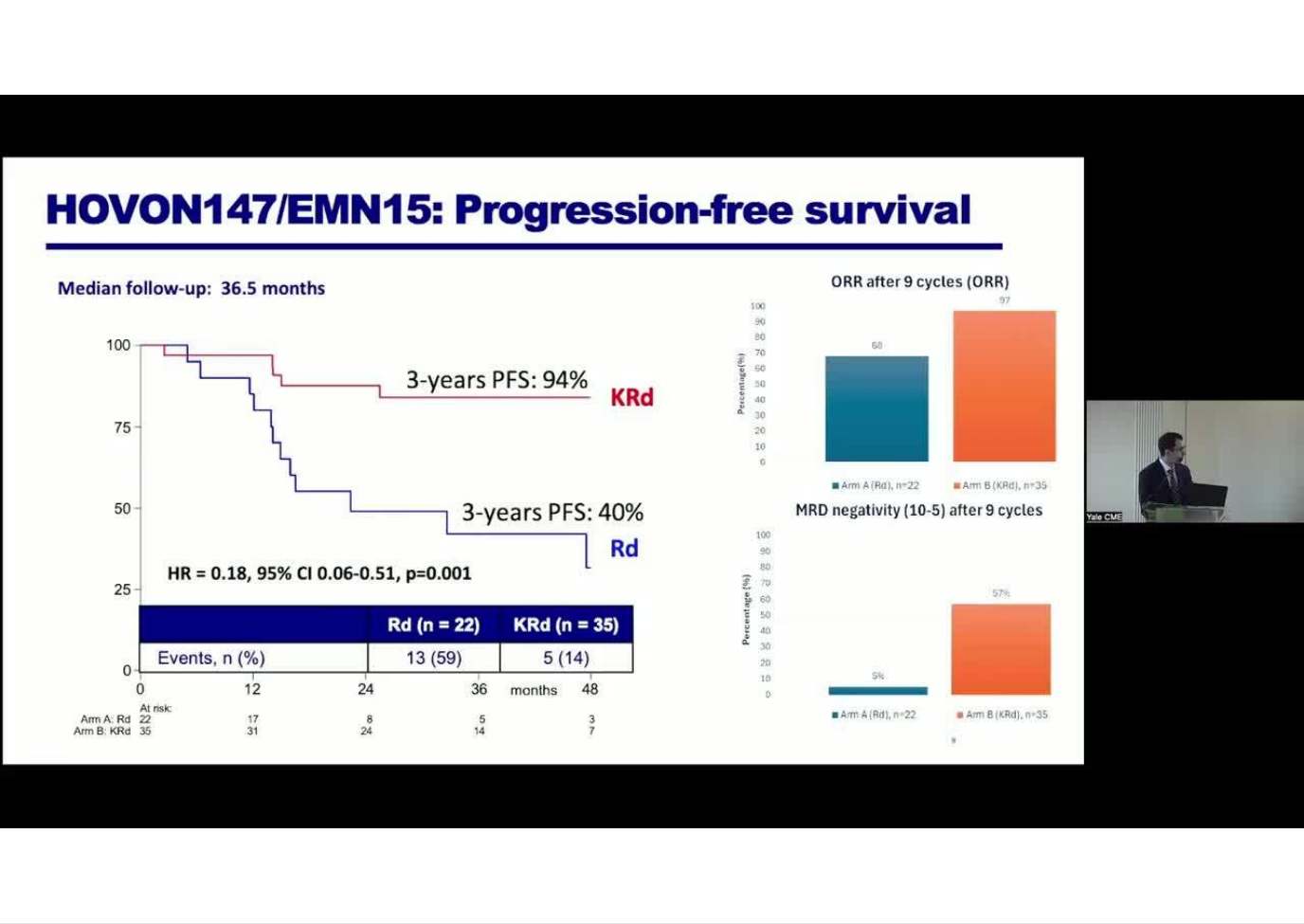 click on "10 seconds
Tap to unmute" at bounding box center (652, 462) 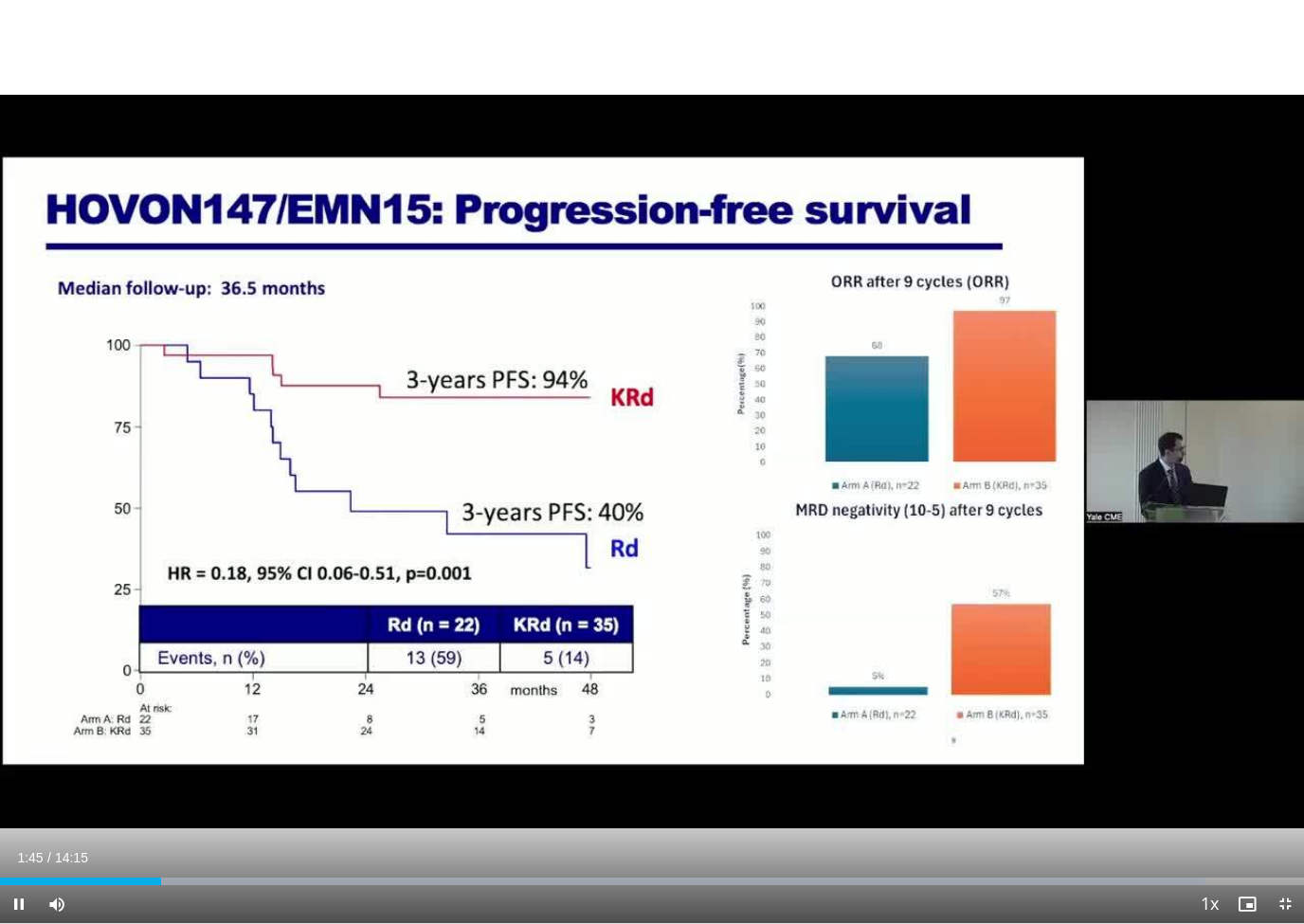 click at bounding box center (19, 904) 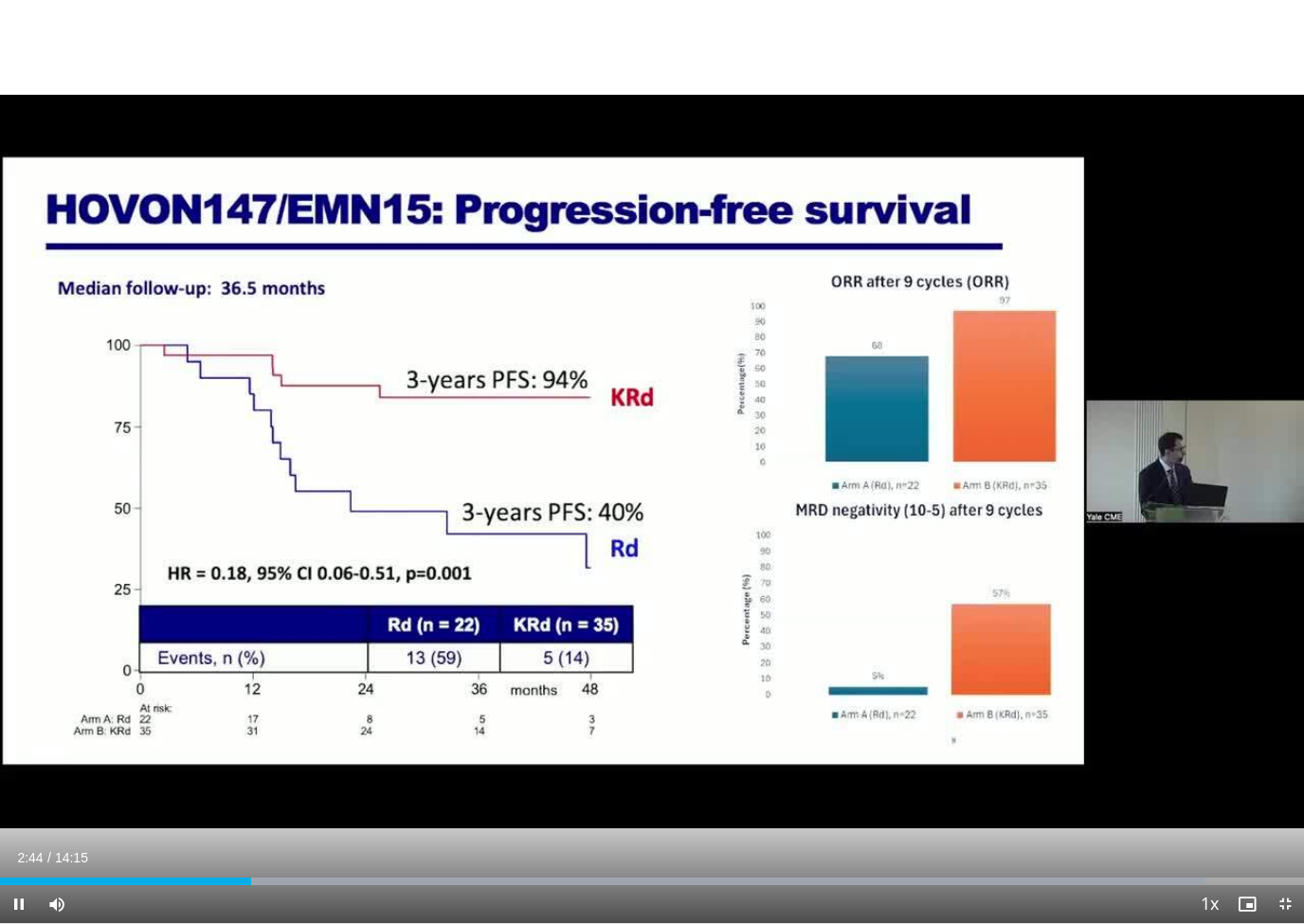 click on "10 seconds
Tap to unmute" at bounding box center [652, 462] 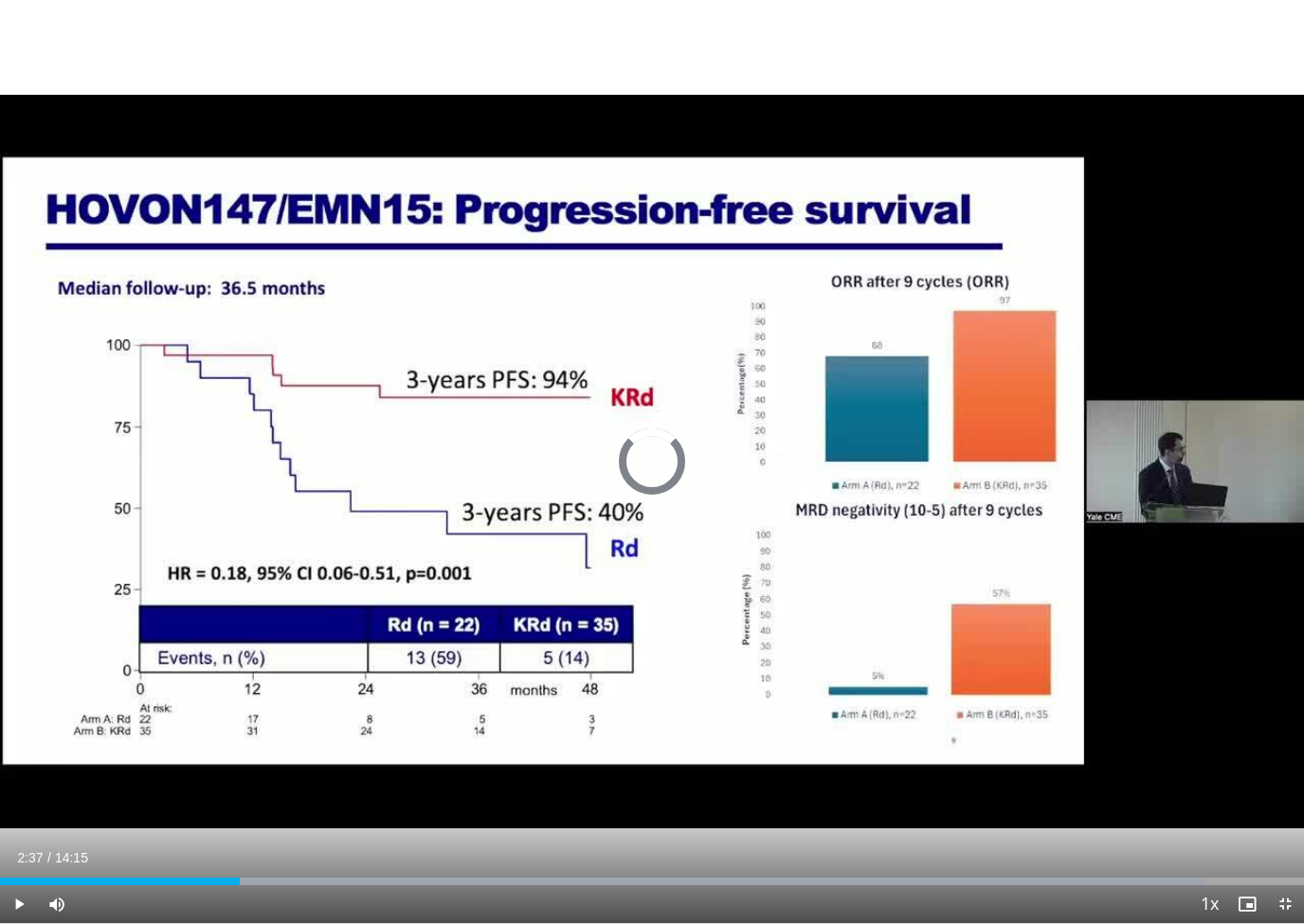 click at bounding box center [679, 881] 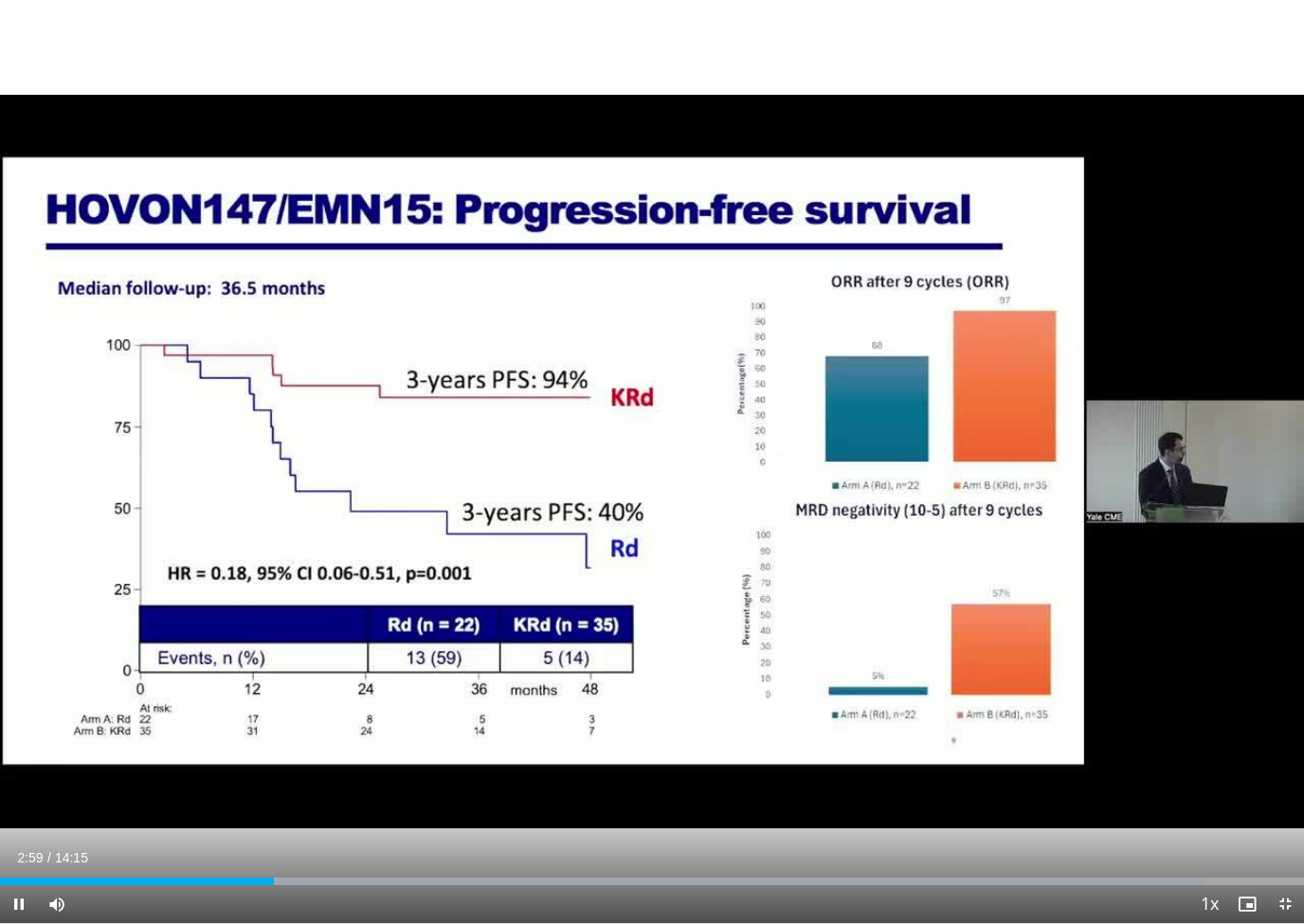 click on "10 seconds
Tap to unmute" at bounding box center [652, 462] 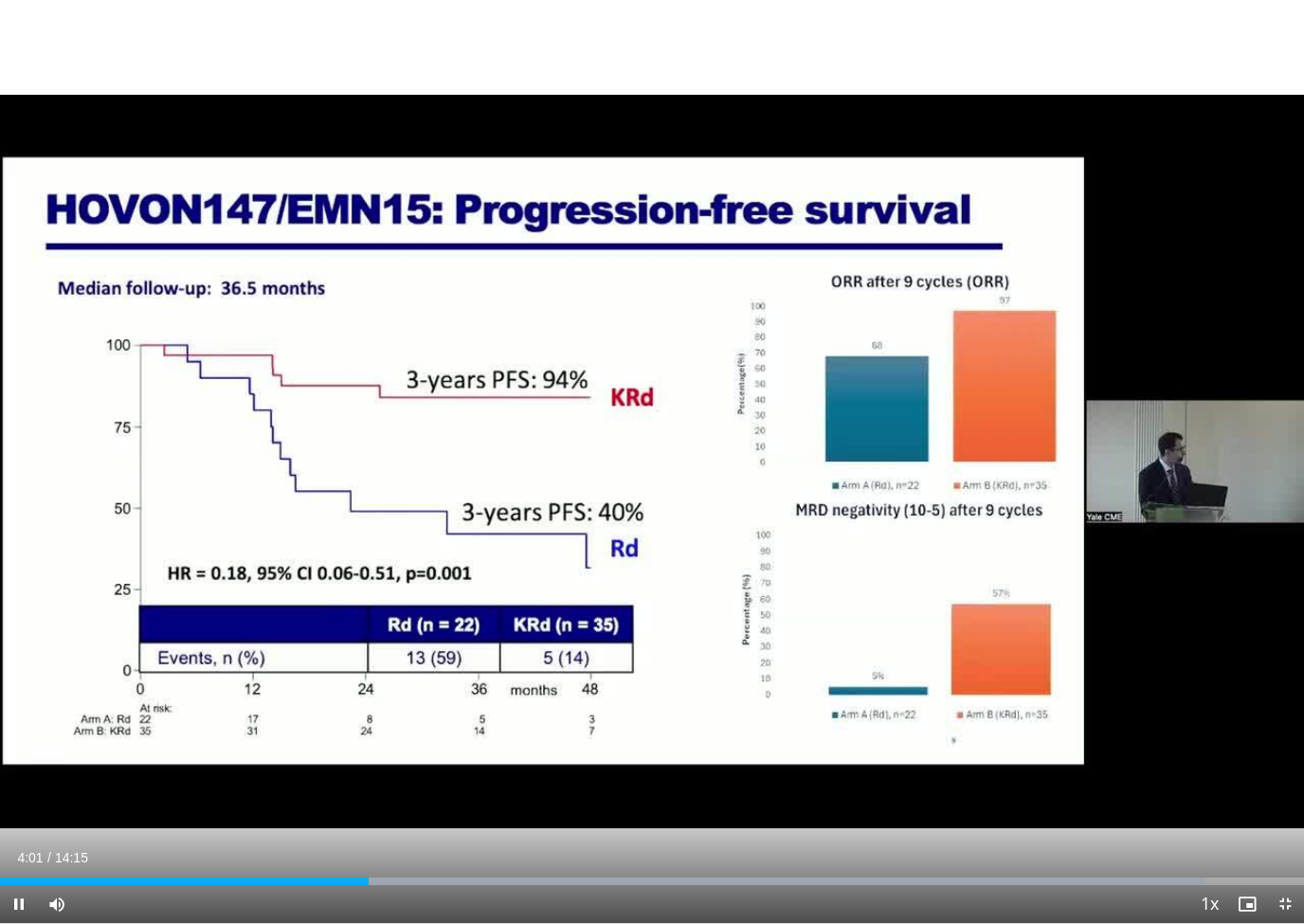 click on "10 seconds
Tap to unmute" at bounding box center [652, 462] 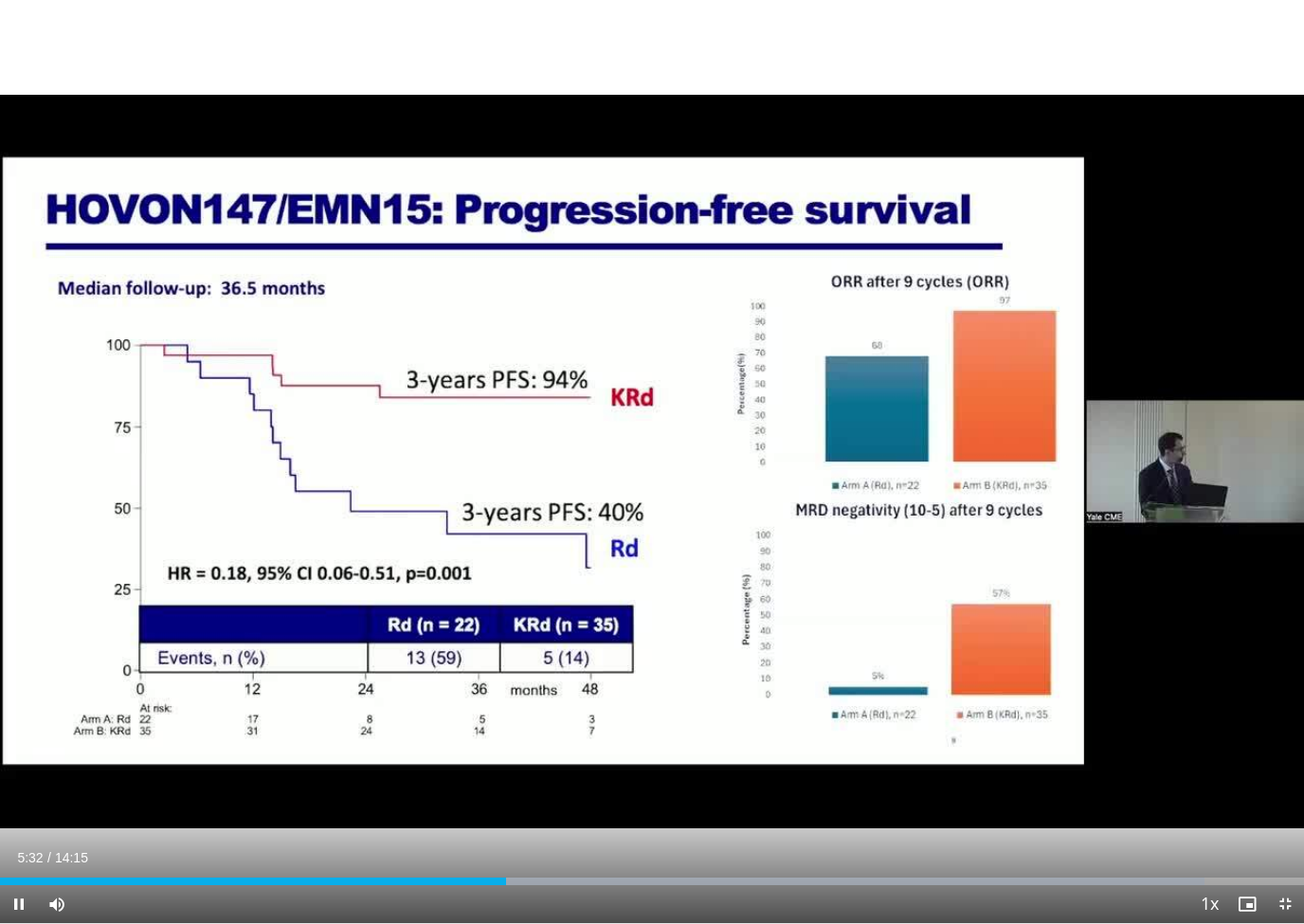 click on "10 seconds
Tap to unmute" at bounding box center [652, 462] 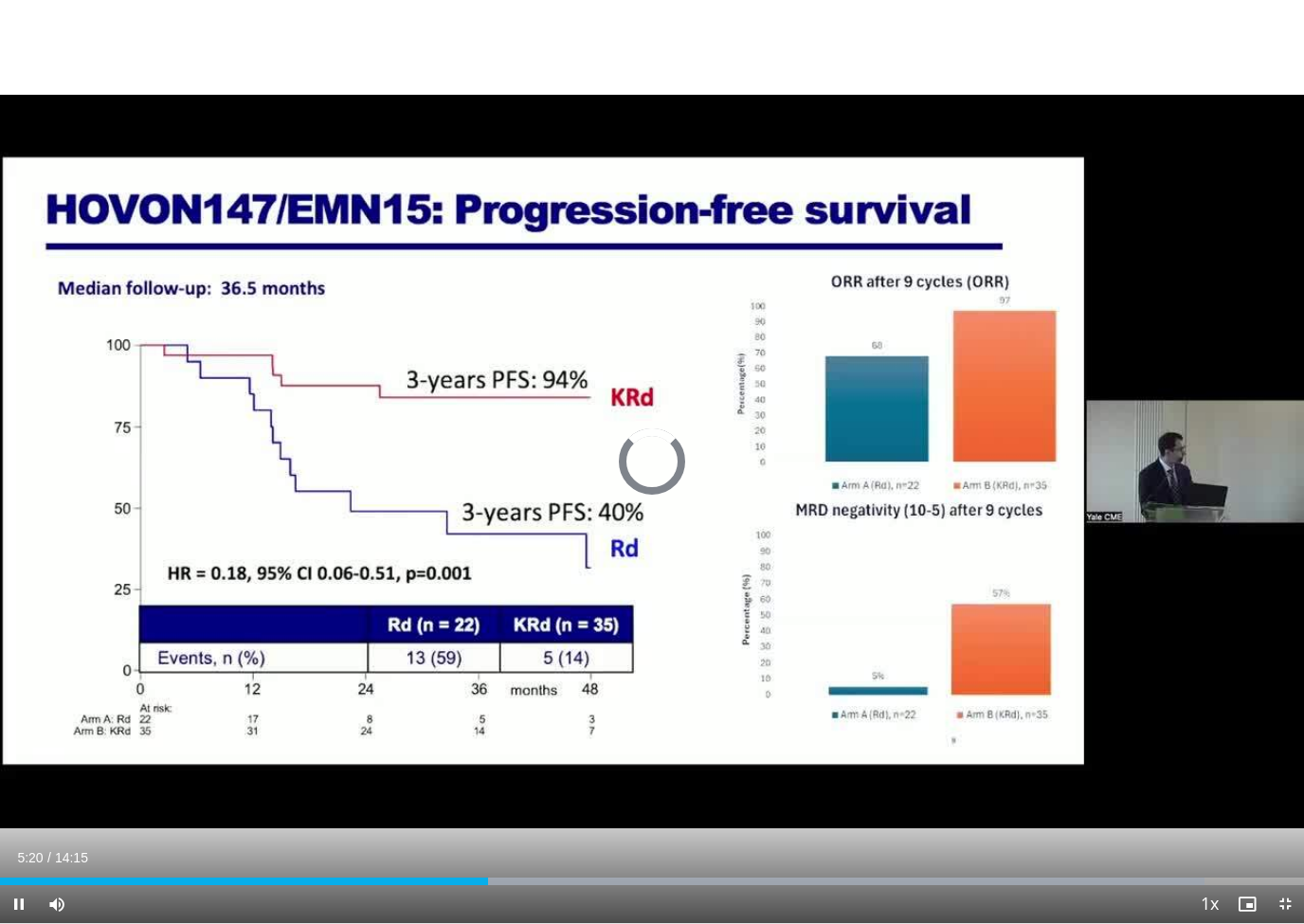 click at bounding box center [679, 881] 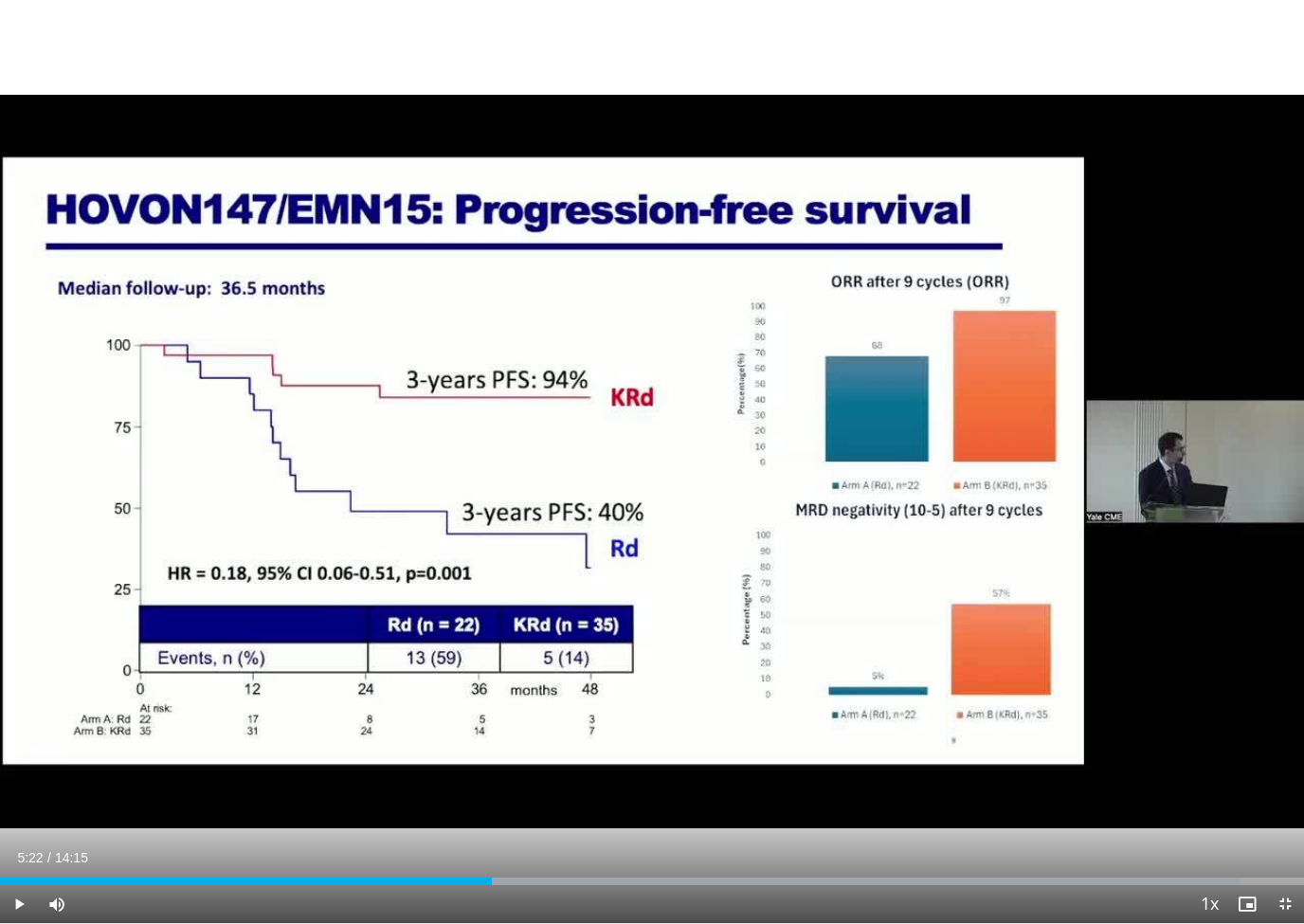 click at bounding box center [19, 904] 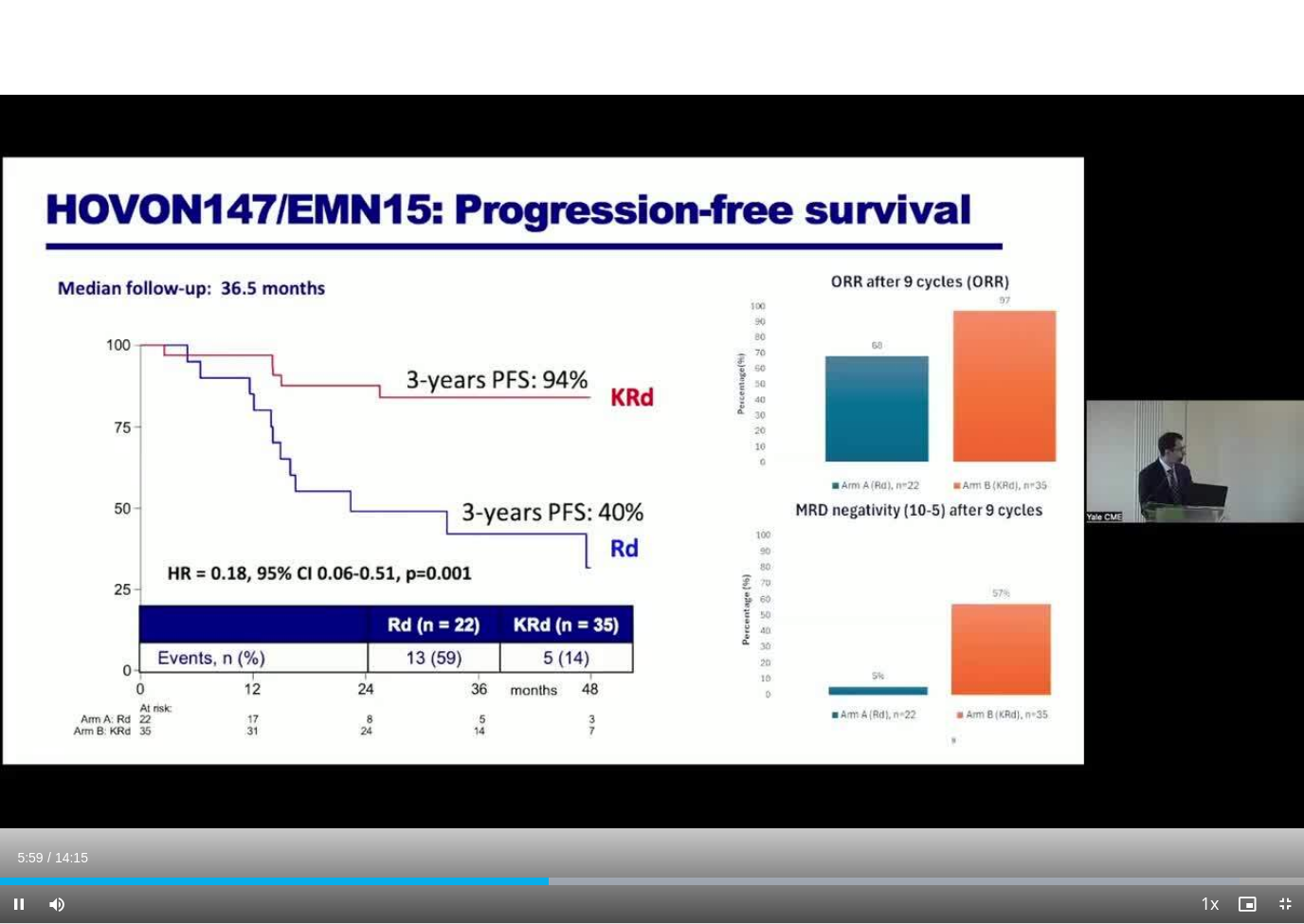 click on "10 seconds
Tap to unmute" at bounding box center [652, 462] 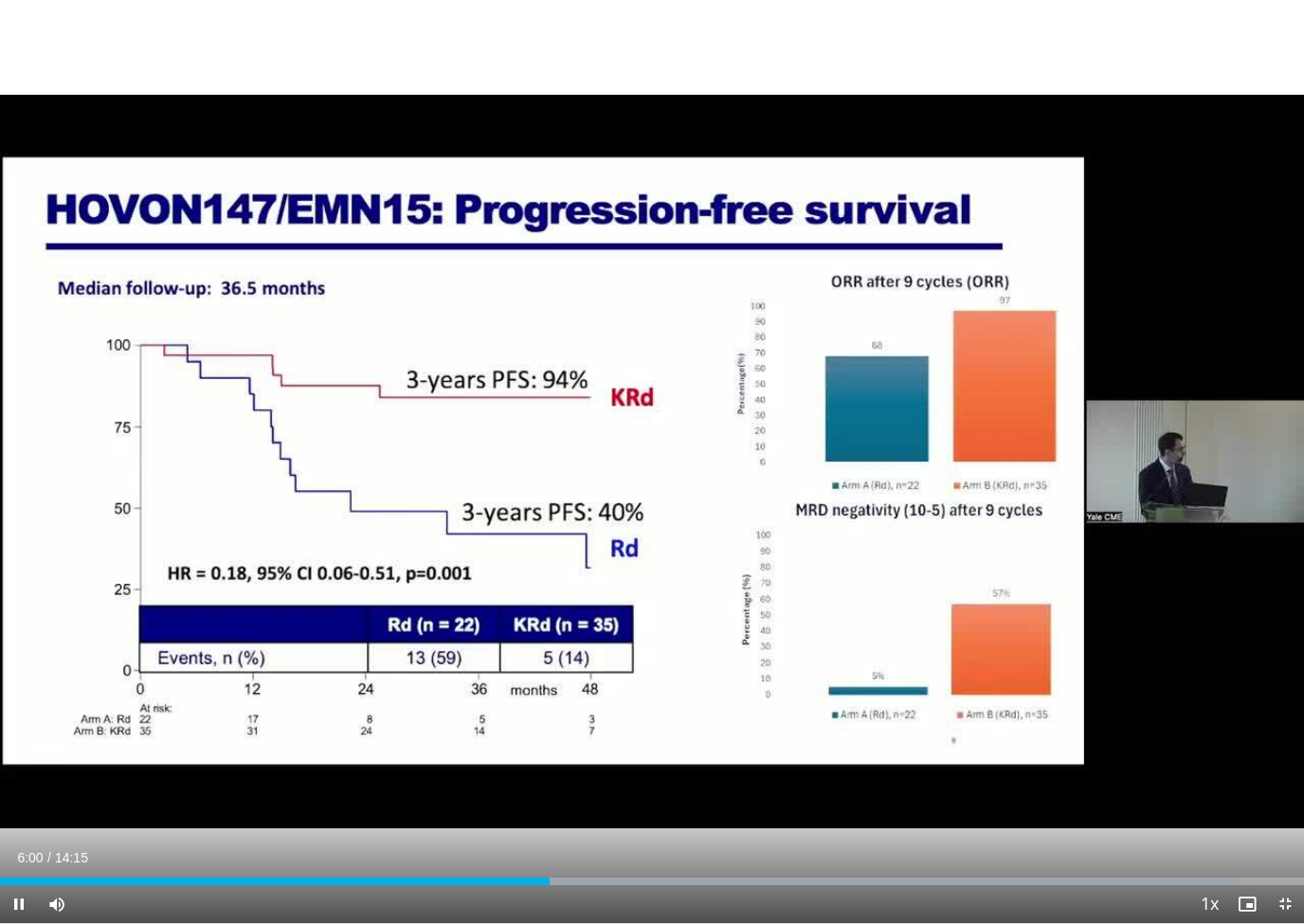 click at bounding box center [19, 904] 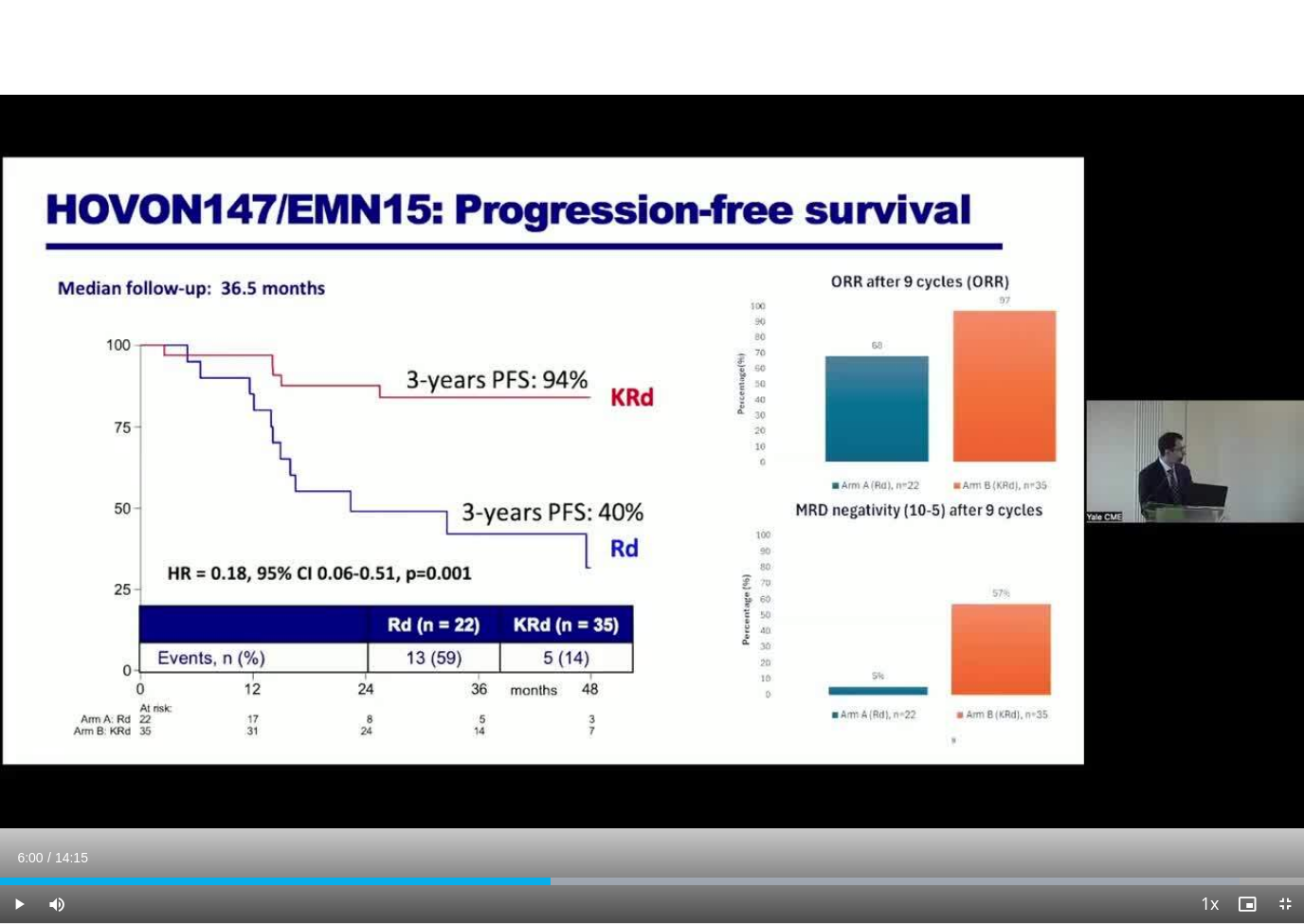 click on "10 seconds
Tap to unmute" at bounding box center [652, 462] 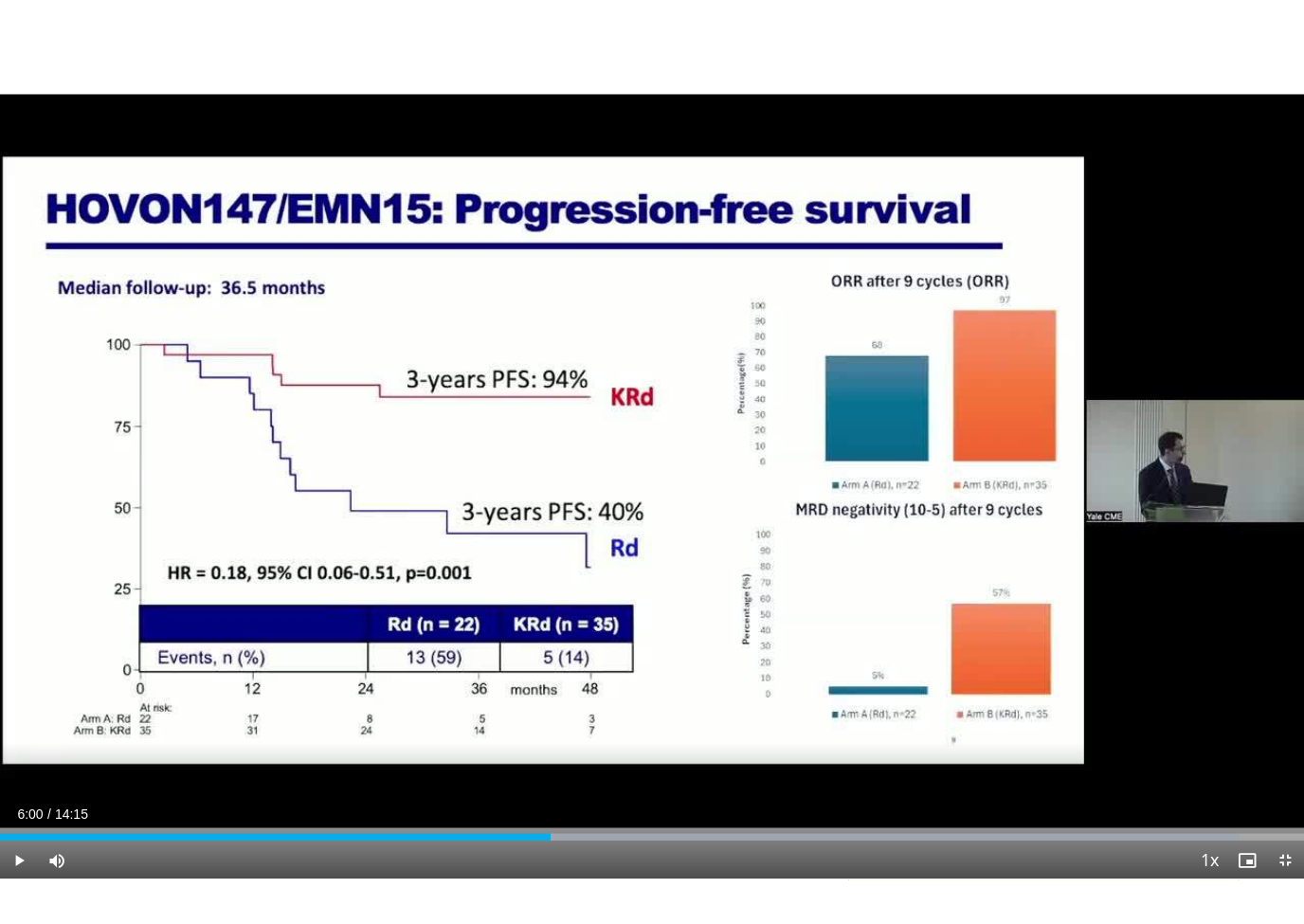 scroll, scrollTop: 23, scrollLeft: 0, axis: vertical 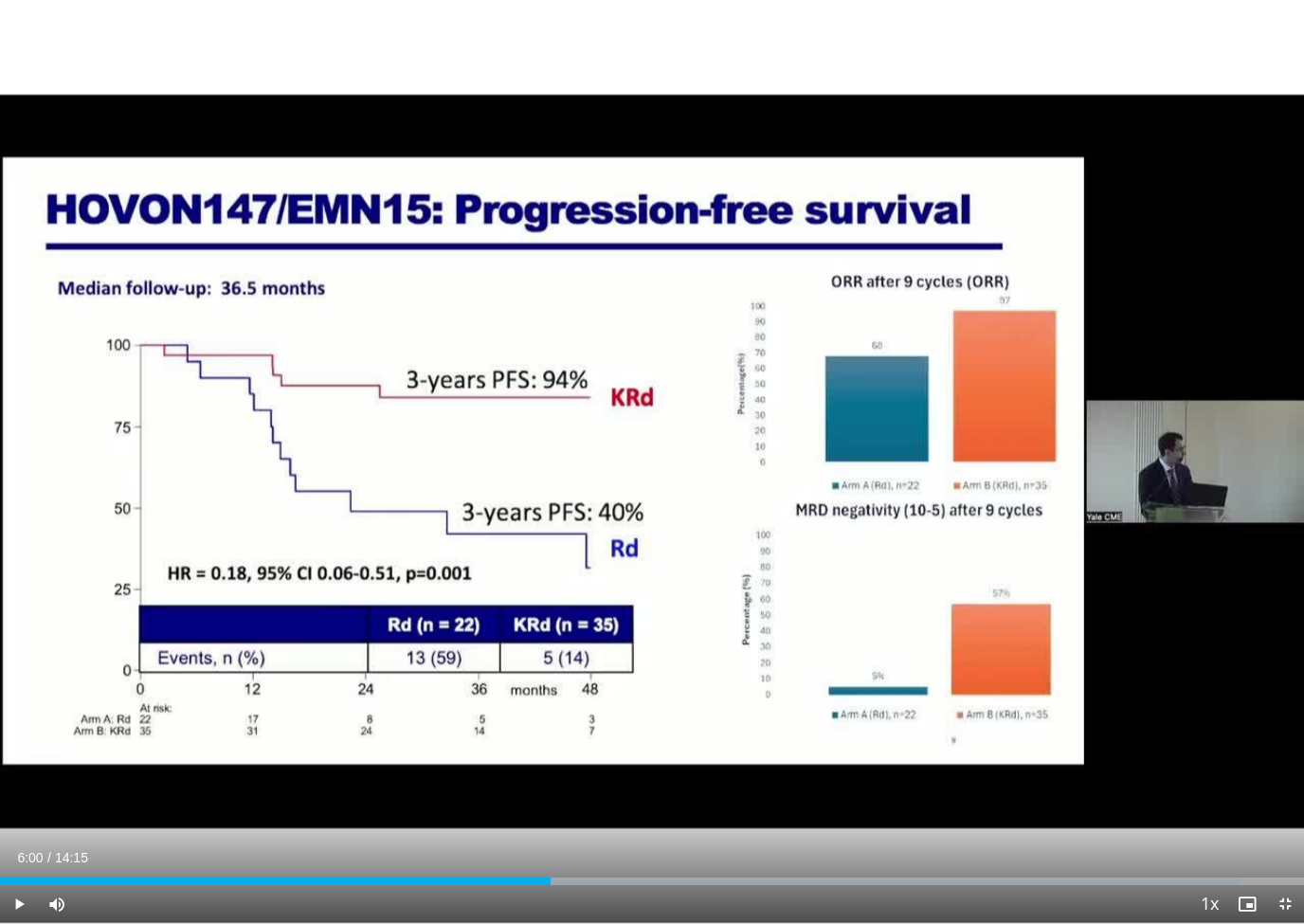 click at bounding box center (19, 904) 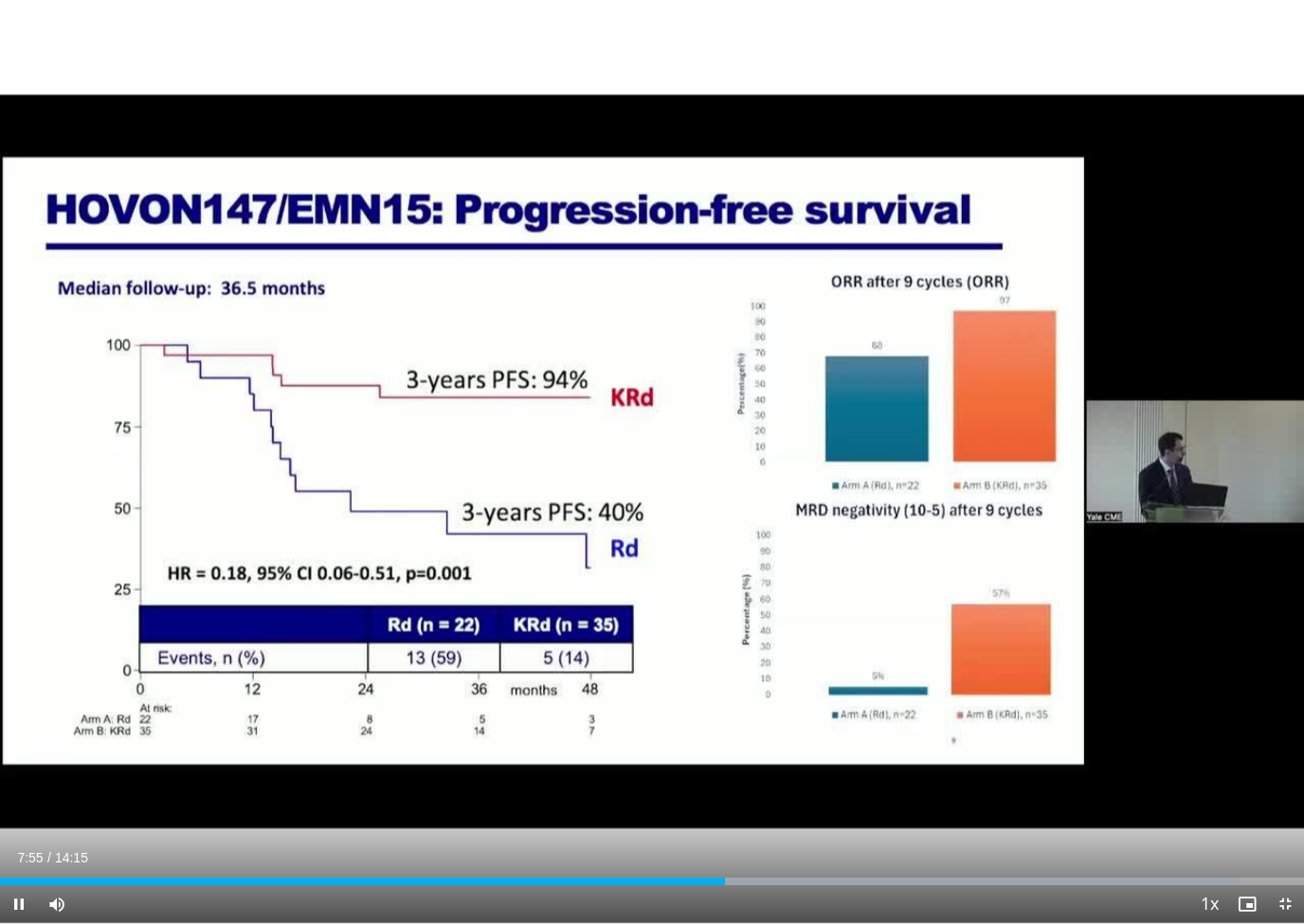 click at bounding box center (19, 904) 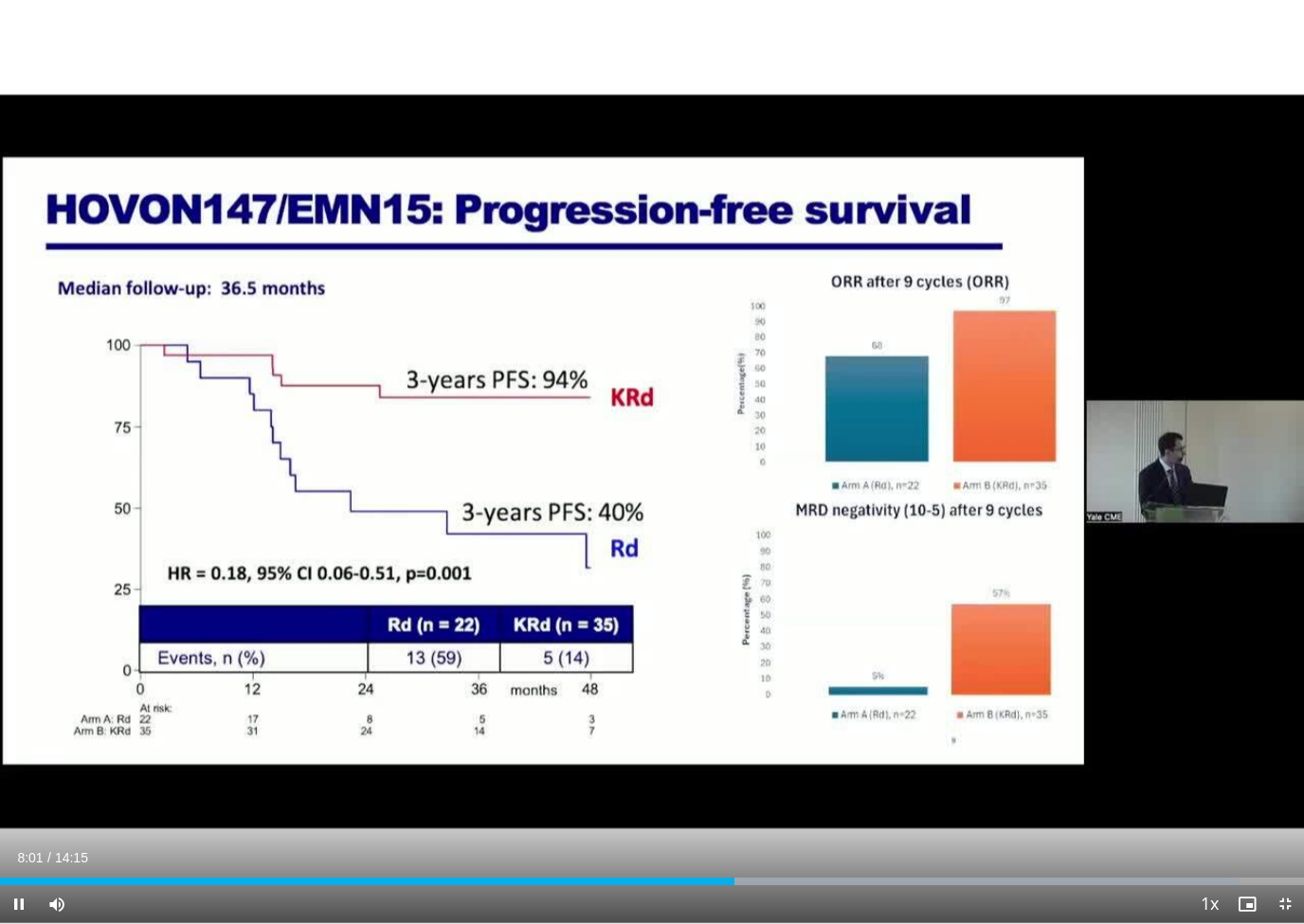click on "8:01" at bounding box center [29, 858] 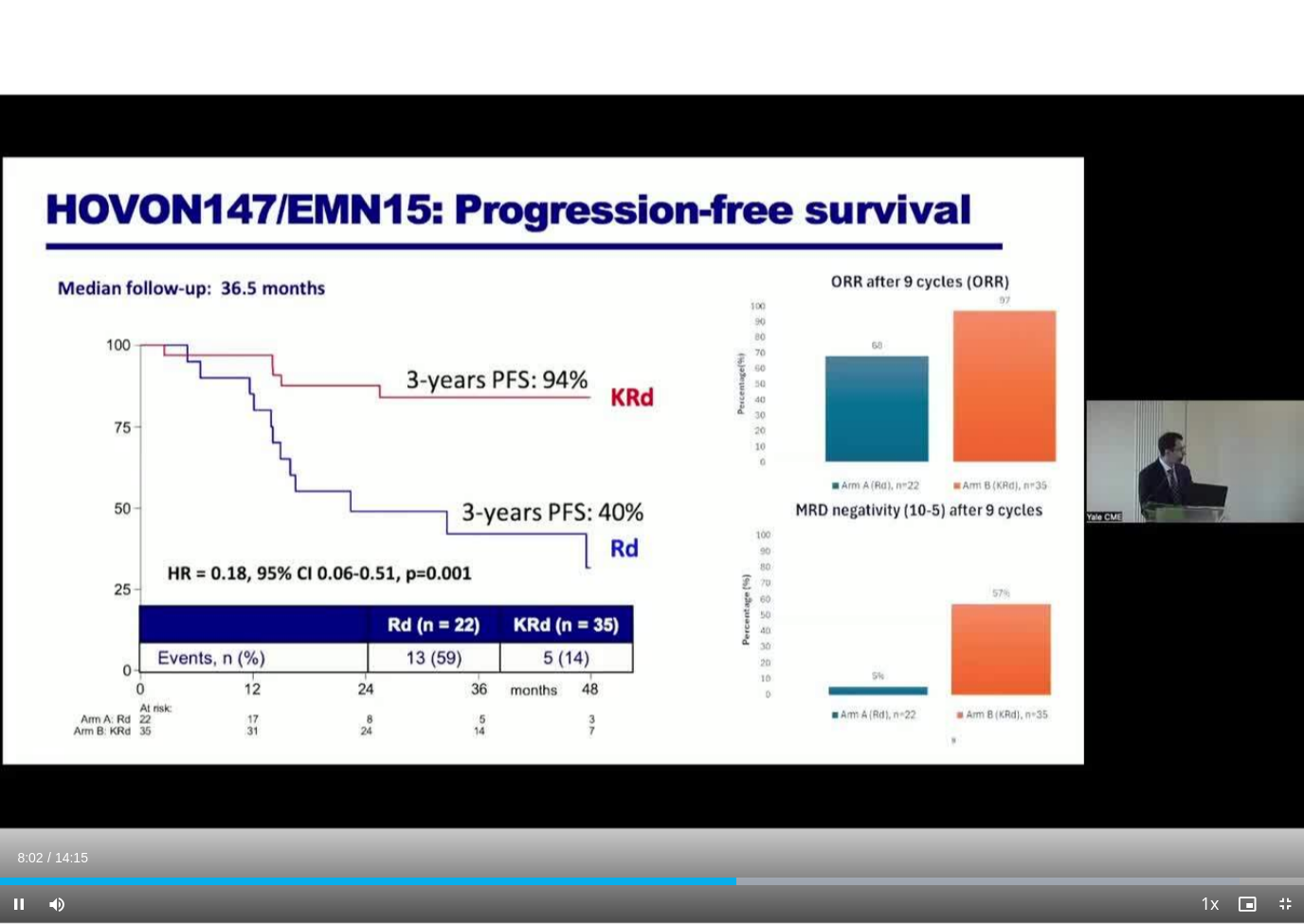 click on "8:02" at bounding box center (29, 858) 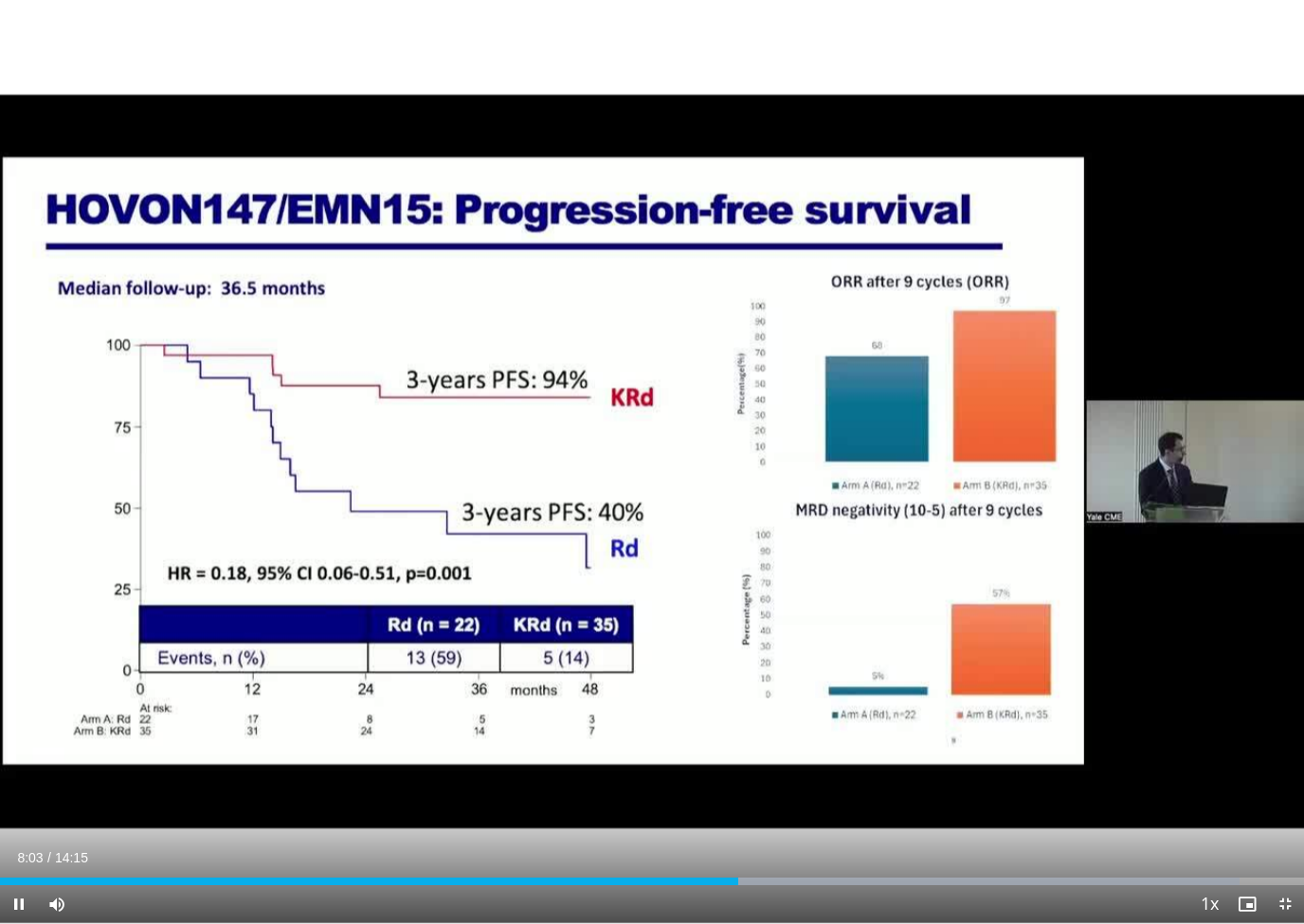 click at bounding box center (19, 904) 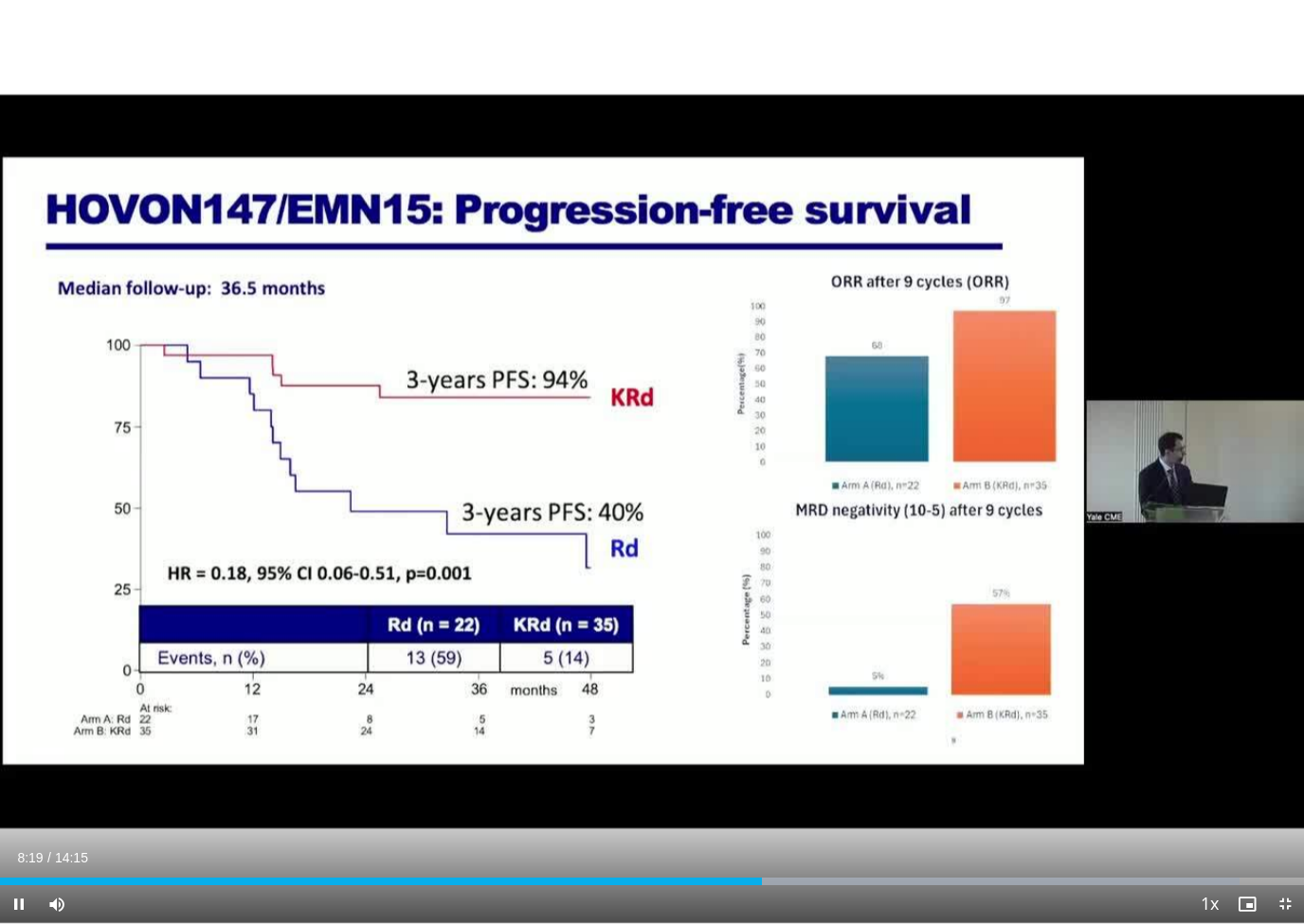click on "8:19" at bounding box center [29, 858] 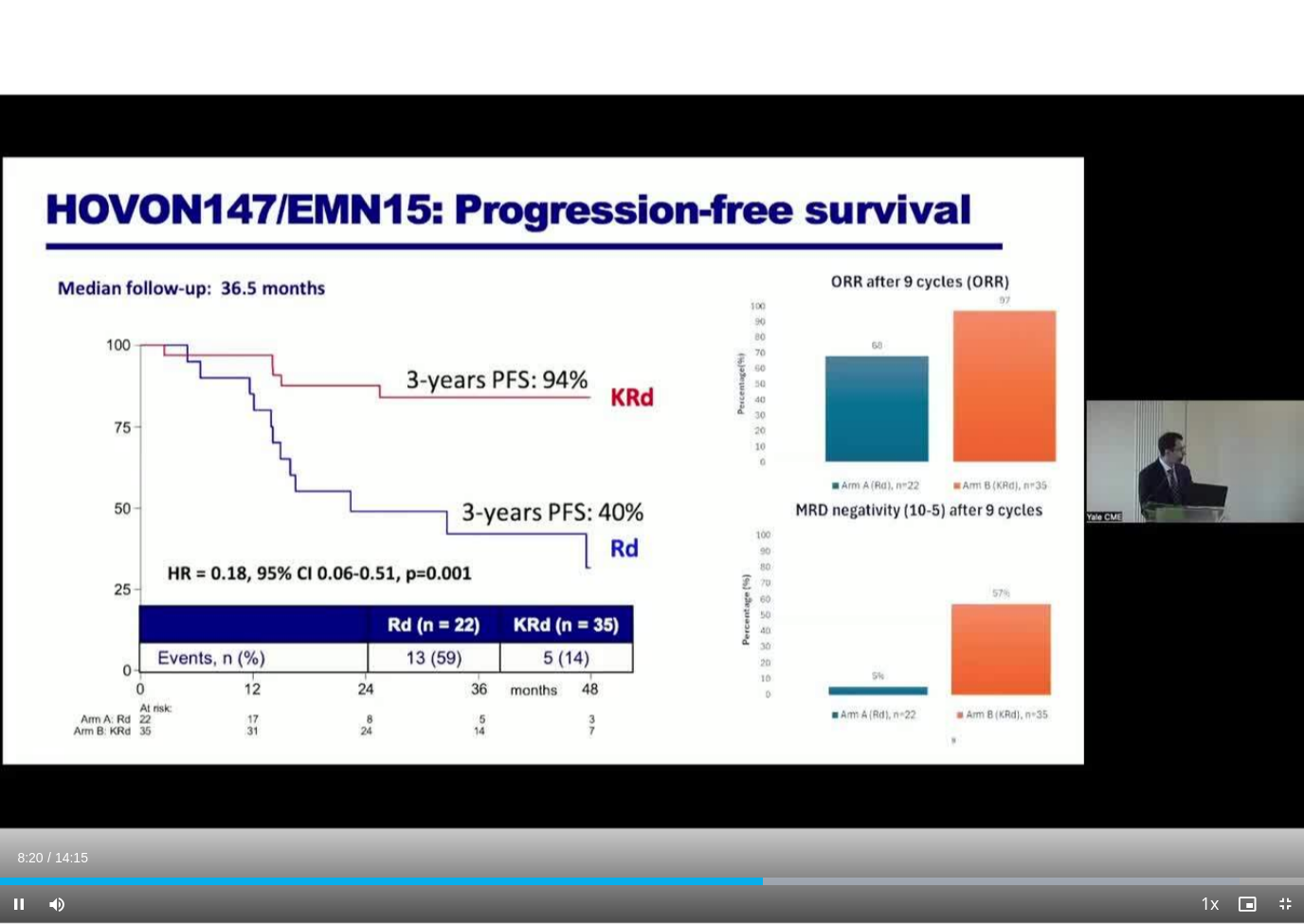click at bounding box center [381, 881] 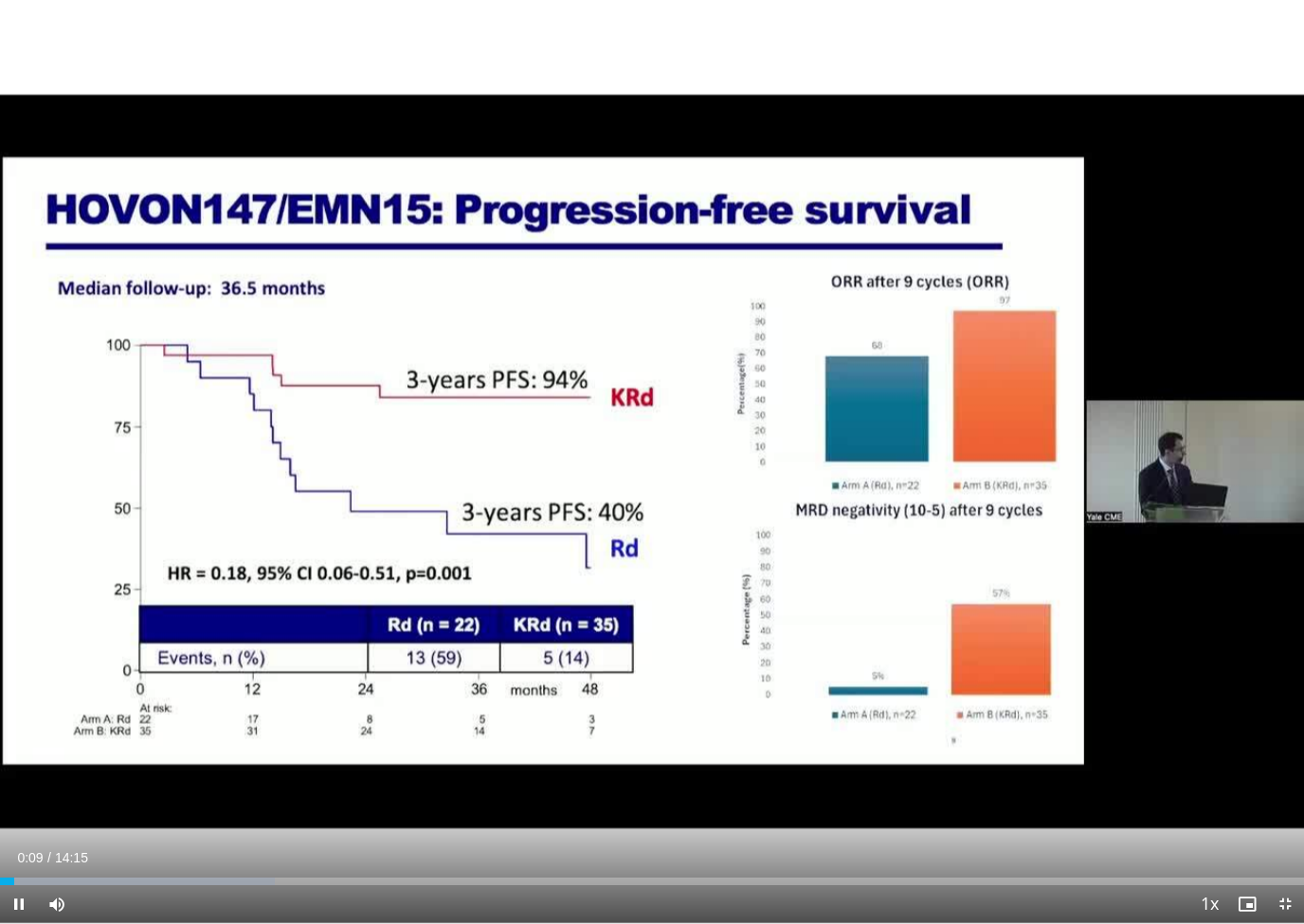 click on "10 seconds
Tap to unmute" at bounding box center [652, 462] 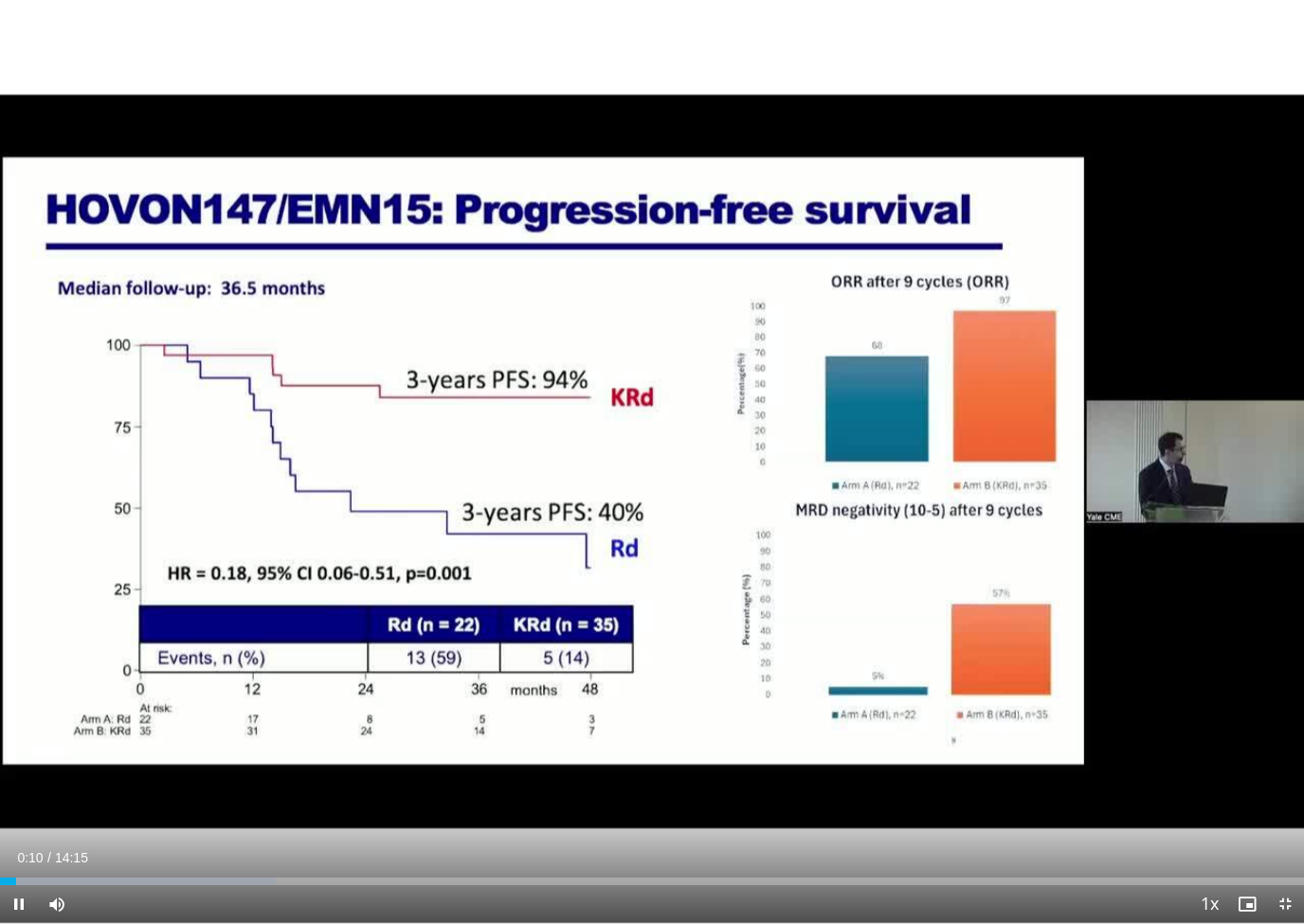 click on "Loaded :  21.04%" at bounding box center (652, 881) 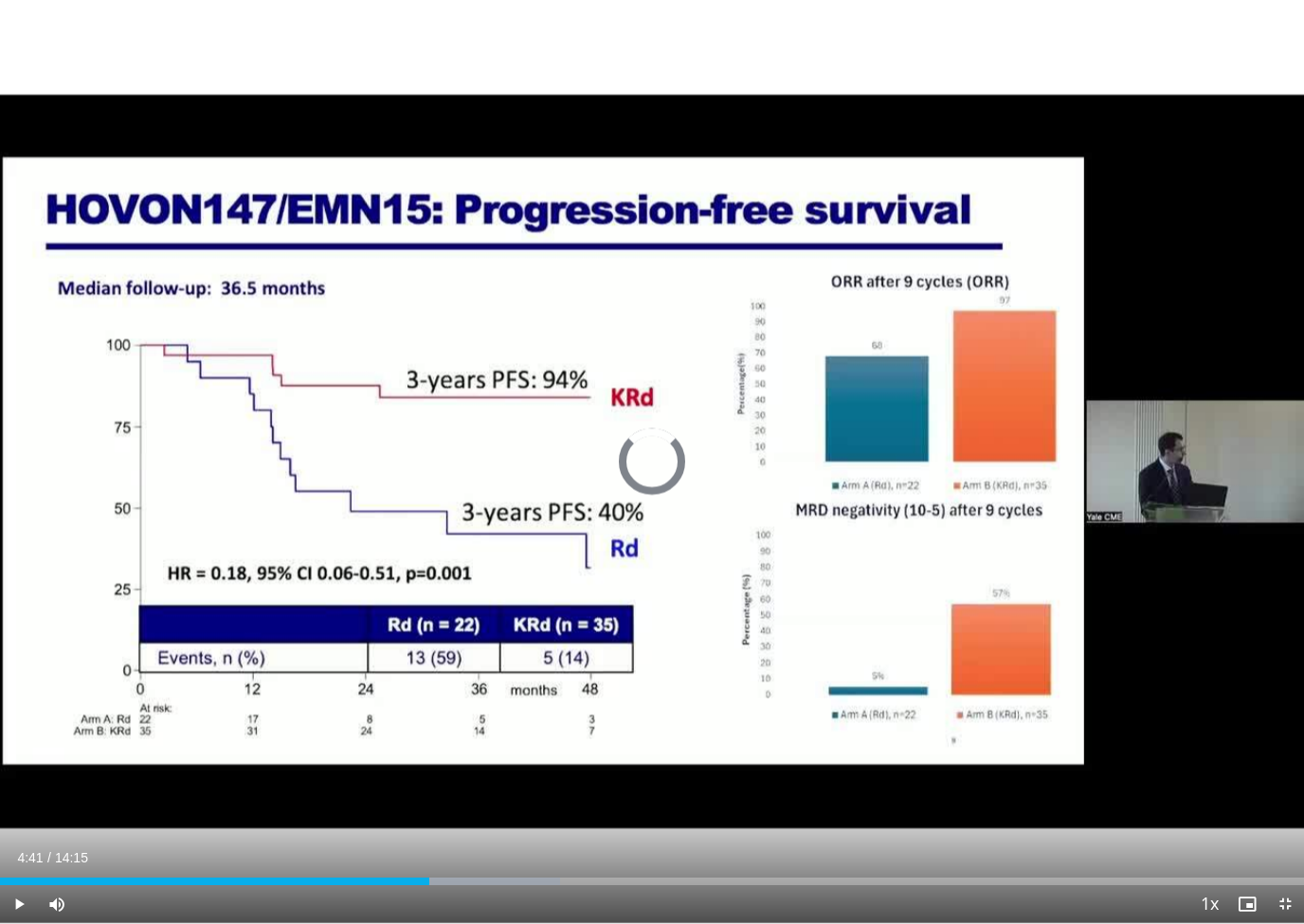 click at bounding box center [280, 881] 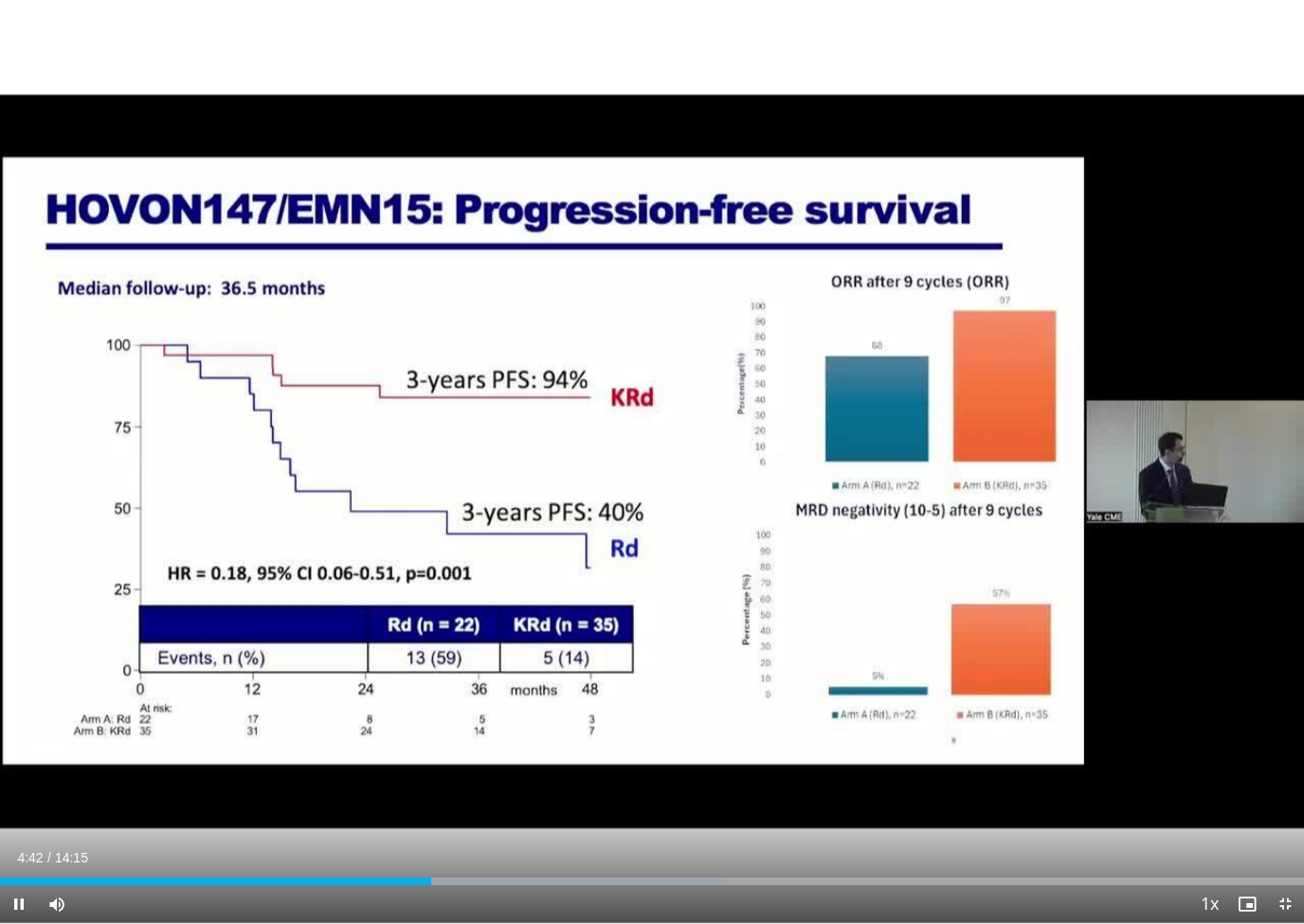 click at bounding box center [215, 881] 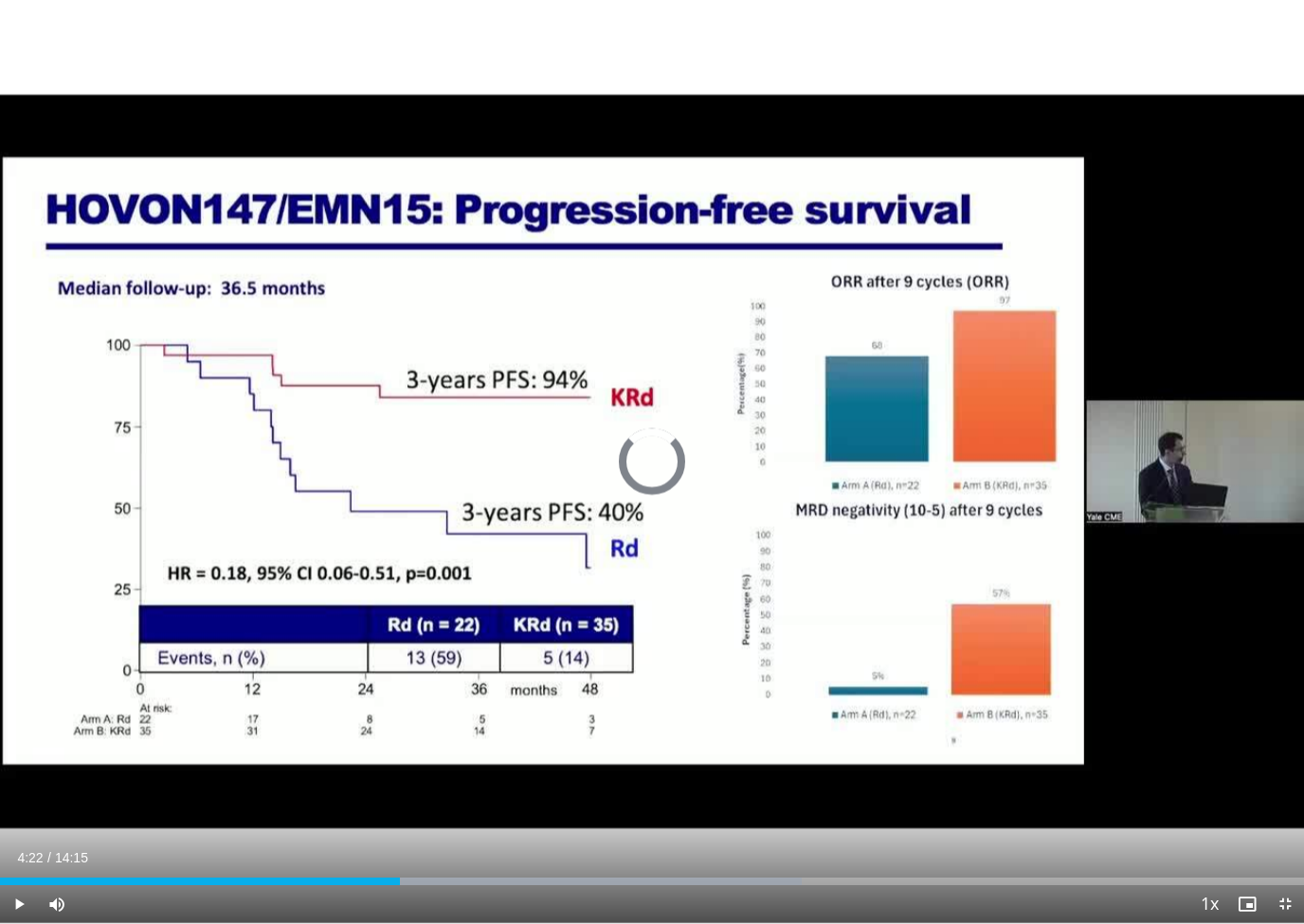 click at bounding box center [401, 881] 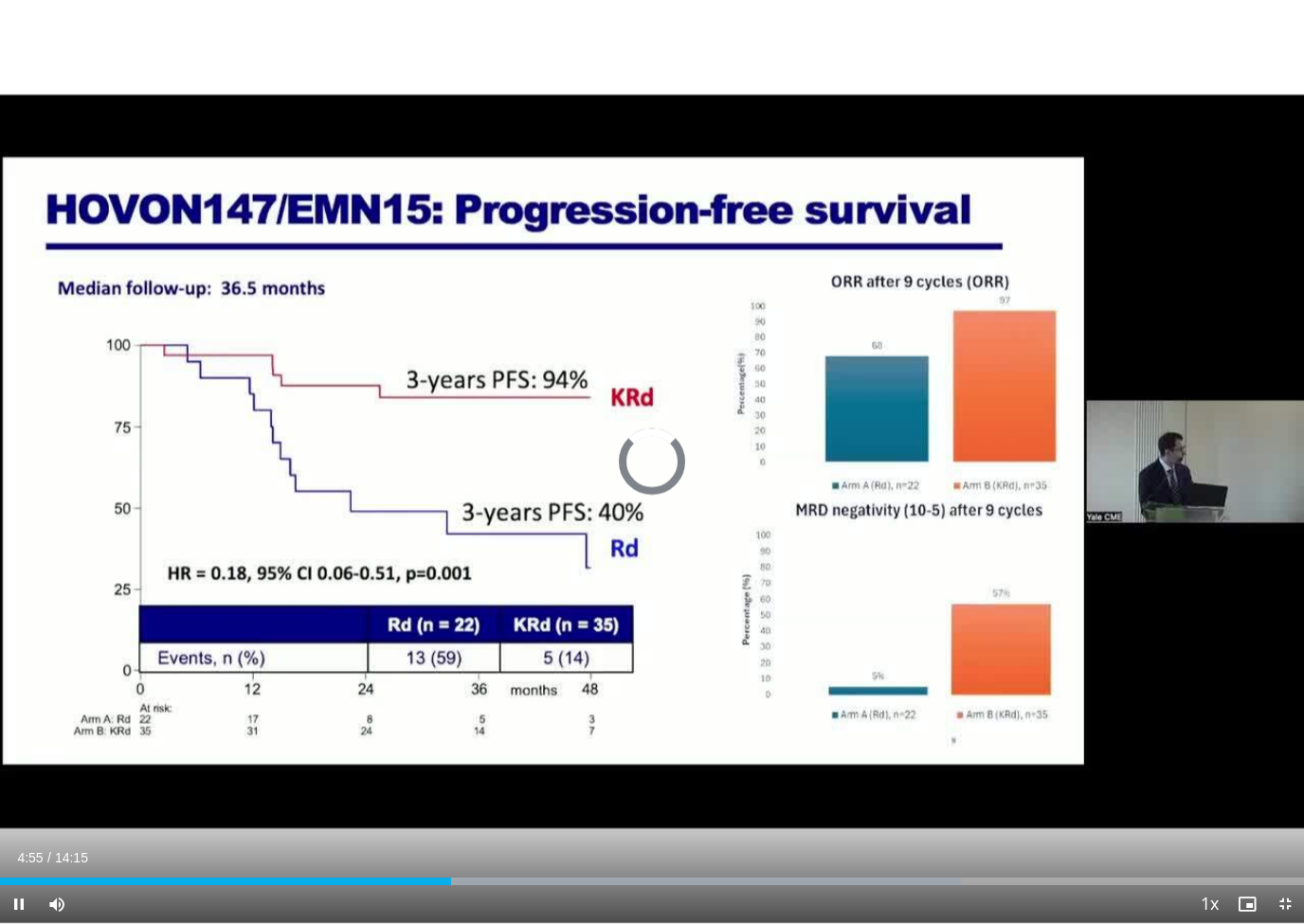 click at bounding box center [480, 881] 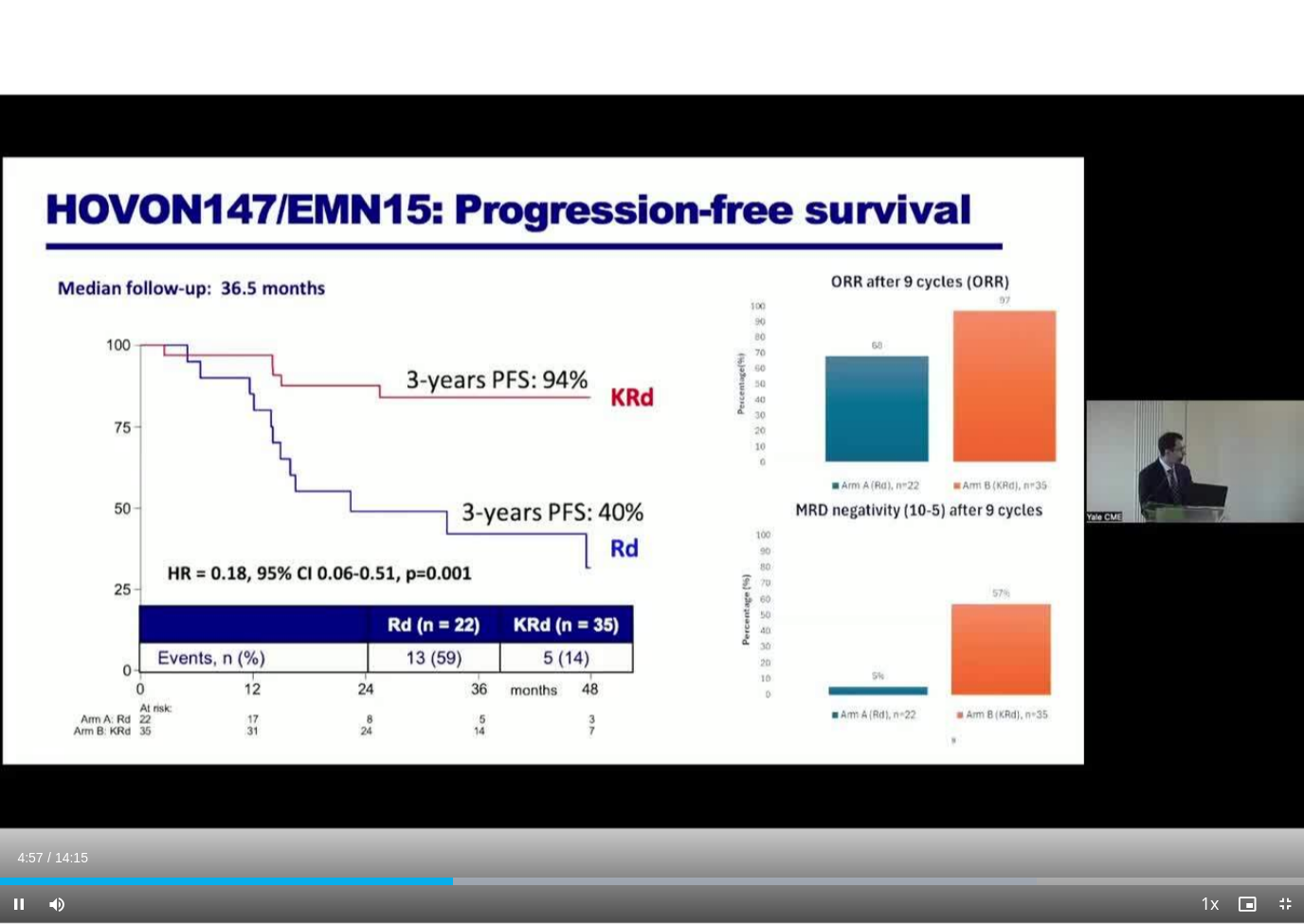click at bounding box center (226, 881) 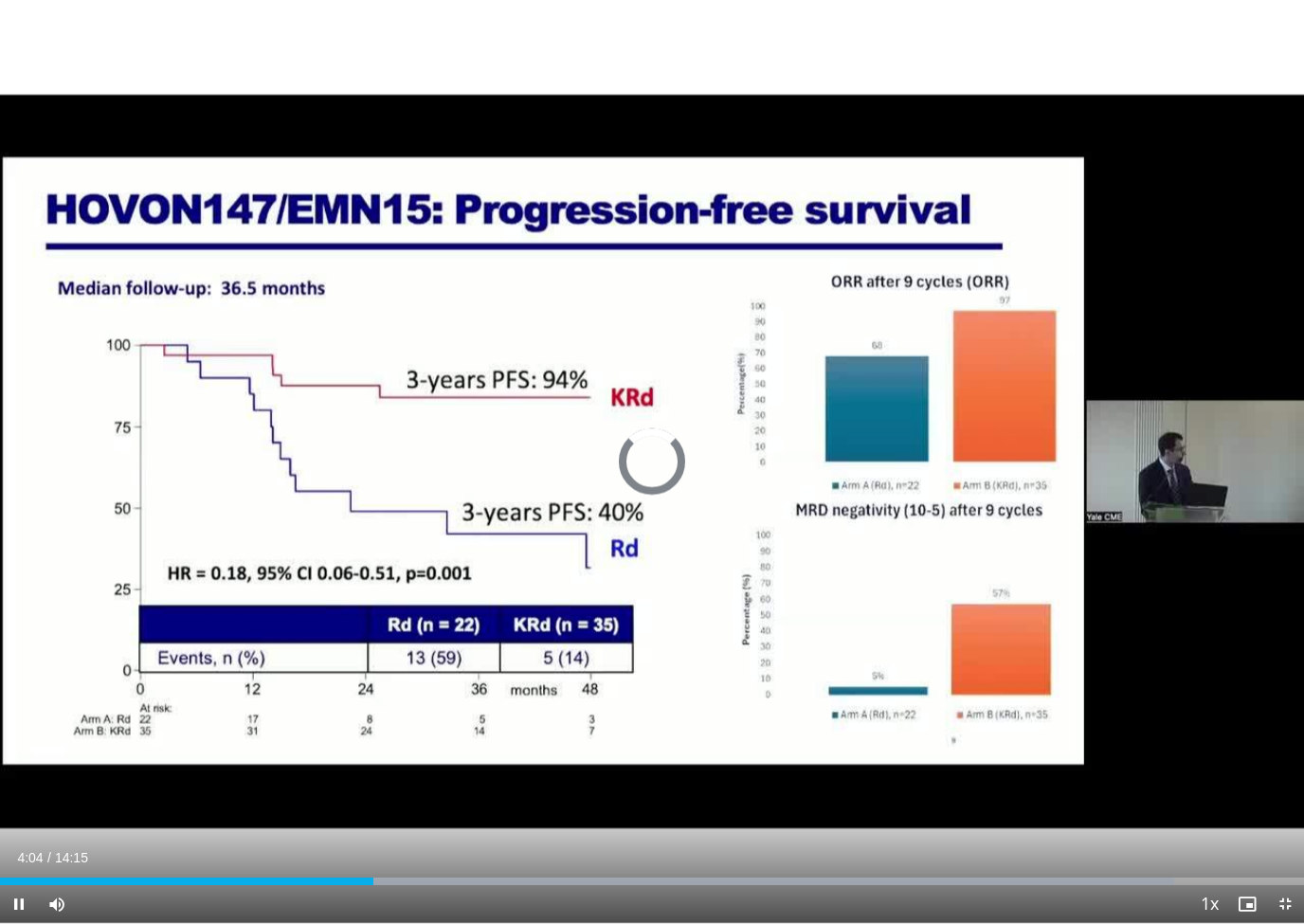 click at bounding box center [679, 881] 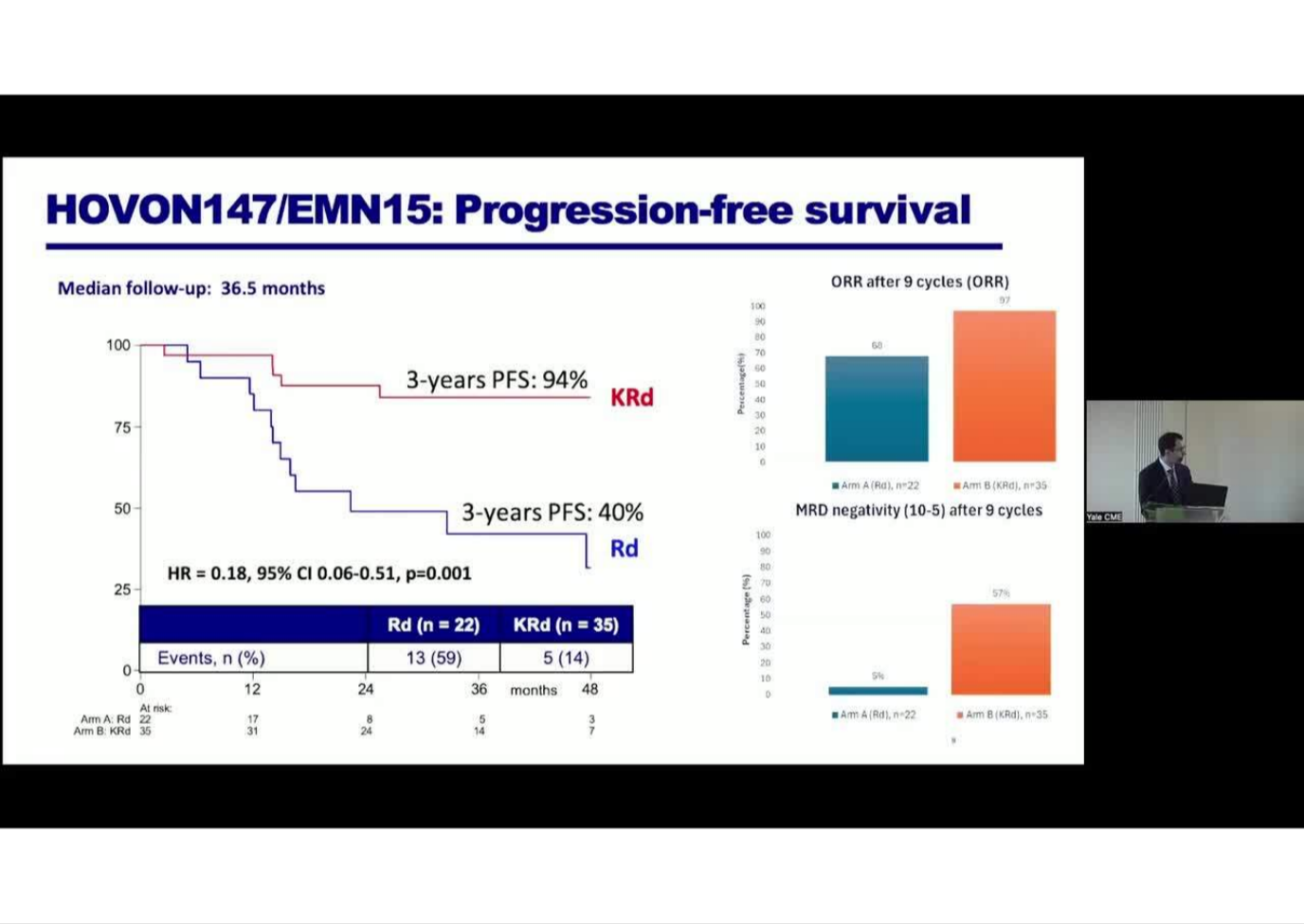 click on "10 seconds
Tap to unmute" at bounding box center [652, 462] 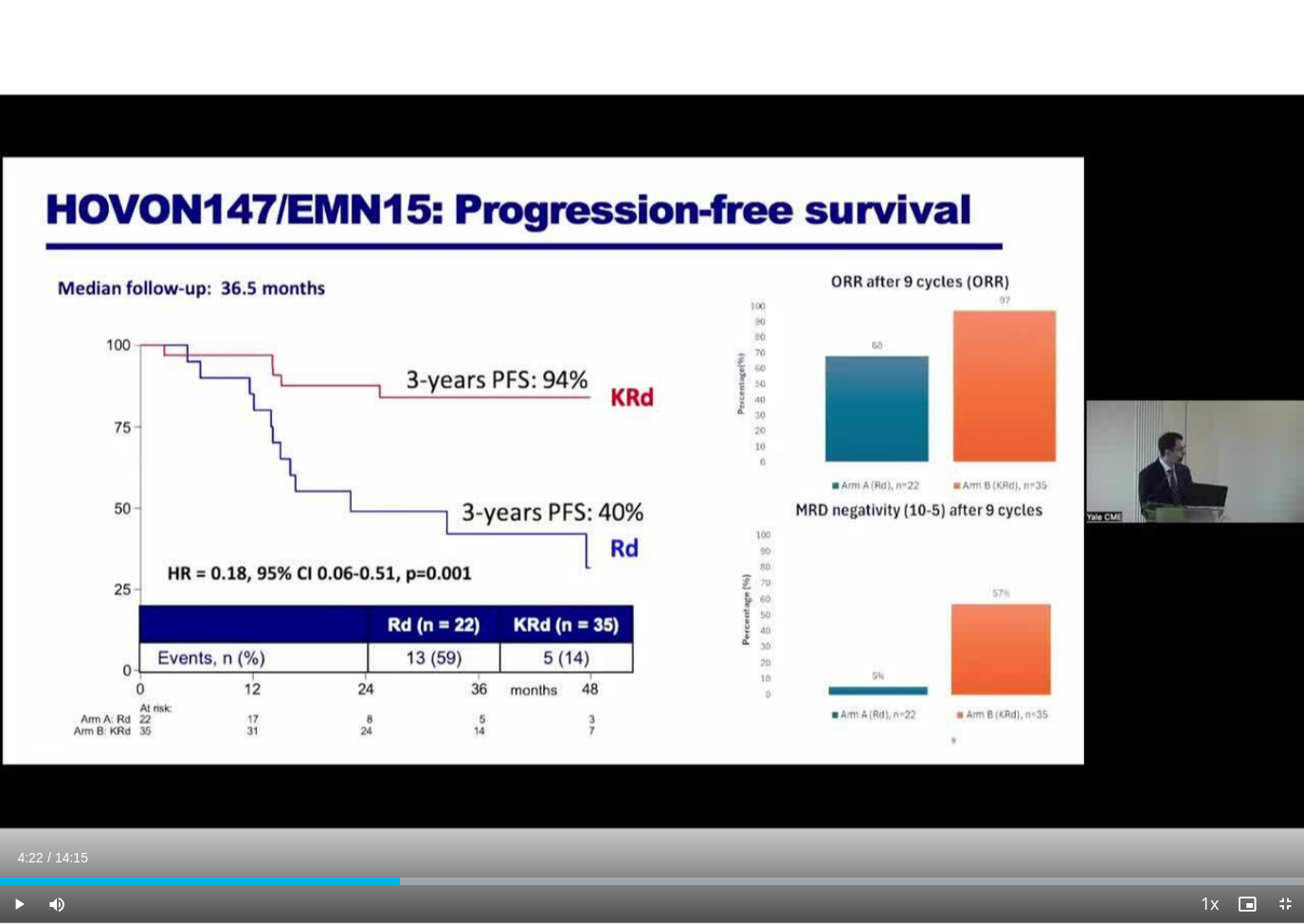 click at bounding box center [810, 881] 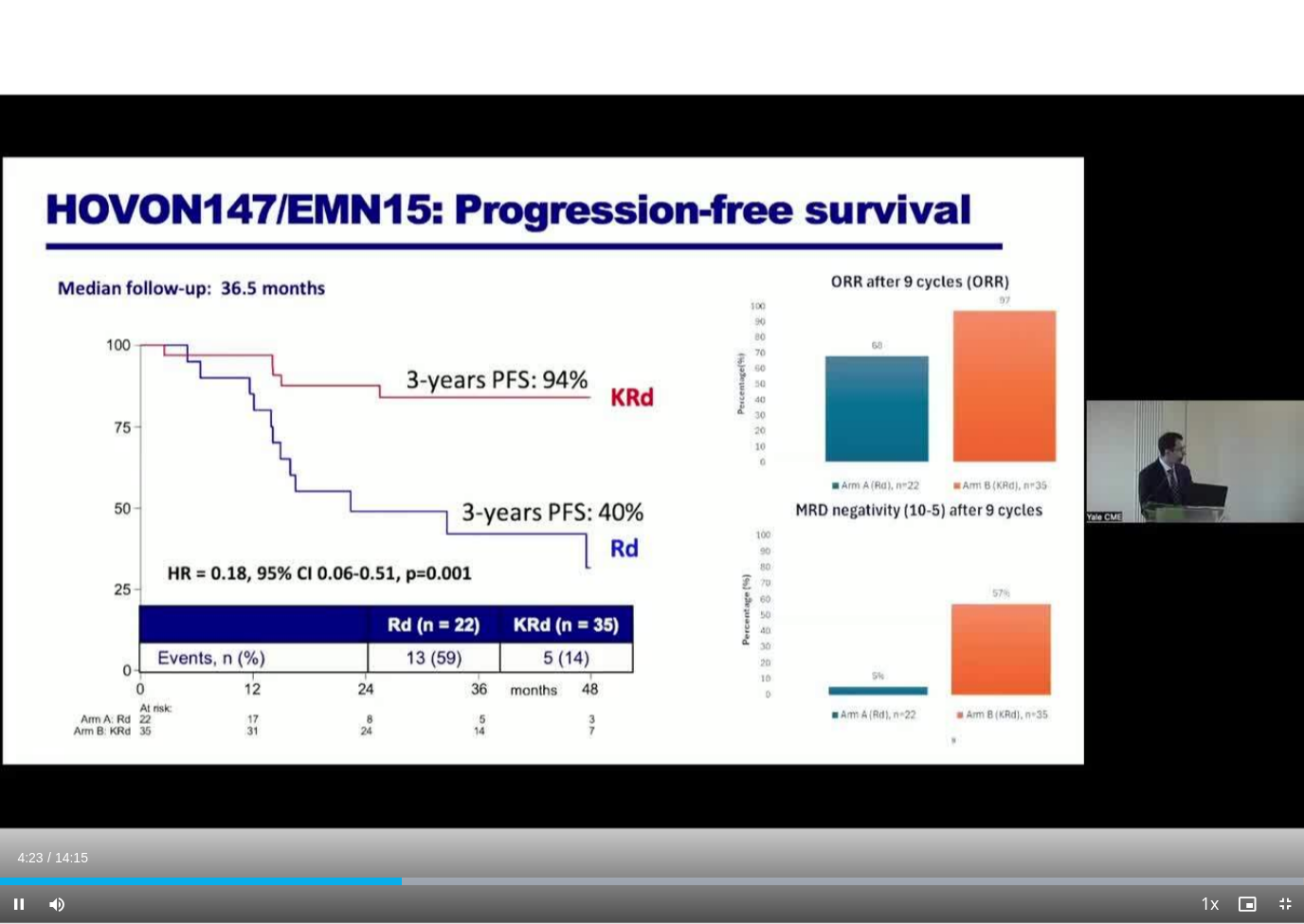 click on "Current Time  4:23 / Duration  14:15 Pause Skip Backward Skip Forward Mute Loaded :  99.96% Stream Type  LIVE Seek to live, currently behind live LIVE   1x Playback Rate 0.5x 0.75x 1x , selected 1.25x 1.5x 1.75x 2x Chapters Chapters Descriptions descriptions off , selected Captions captions off , selected Audio Track en (Main) , selected Exit Fullscreen Enable picture-in-picture mode" at bounding box center [652, 904] 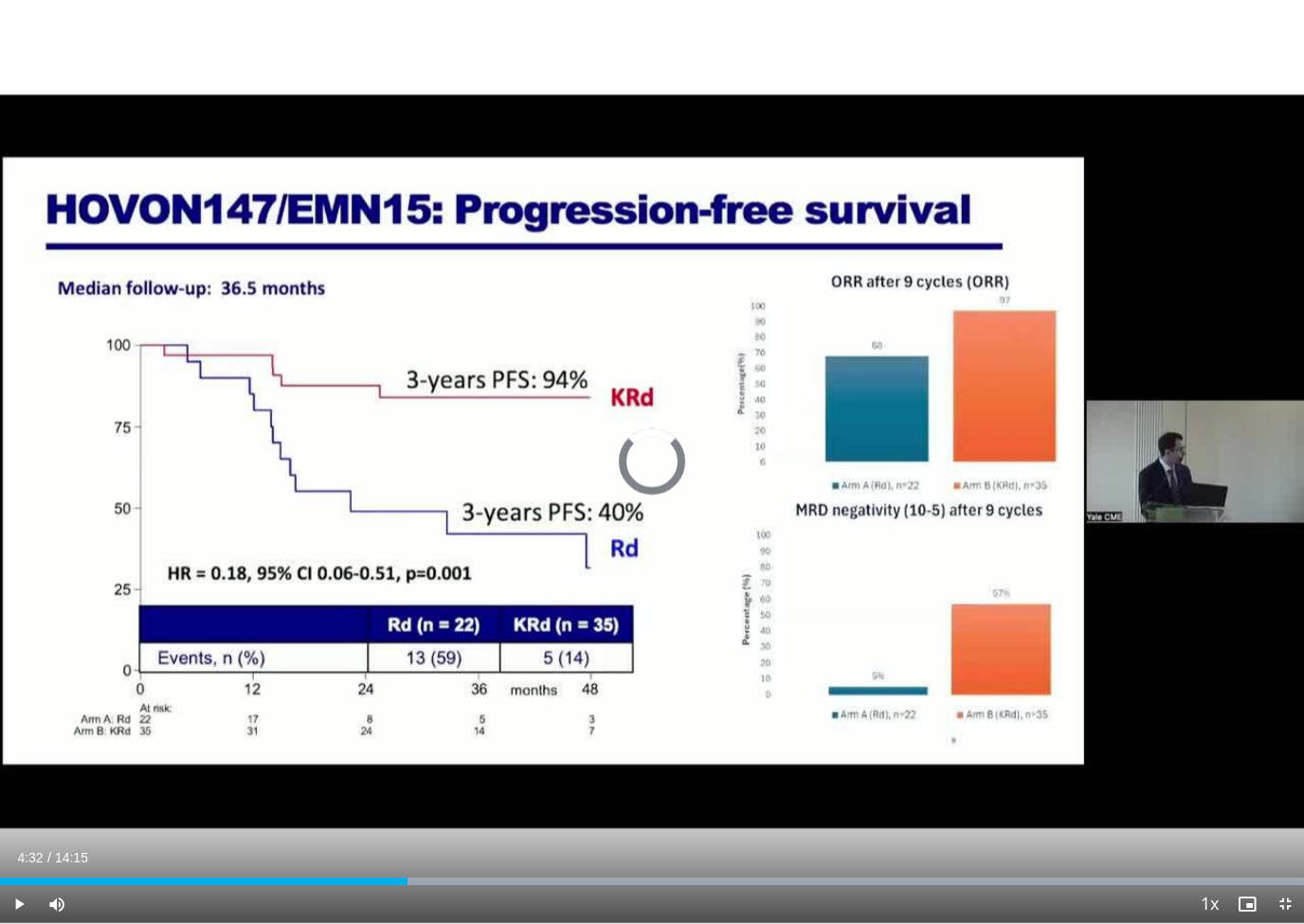 click at bounding box center [810, 881] 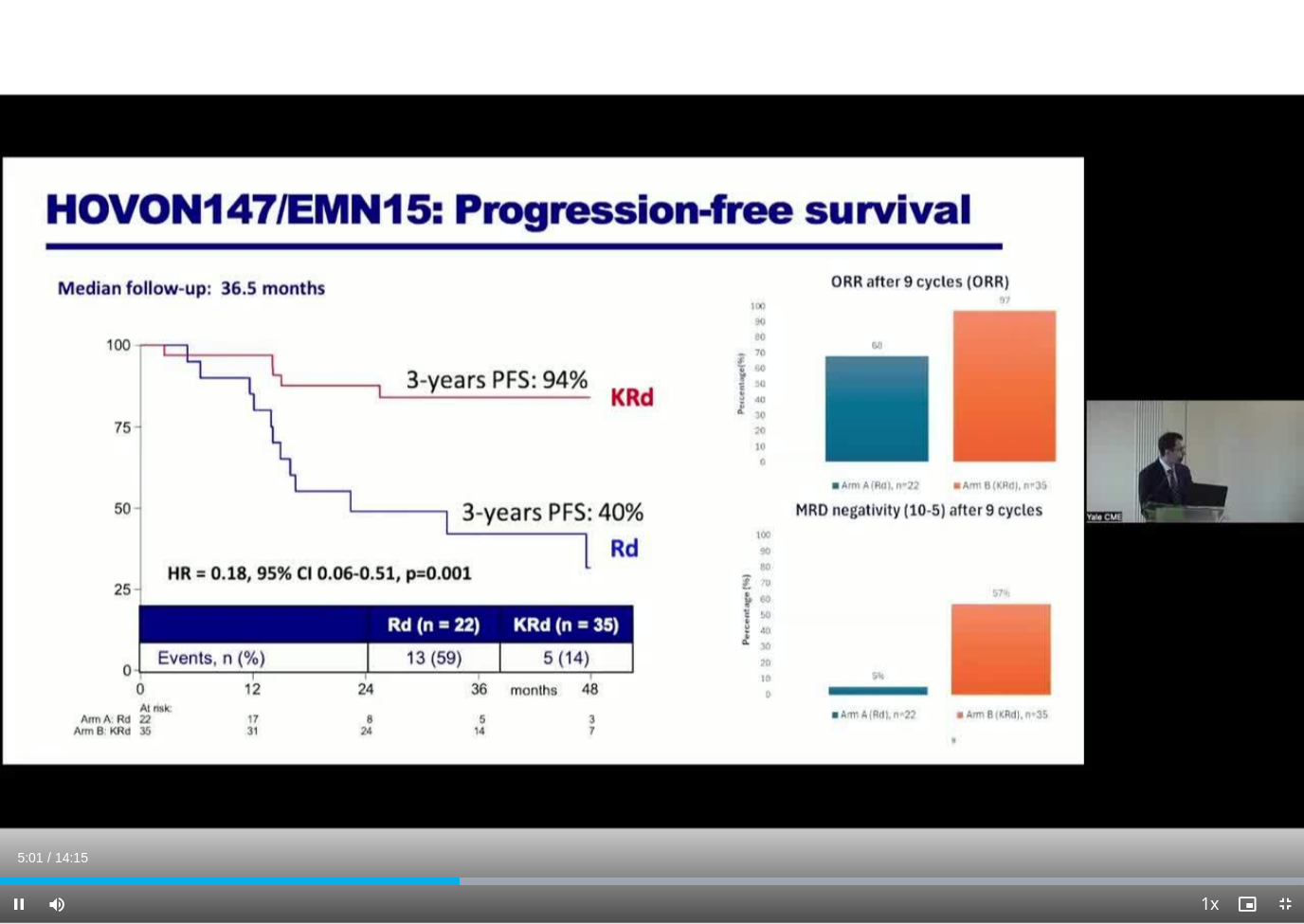 click on "10 seconds
Tap to unmute" at bounding box center (652, 462) 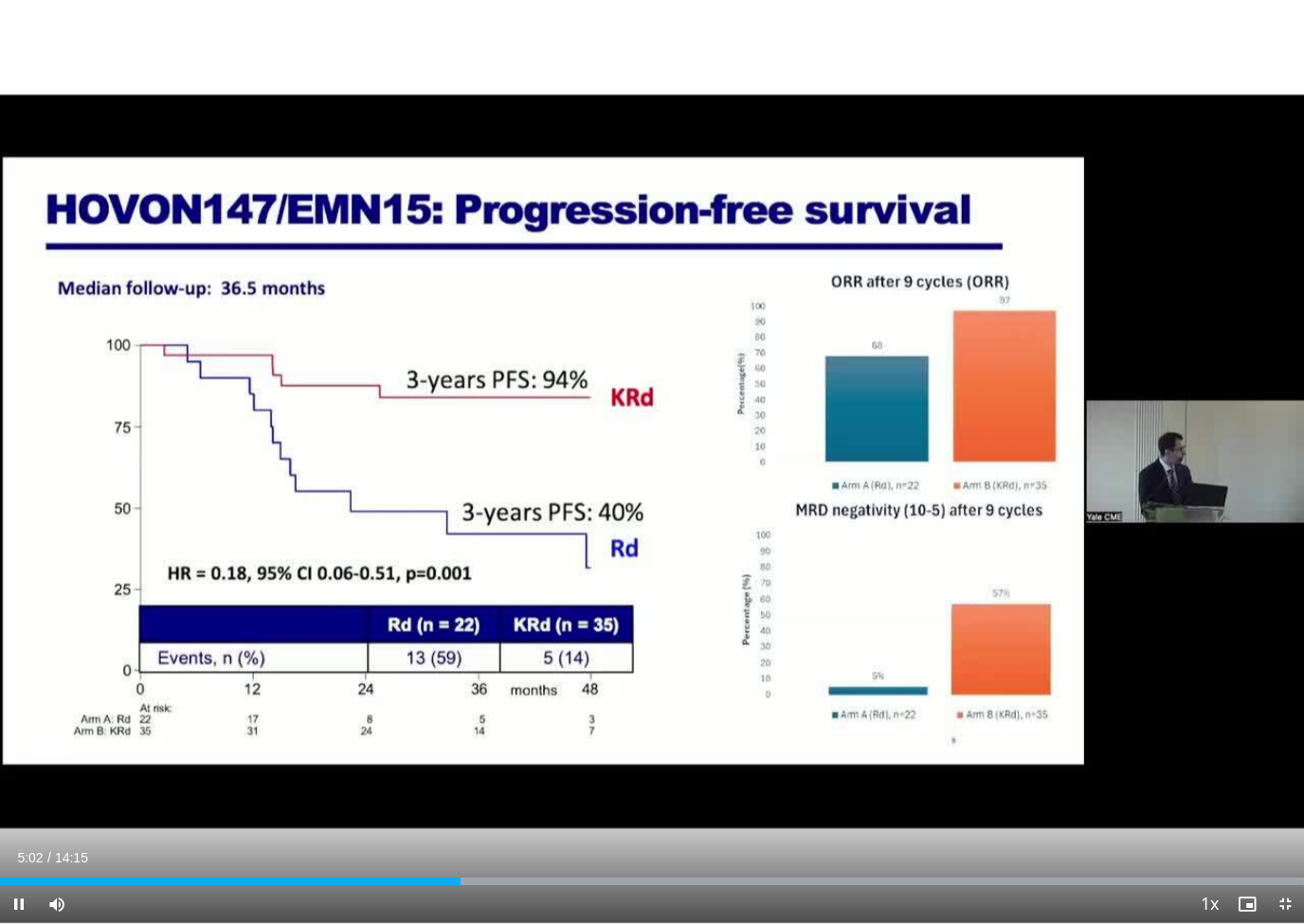 click at bounding box center [230, 881] 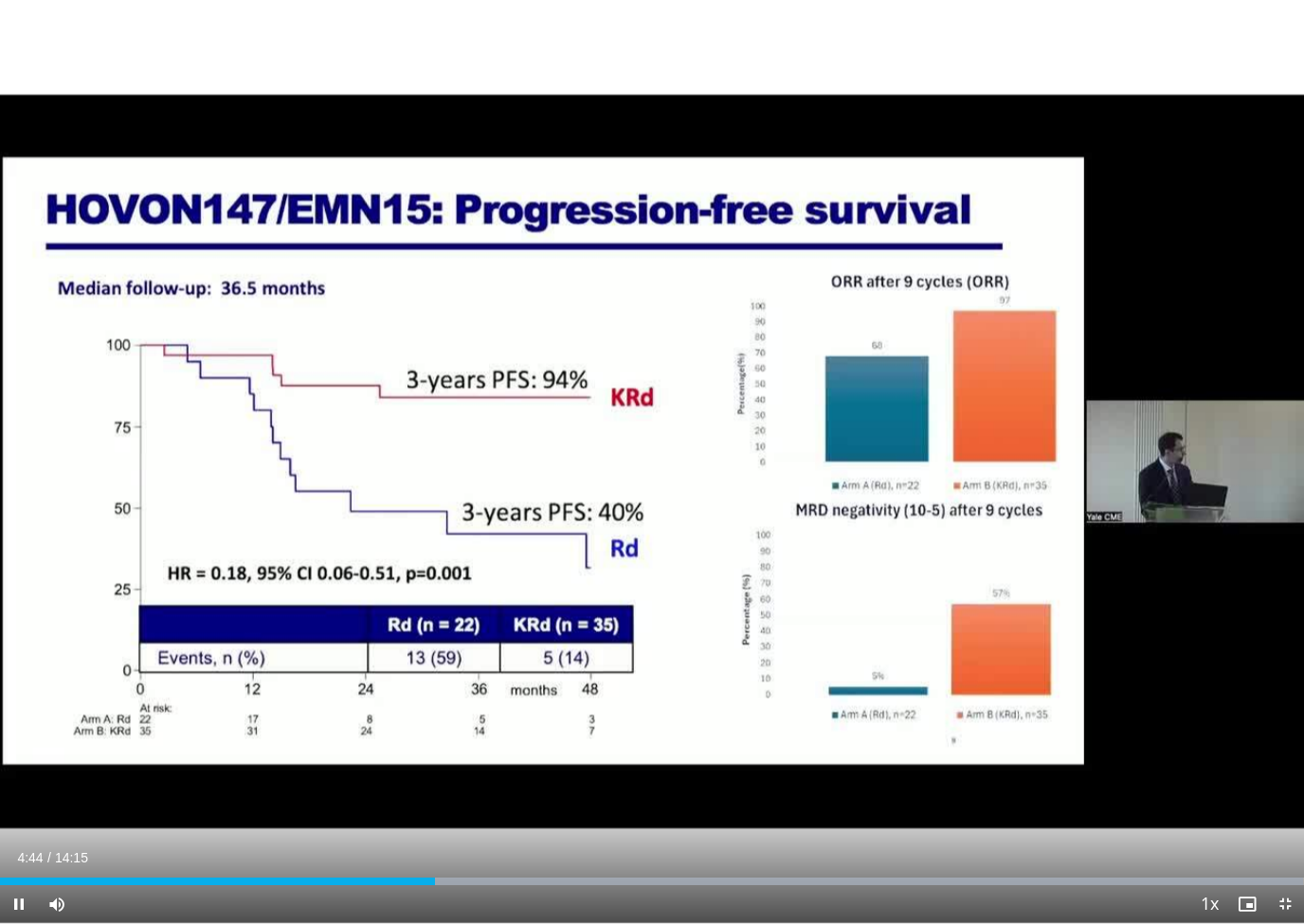 click on "Current Time  4:44 / Duration  14:15 Pause Skip Backward Skip Forward Mute Loaded :  99.96% Stream Type  LIVE Seek to live, currently behind live LIVE   1x Playback Rate 0.5x 0.75x 1x , selected 1.25x 1.5x 1.75x 2x Chapters Chapters Descriptions descriptions off , selected Captions captions off , selected Audio Track en (Main) , selected Exit Fullscreen Enable picture-in-picture mode" at bounding box center [652, 904] 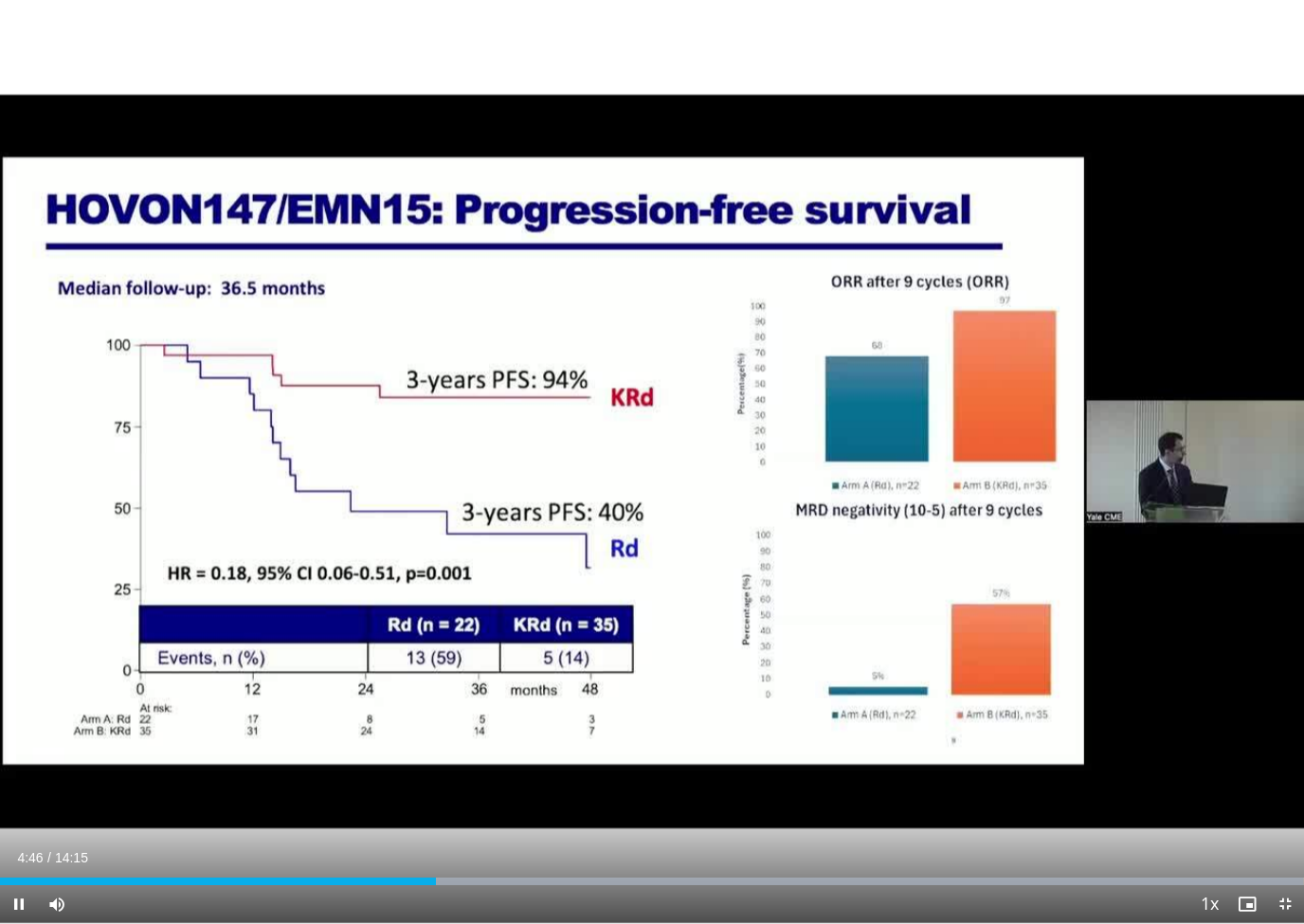 click on "Loaded :  99.96%" at bounding box center [652, 876] 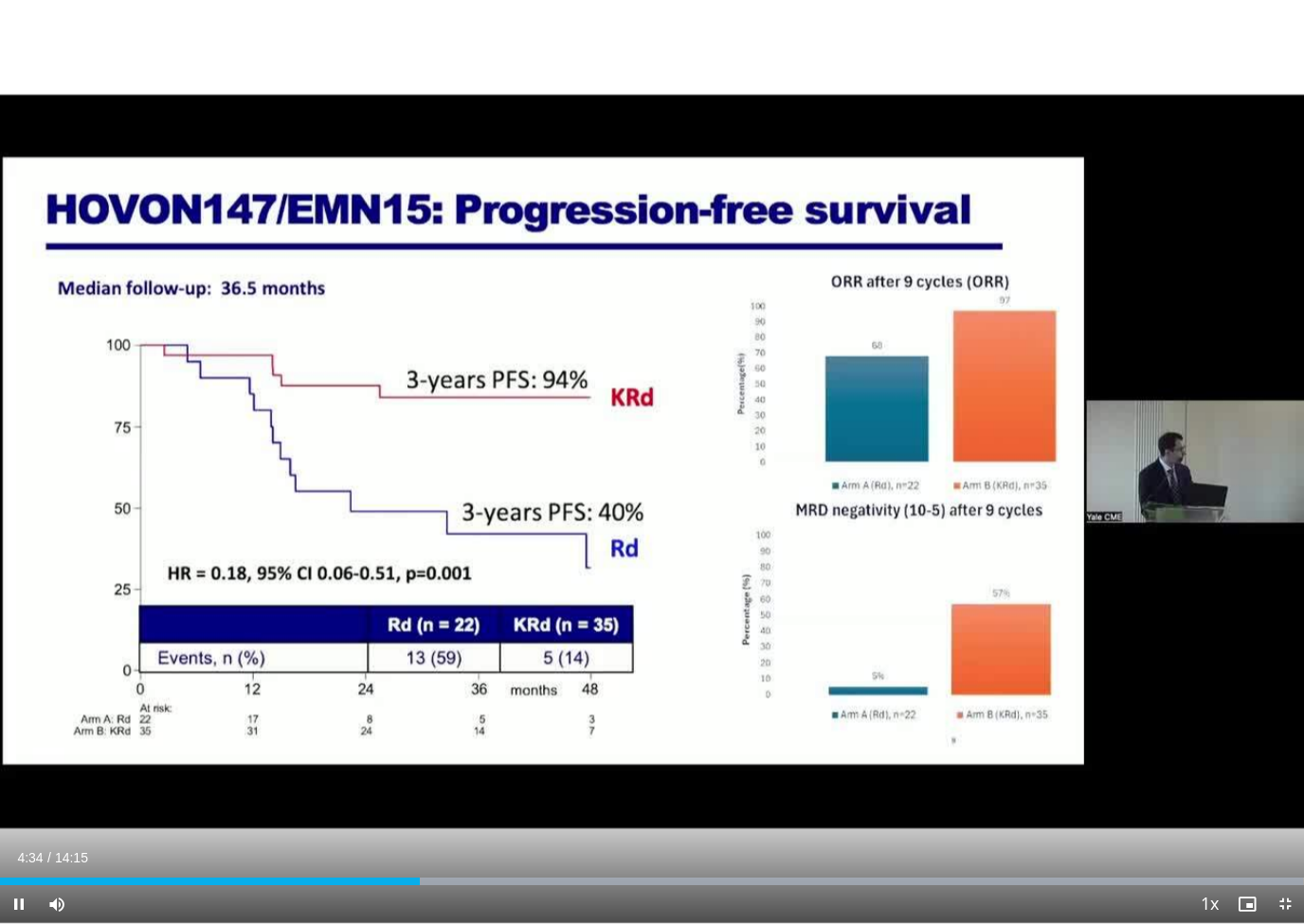 click on "Loaded :  99.96%" at bounding box center (652, 876) 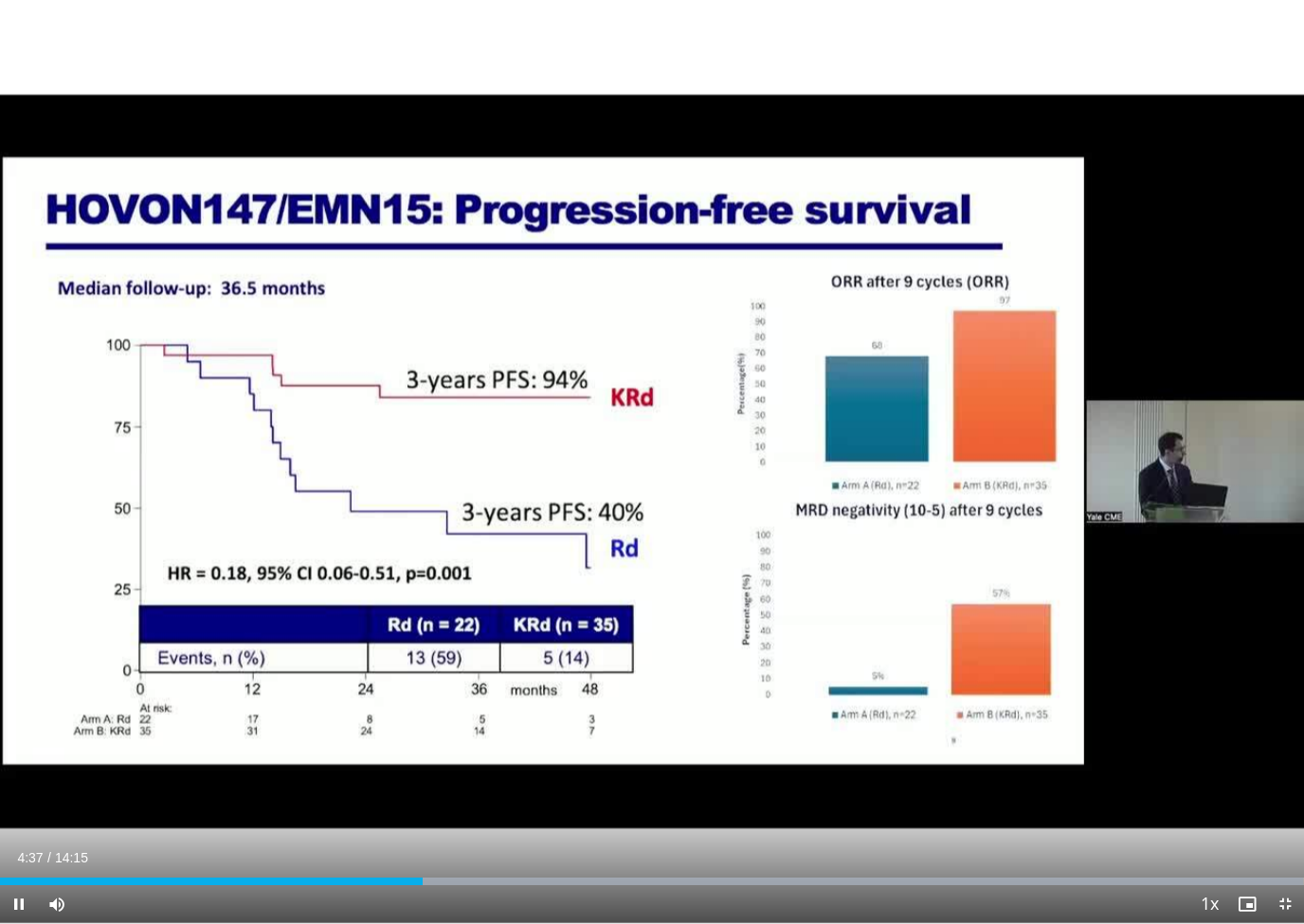 click on "Current Time  4:37 / Duration  14:15 Pause Skip Backward Skip Forward Mute Loaded :  99.96% Stream Type  LIVE Seek to live, currently behind live LIVE   1x Playback Rate 0.5x 0.75x 1x , selected 1.25x 1.5x 1.75x 2x Chapters Chapters Descriptions descriptions off , selected Captions captions off , selected Audio Track en (Main) , selected Exit Fullscreen Enable picture-in-picture mode" at bounding box center (652, 904) 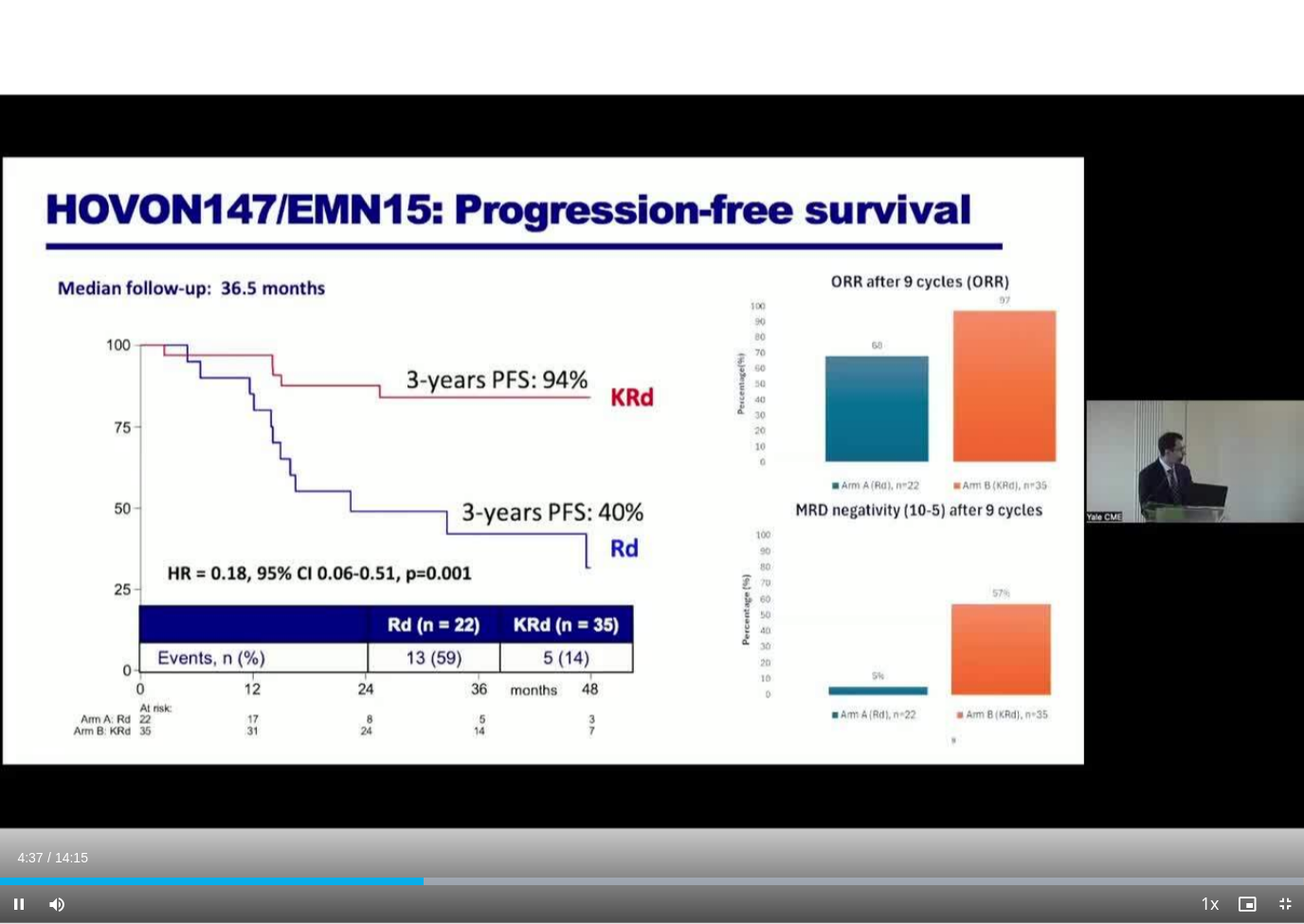 click at bounding box center (211, 881) 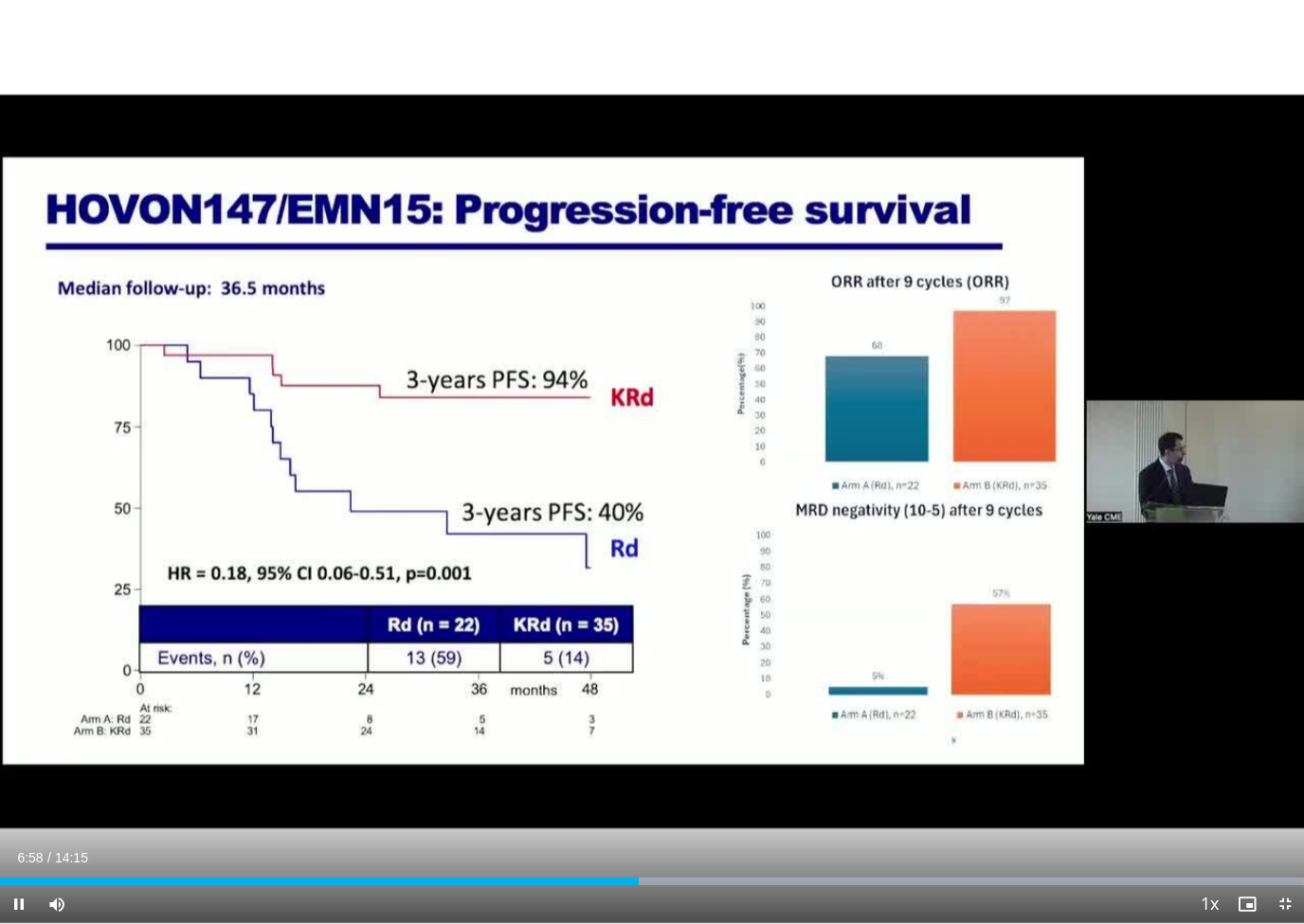 click on "10 seconds
Tap to unmute" at bounding box center [652, 462] 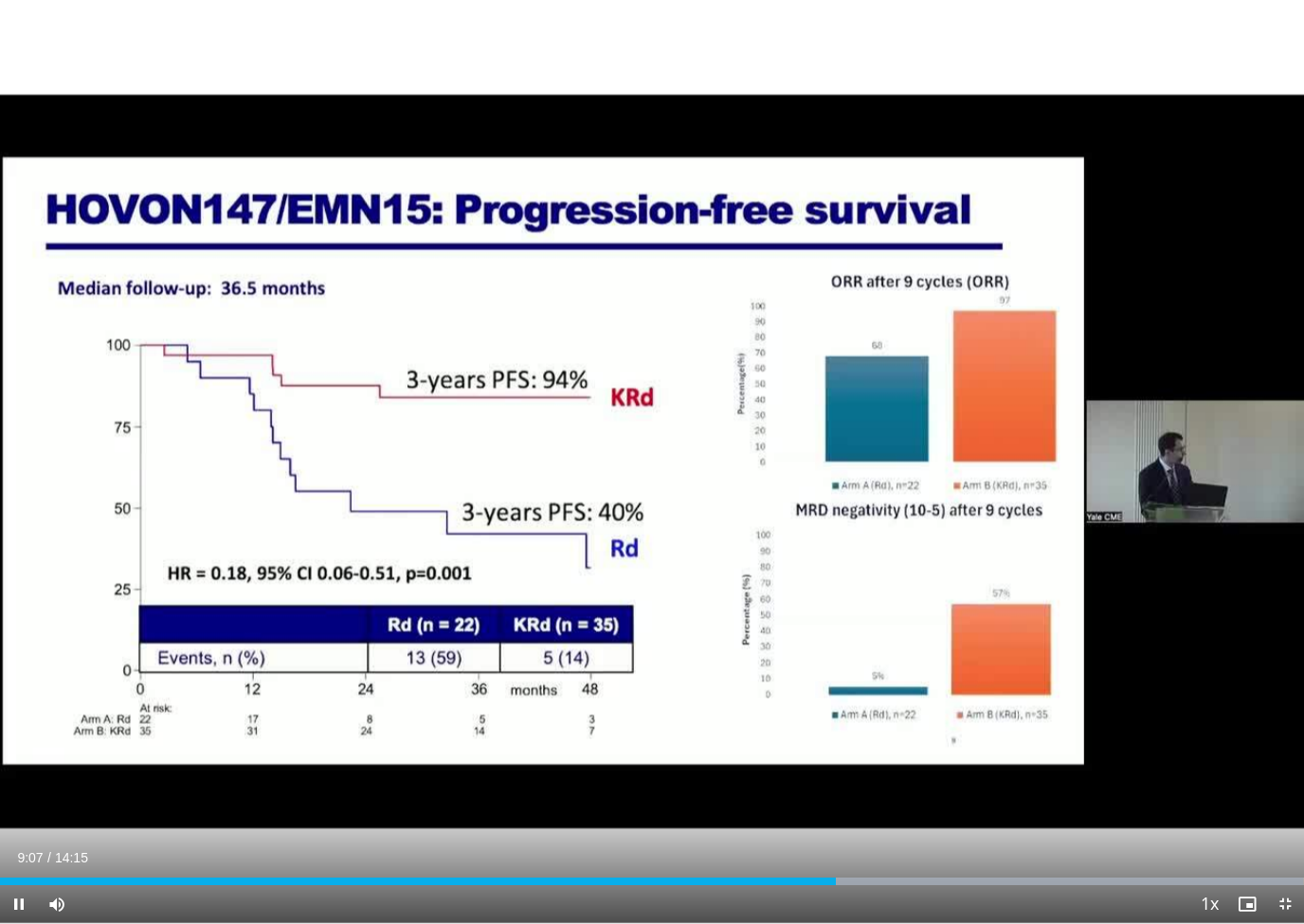click on "10 seconds
Tap to unmute" at bounding box center (652, 462) 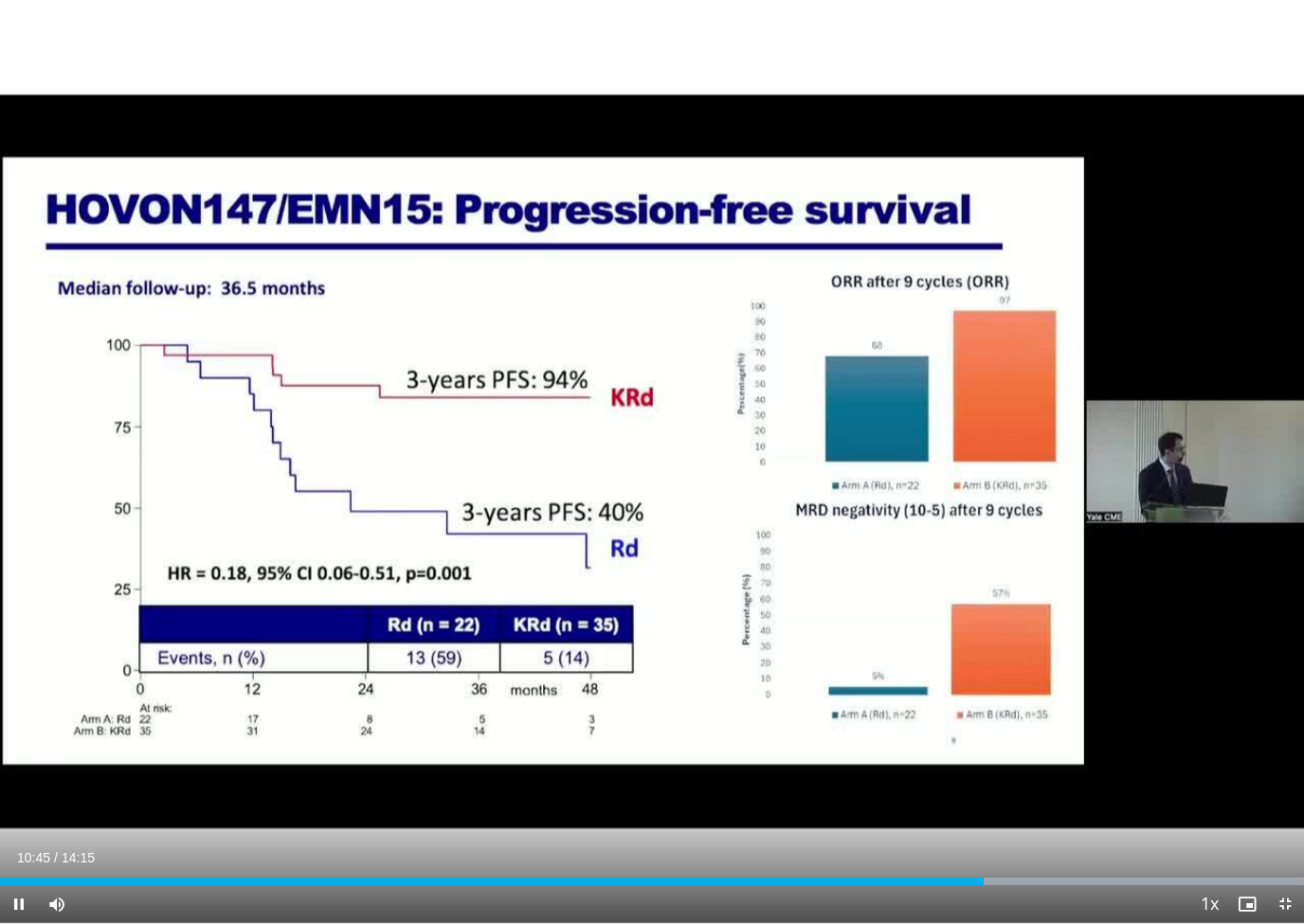 click on "10:45" at bounding box center [33, 858] 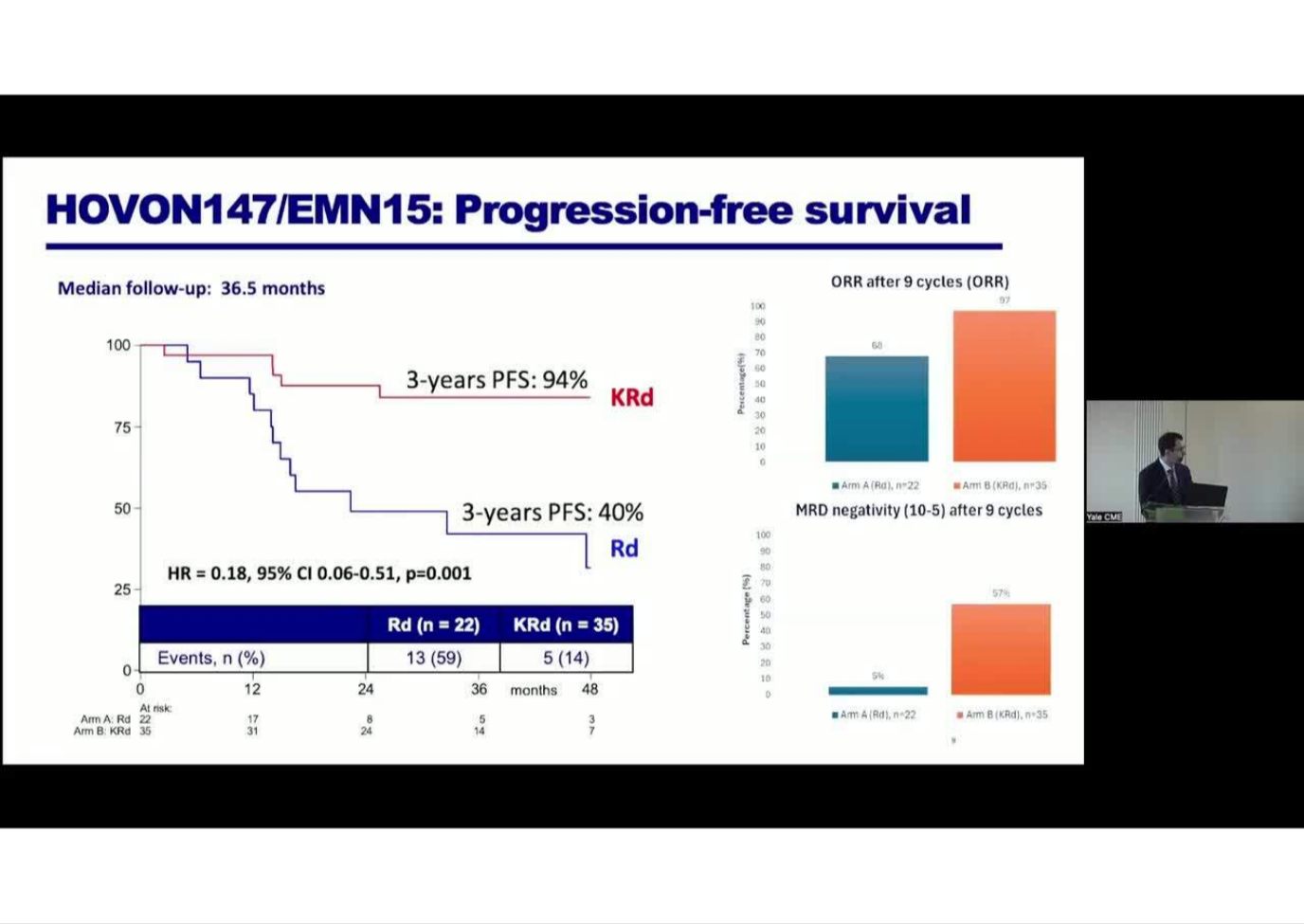 click on "10 seconds
Tap to unmute" at bounding box center [652, 462] 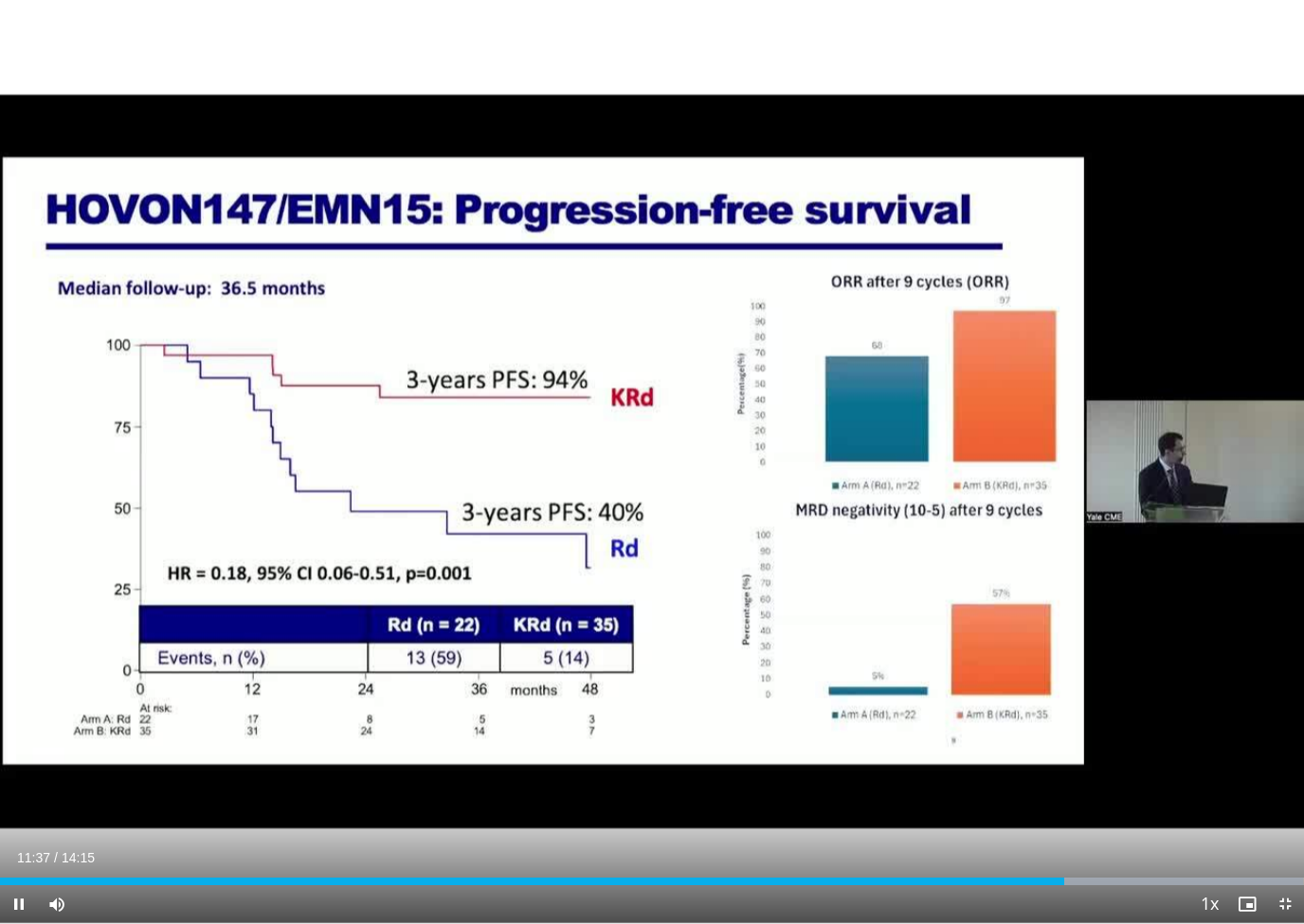 click on "Loaded :  99.96%" at bounding box center [652, 876] 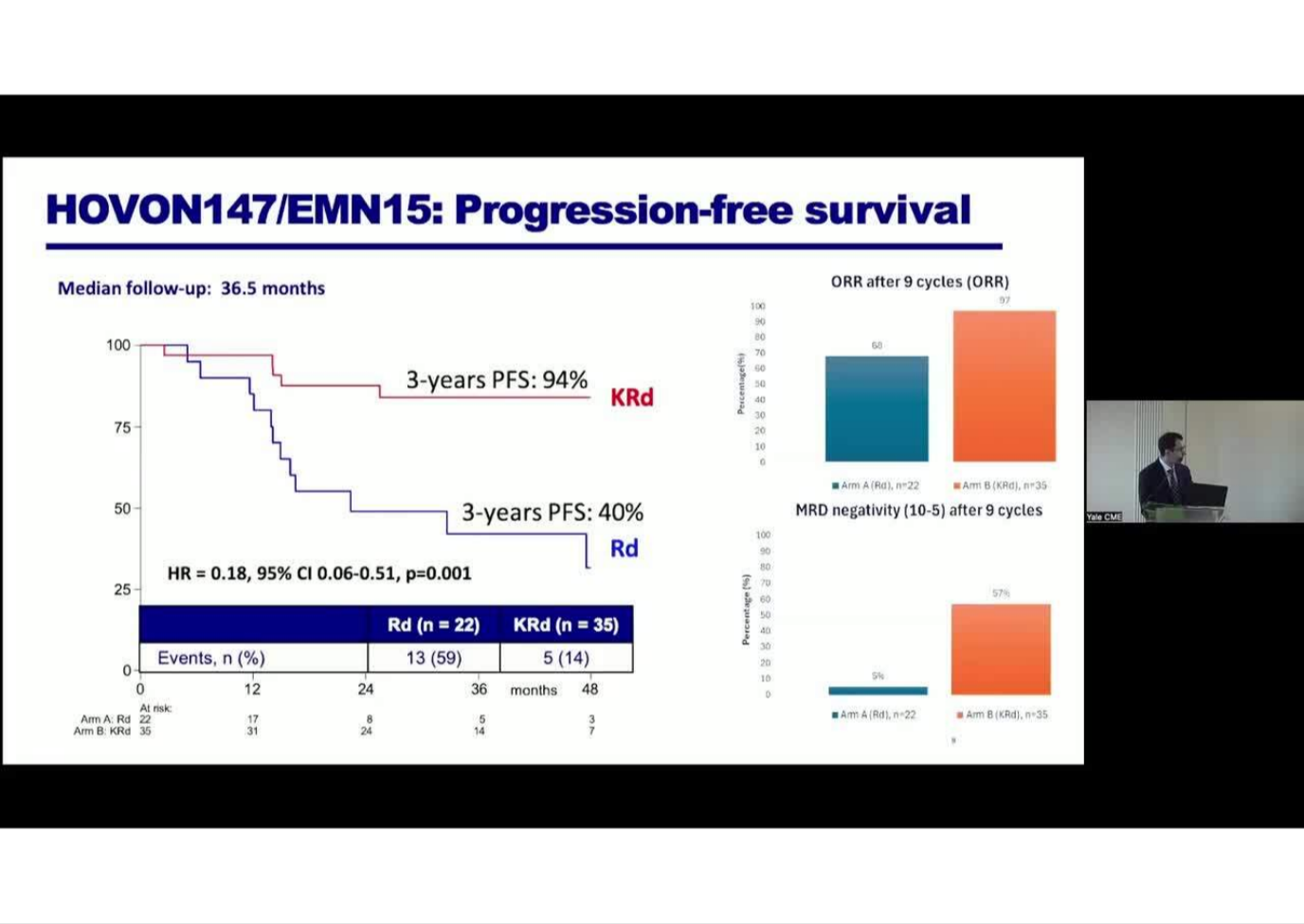 click on "10 seconds
Tap to unmute" at bounding box center [652, 462] 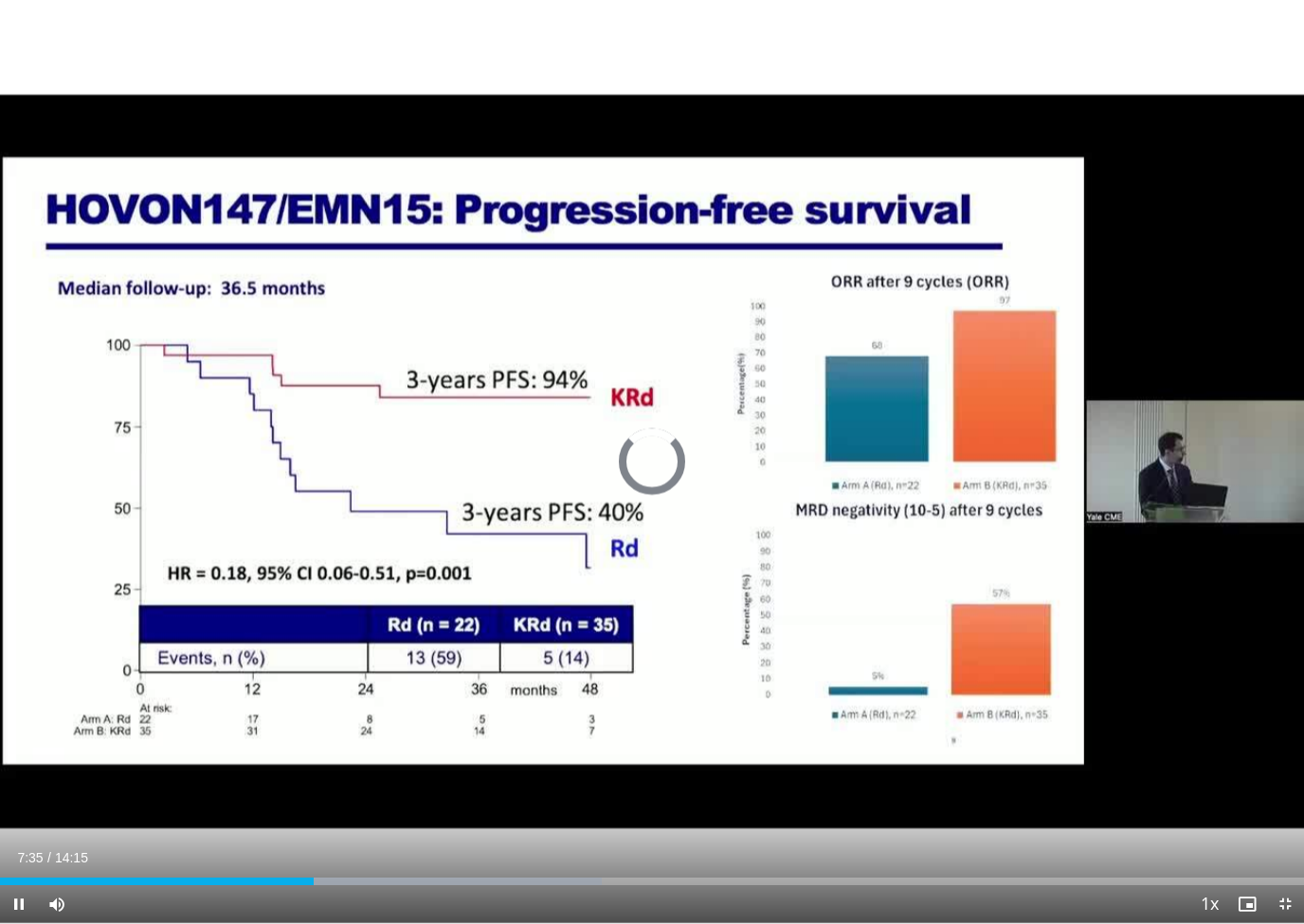 click on "Loaded :  46.14%" at bounding box center [652, 881] 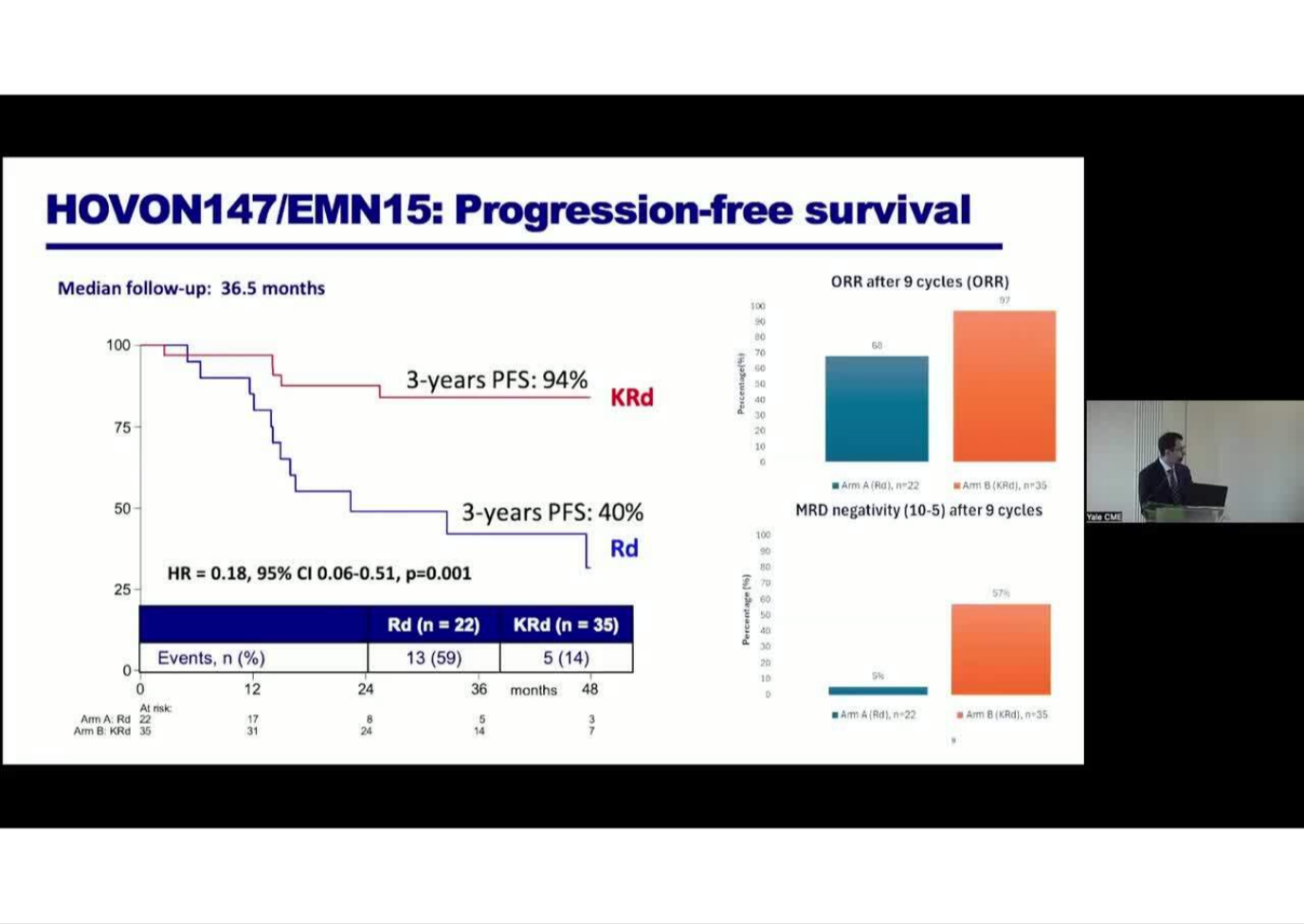 click on "10 seconds
Tap to unmute" at bounding box center [652, 462] 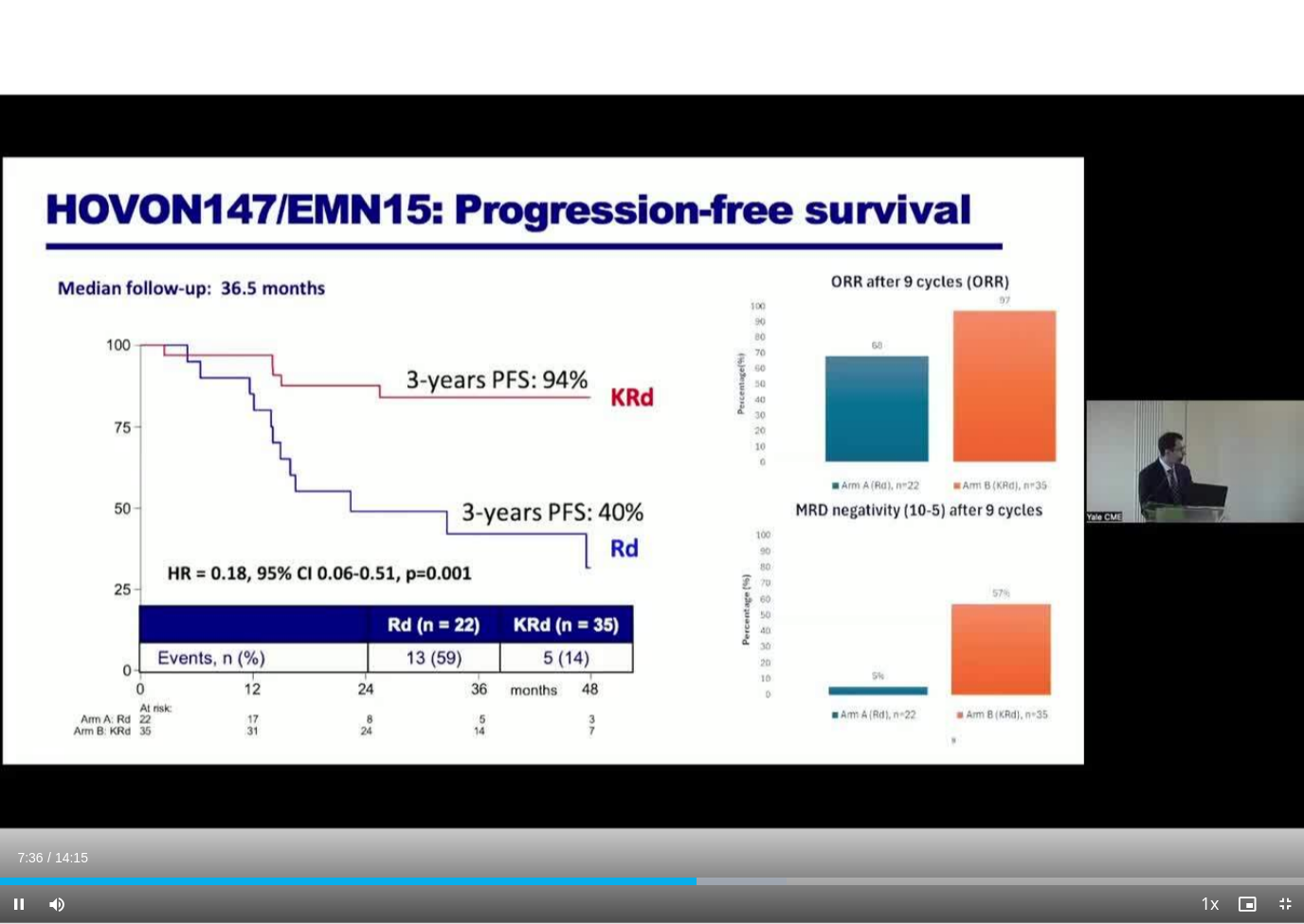 click at bounding box center (735, 881) 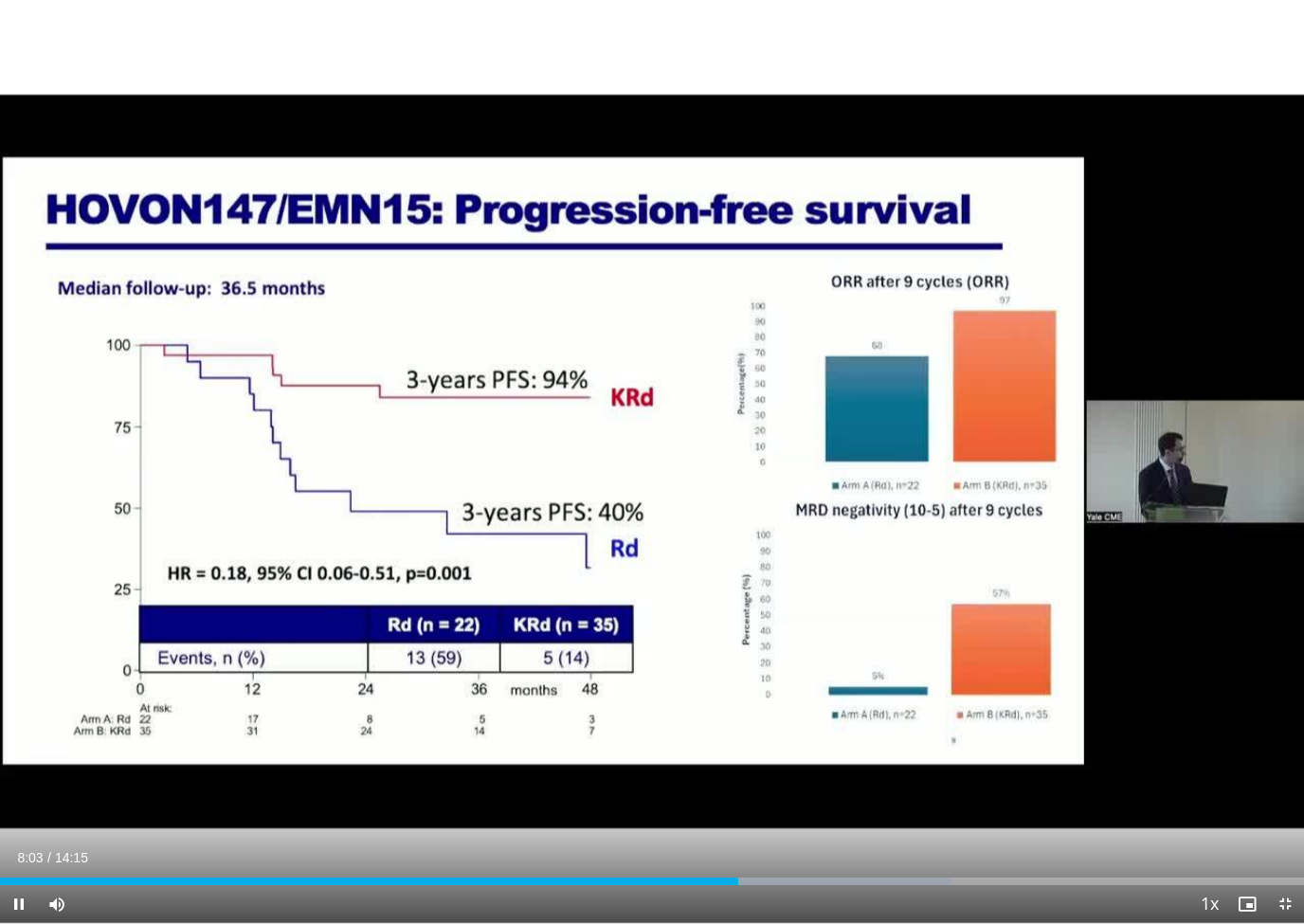 click on "10 seconds
Tap to unmute" at bounding box center [652, 462] 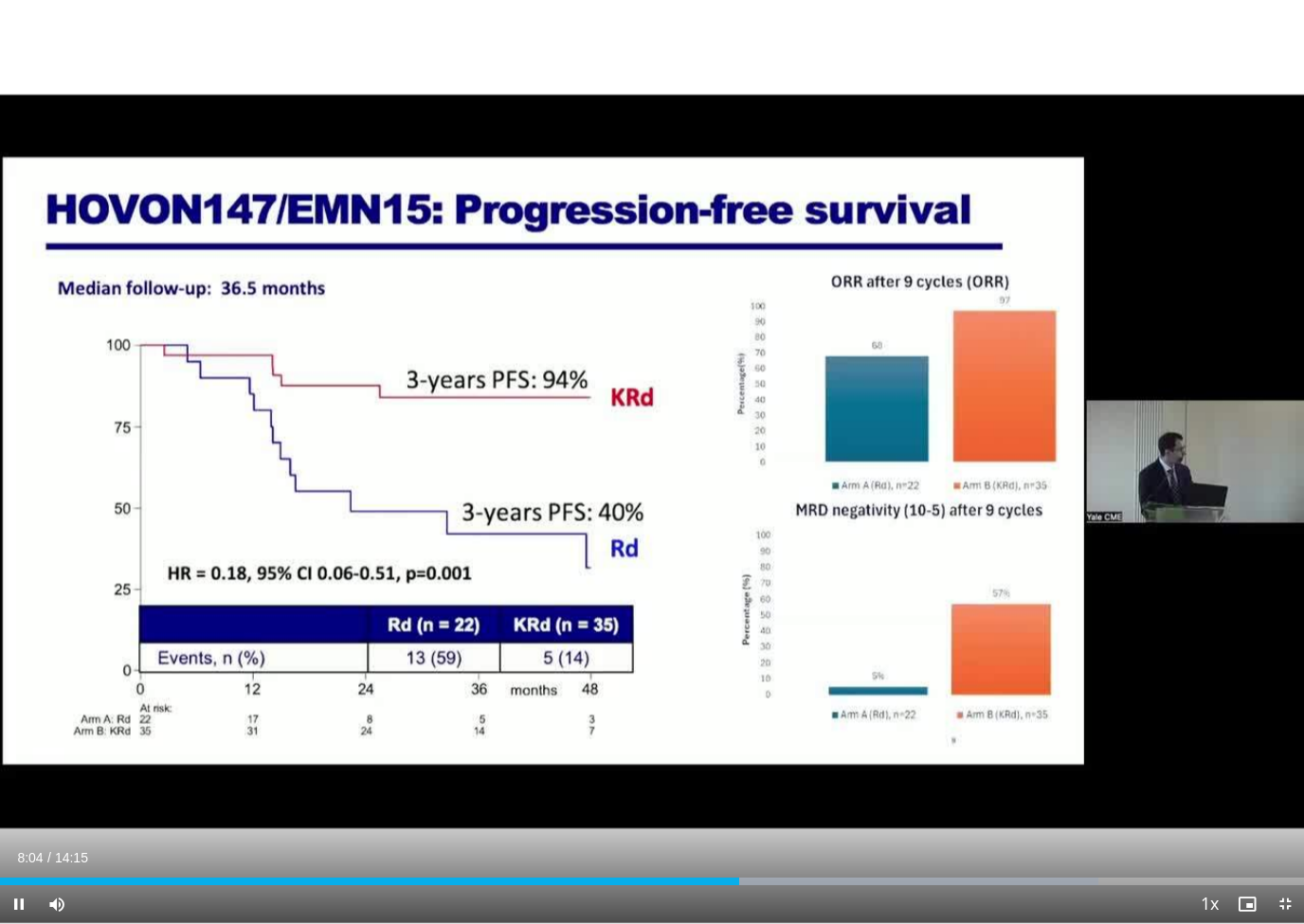 click at bounding box center [892, 881] 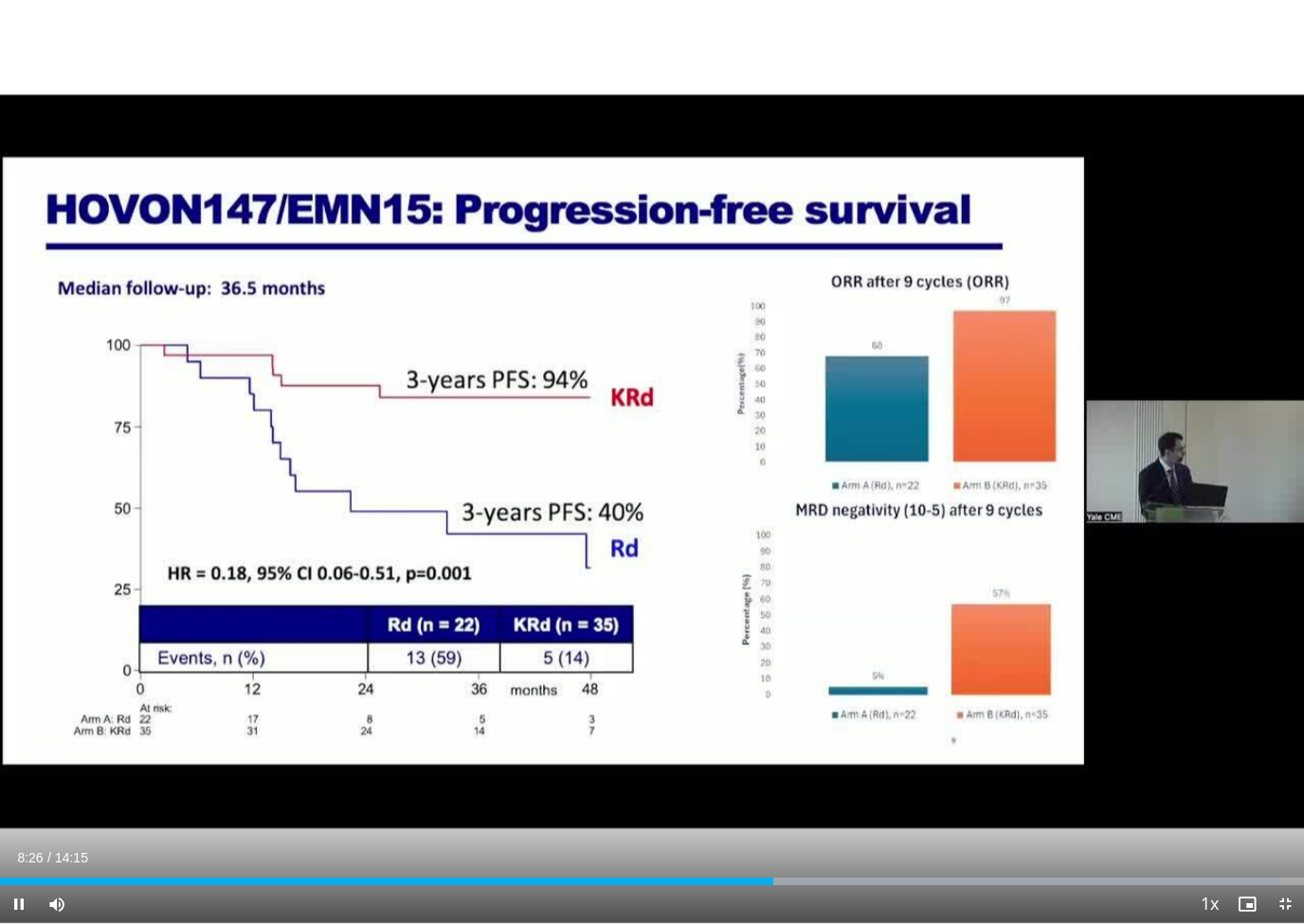 click on "10 seconds
Tap to unmute" at bounding box center (652, 462) 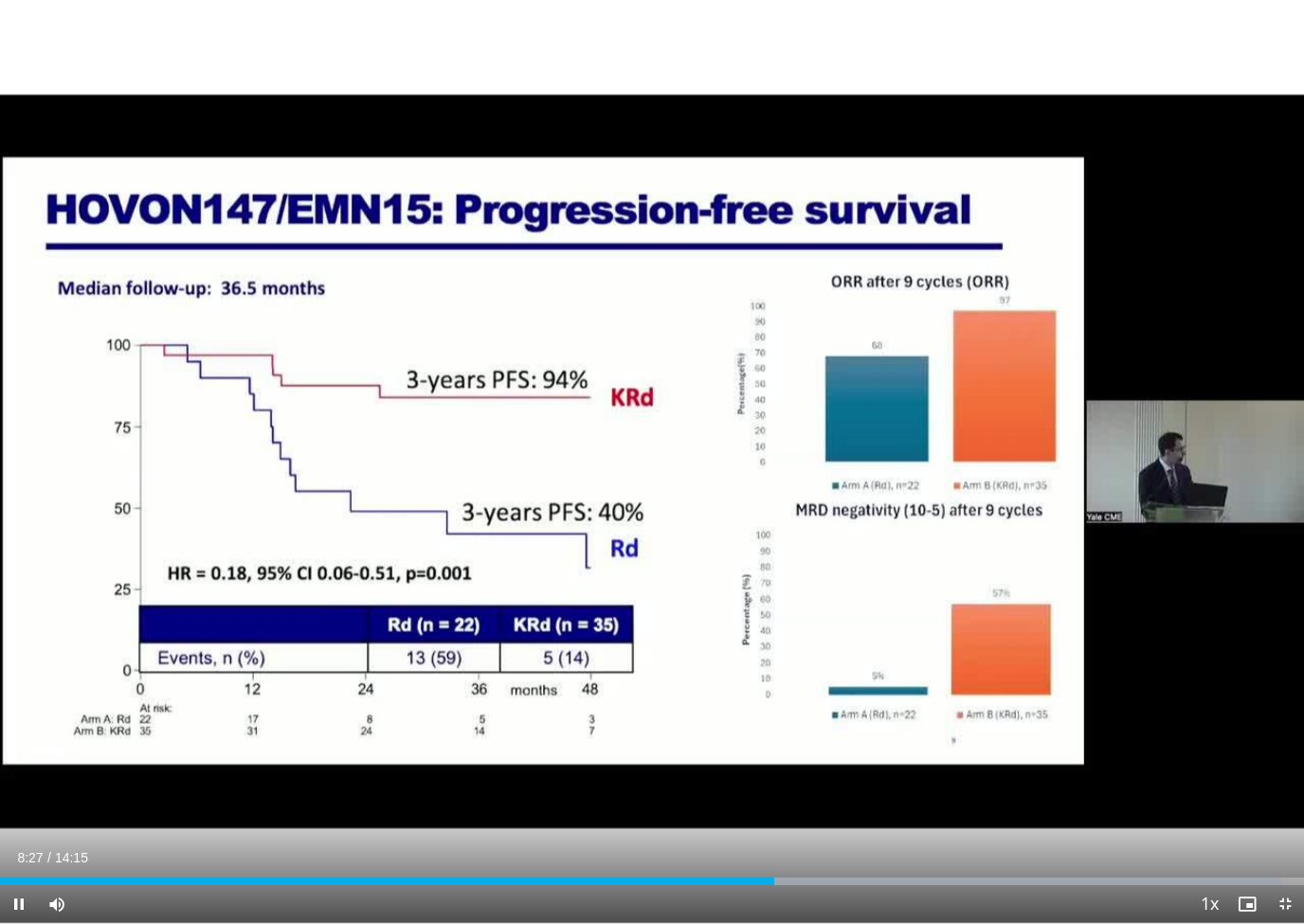 click at bounding box center (983, 881) 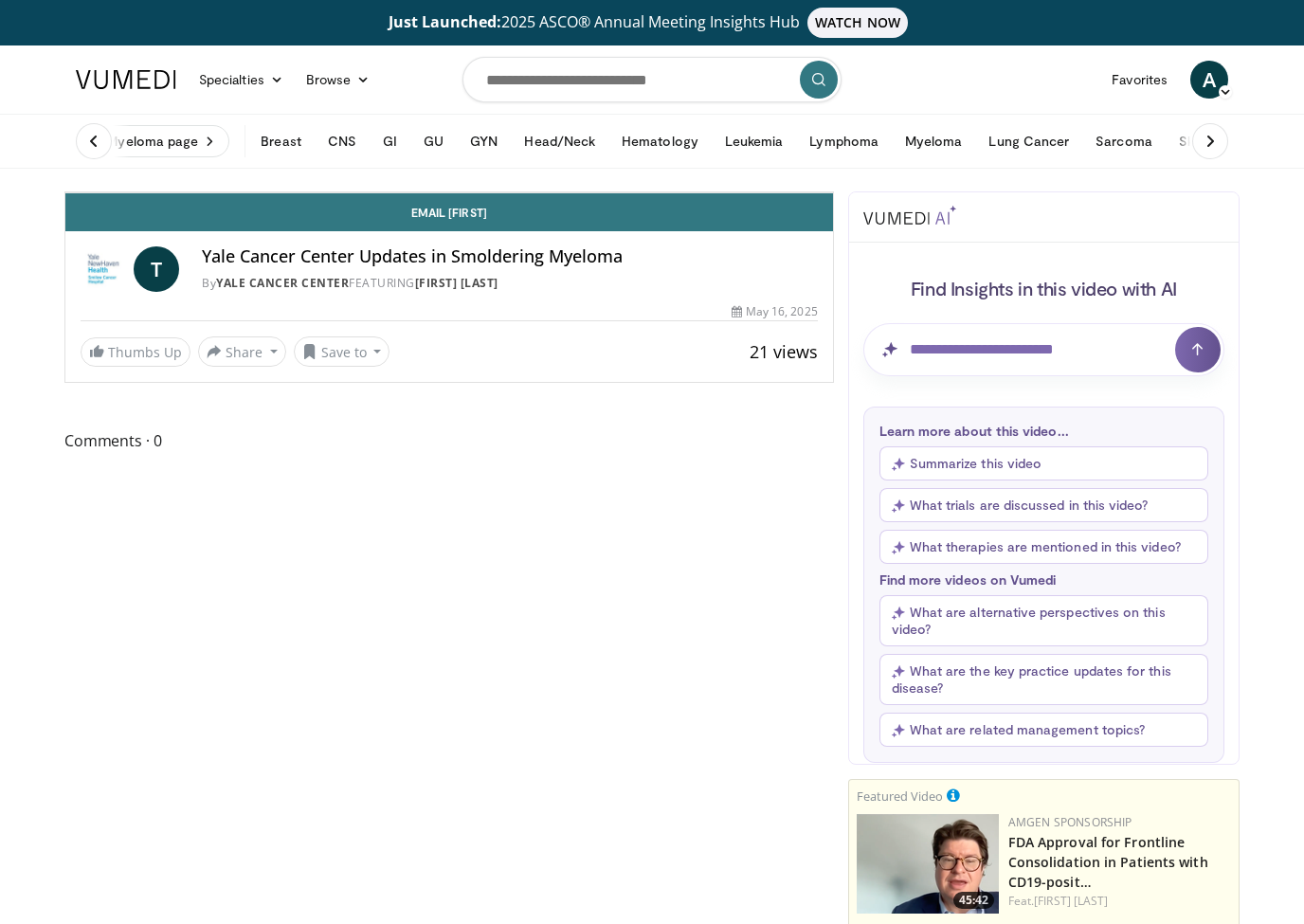scroll, scrollTop: 23, scrollLeft: 0, axis: vertical 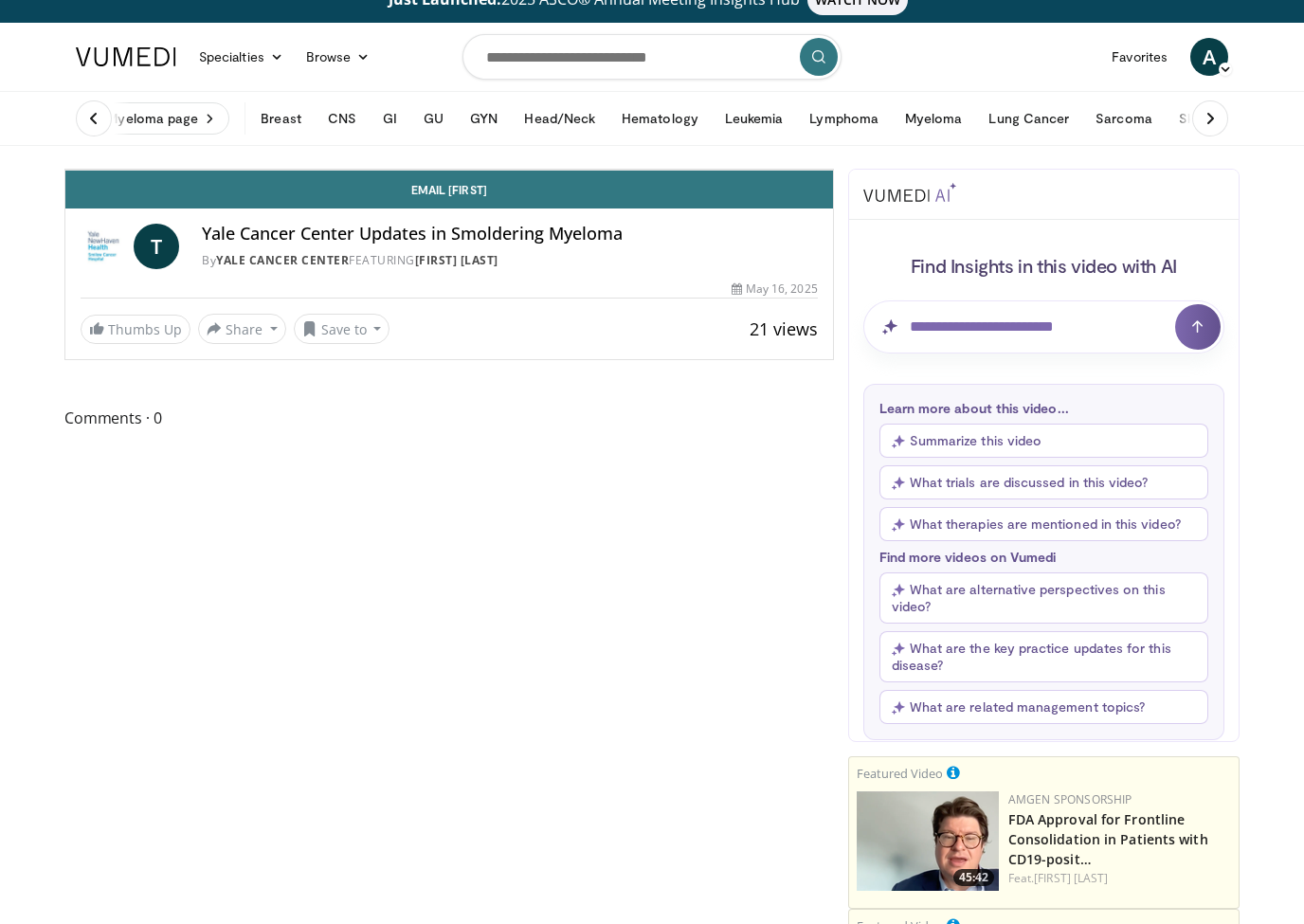 click at bounding box center (650, 128) 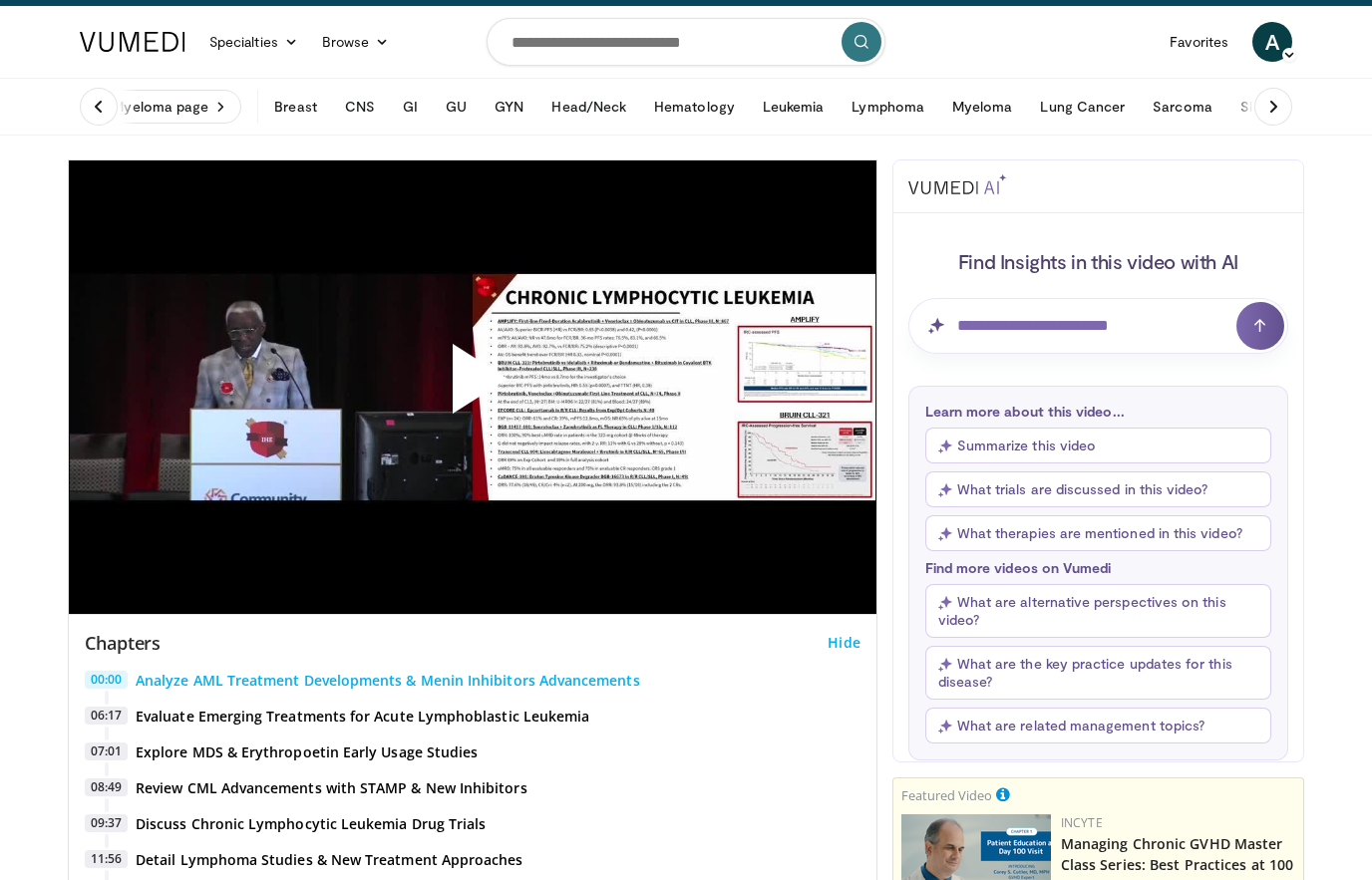 scroll, scrollTop: 0, scrollLeft: 0, axis: both 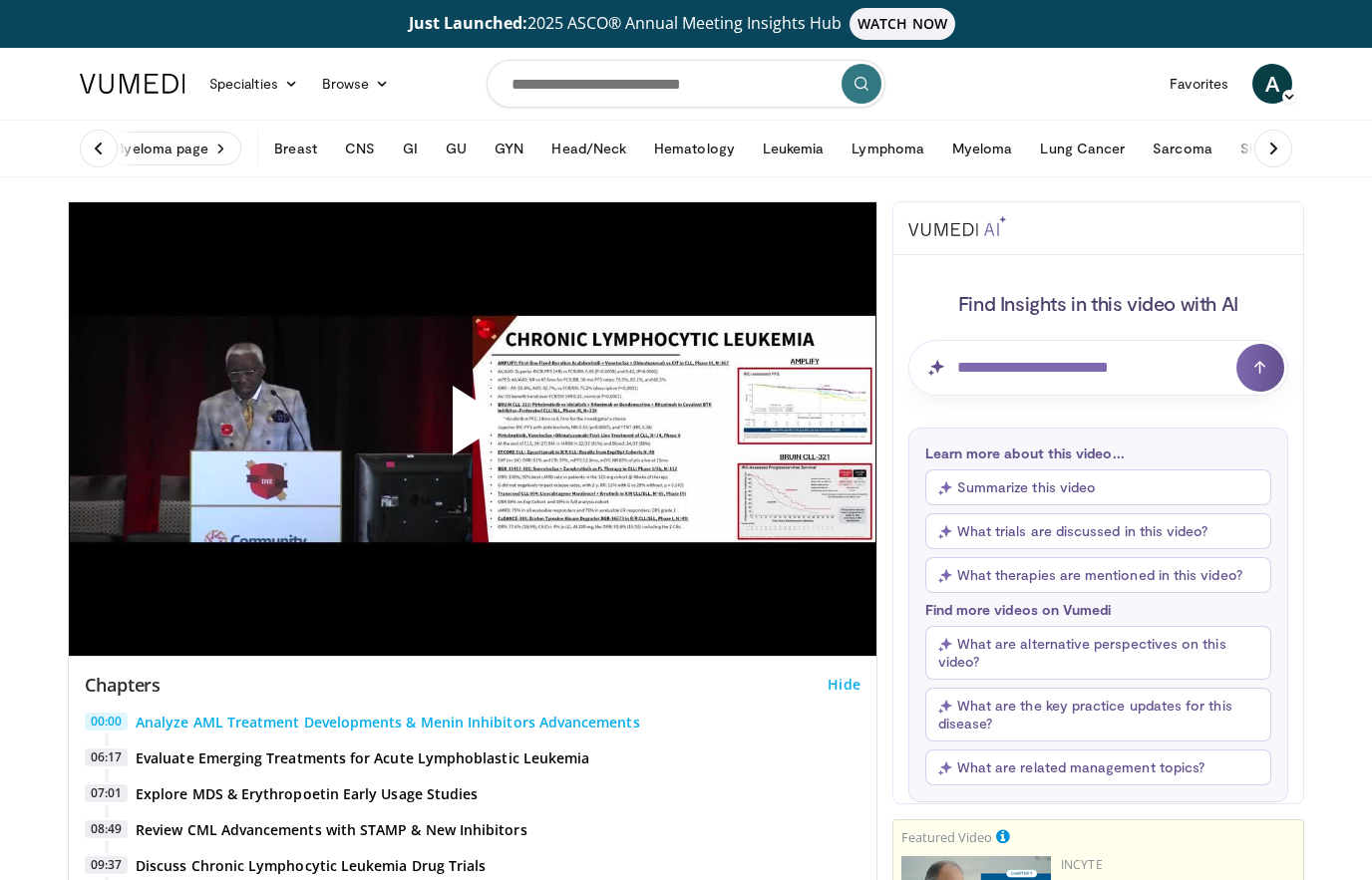 click on "Myeloma" at bounding box center [982, 148] 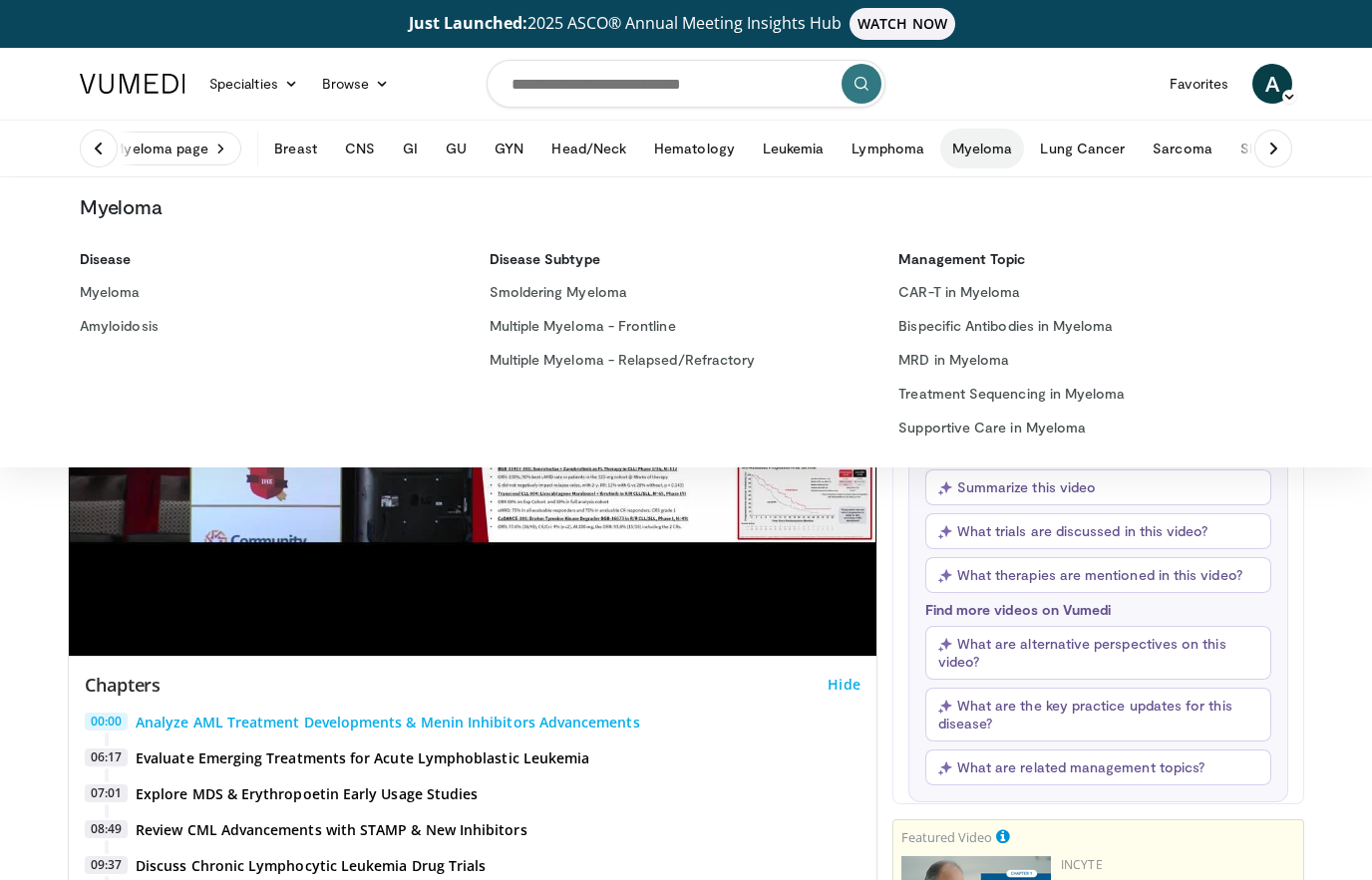 click on "Smoldering Myeloma" at bounding box center (674, 292) 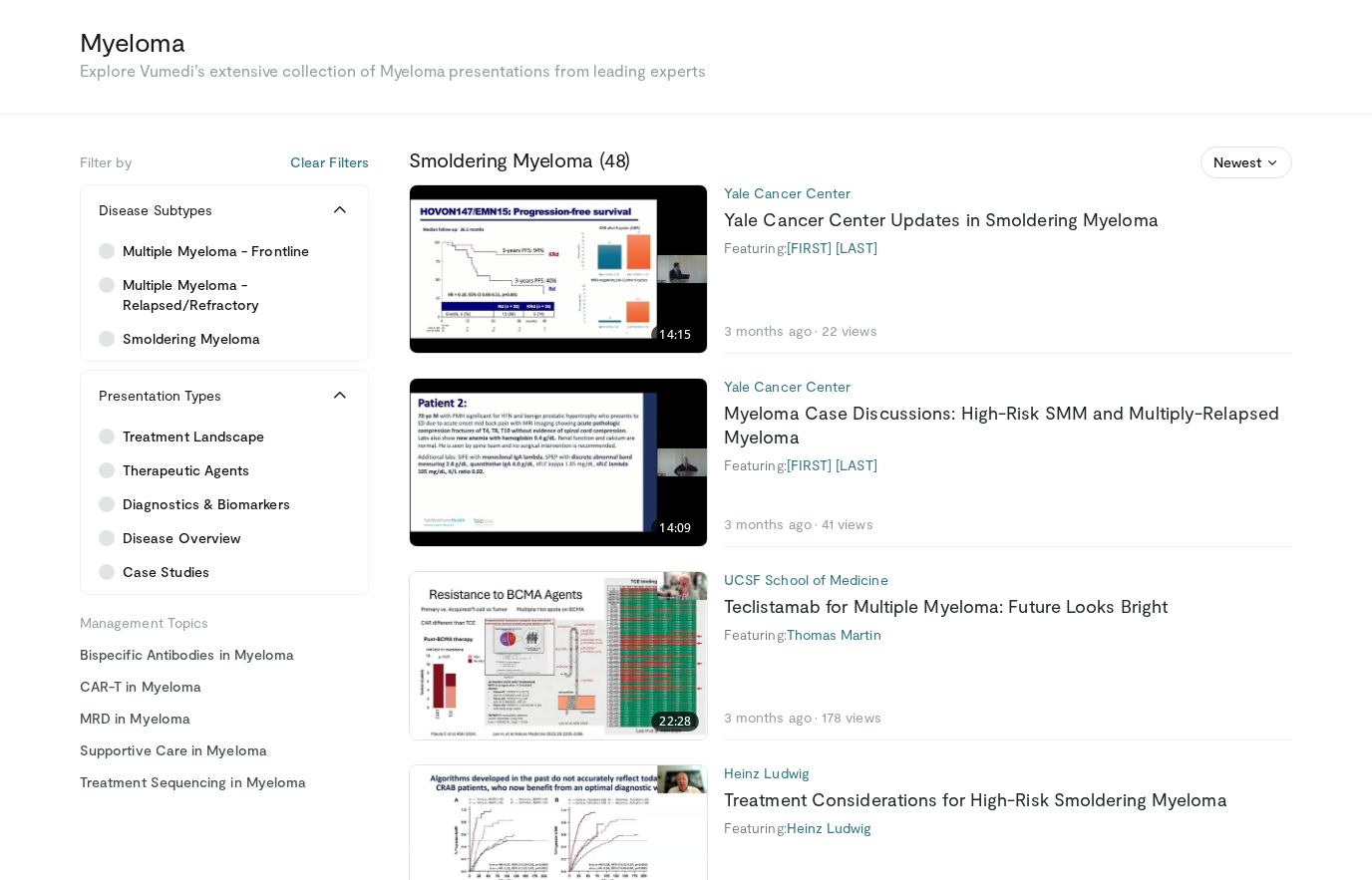 scroll, scrollTop: 176, scrollLeft: 0, axis: vertical 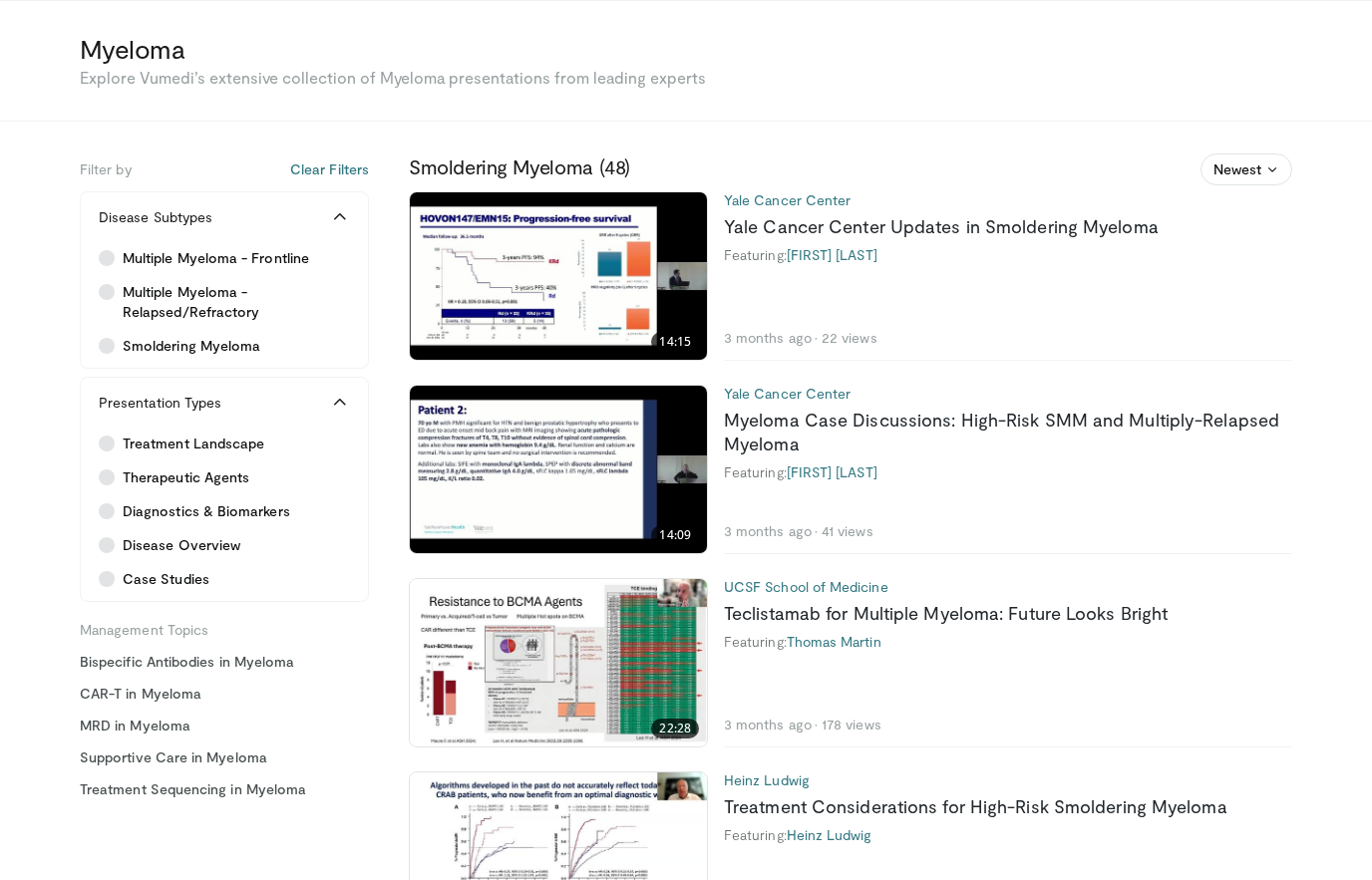 click on "Yale Cancer Center Updates in Smoldering Myeloma" at bounding box center [941, 226] 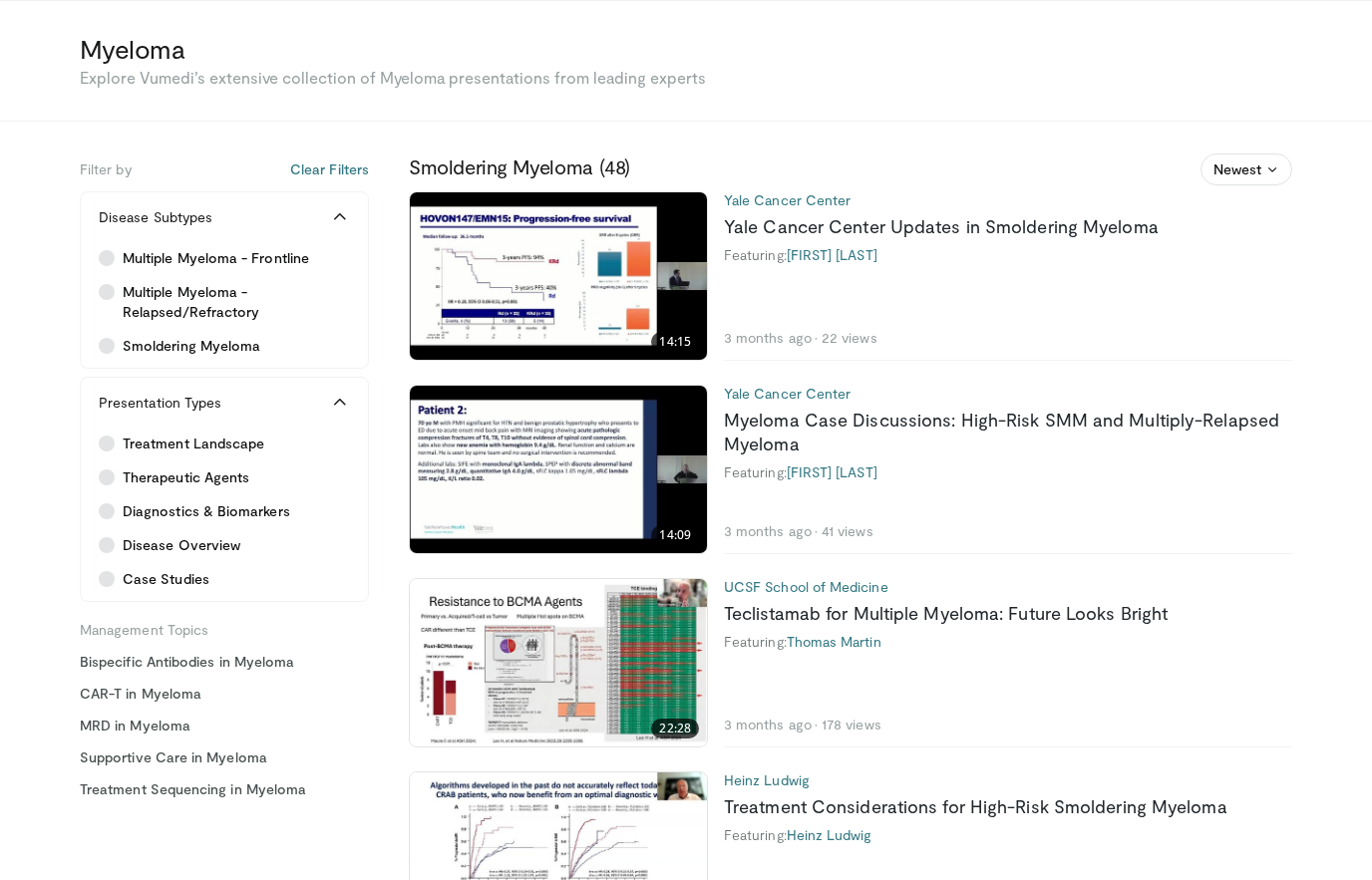 click on "Myeloma Case Discussions: High-Risk SMM and Multiply-Relapsed Myeloma" at bounding box center (1001, 432) 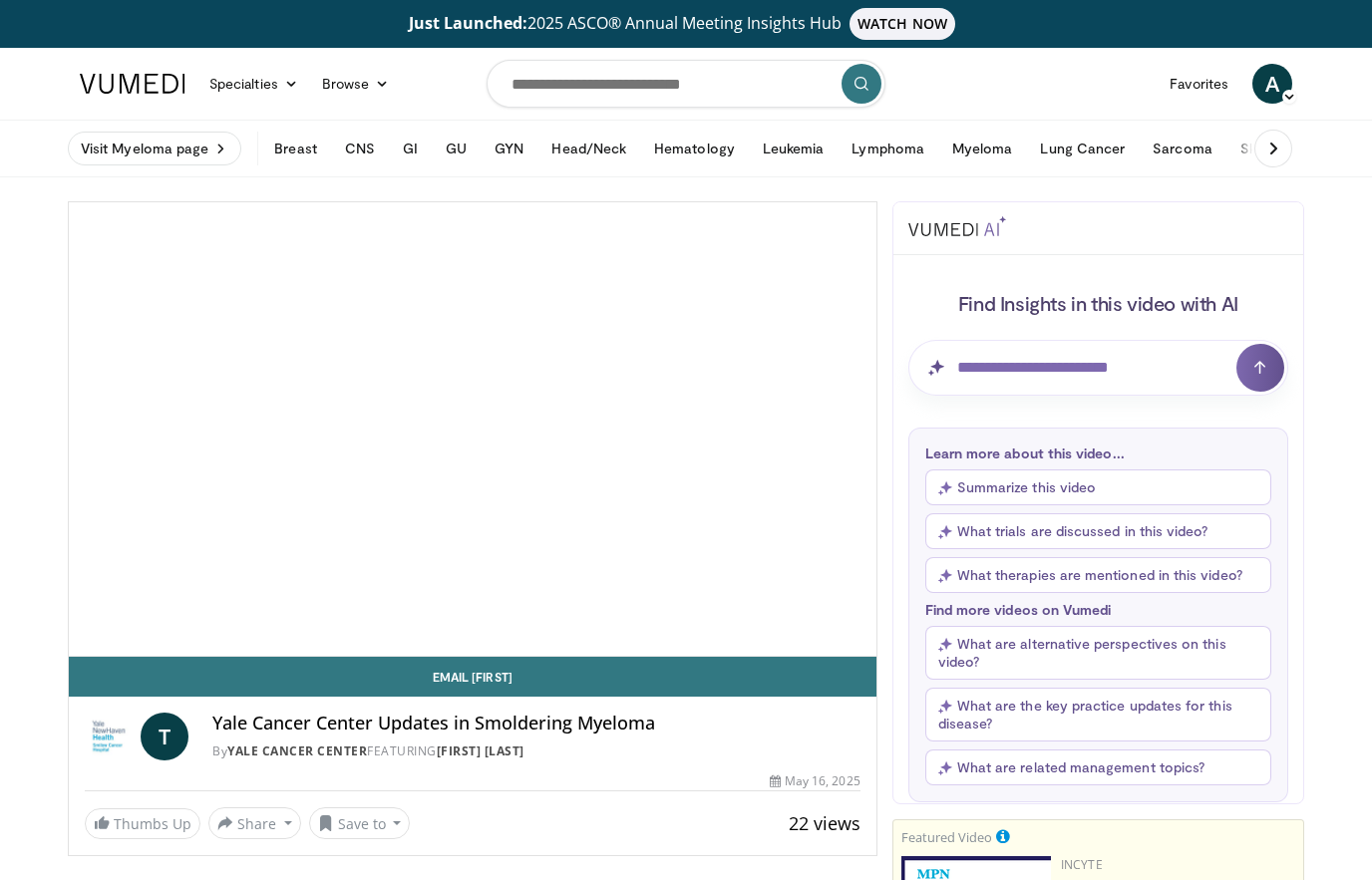 scroll, scrollTop: 0, scrollLeft: 0, axis: both 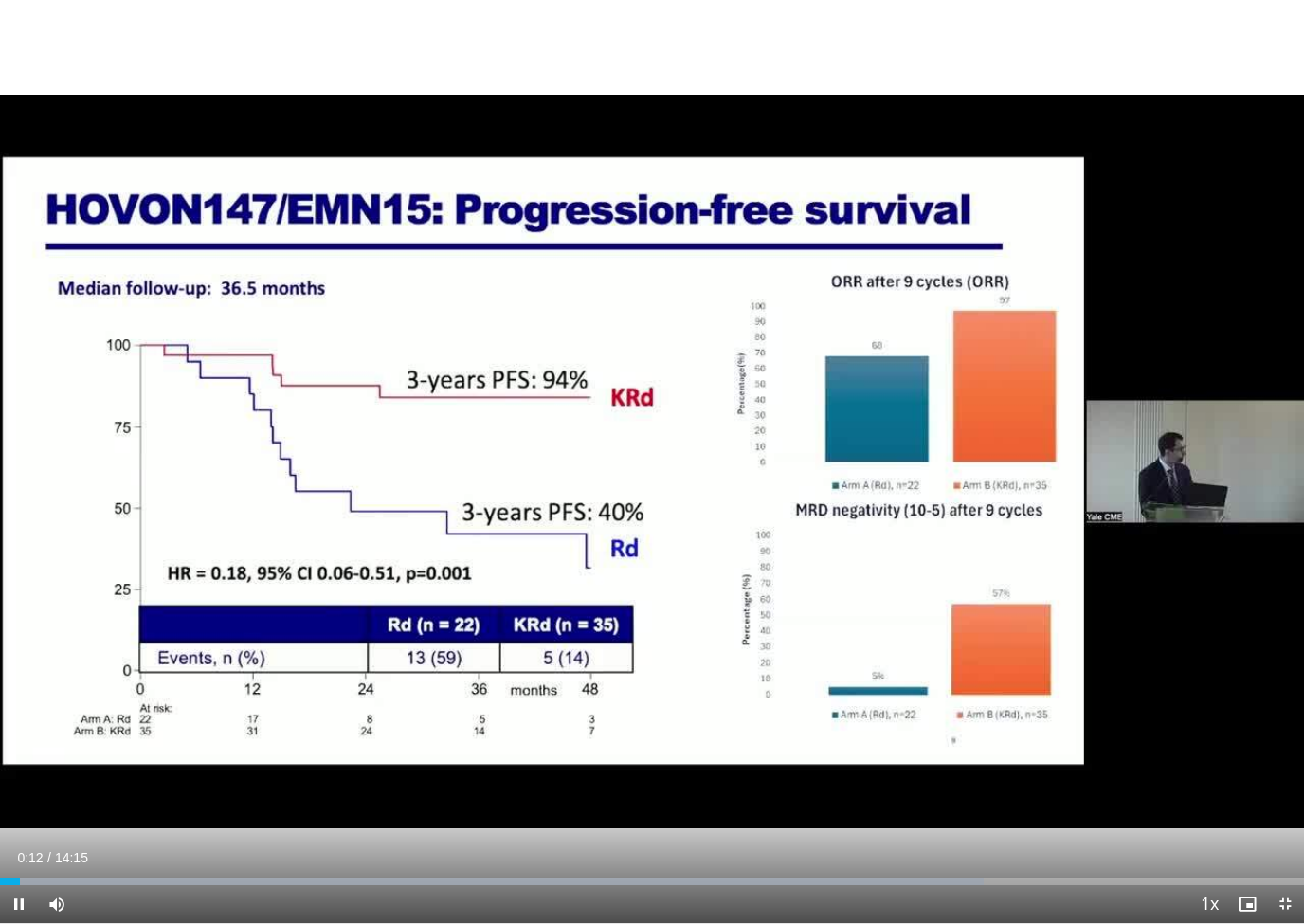 click on "10 seconds
Tap to unmute" at bounding box center (652, 462) 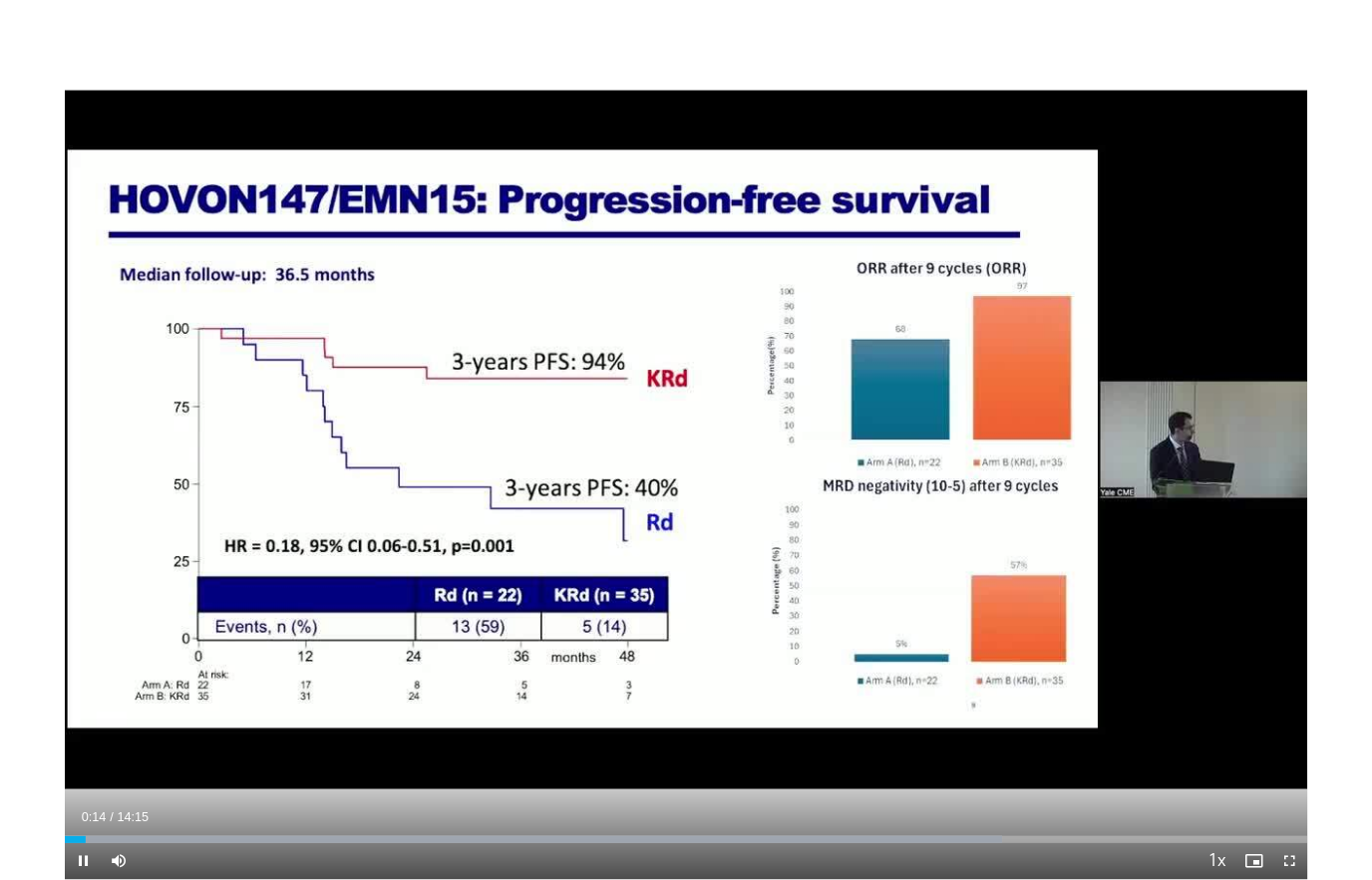 scroll, scrollTop: 0, scrollLeft: 0, axis: both 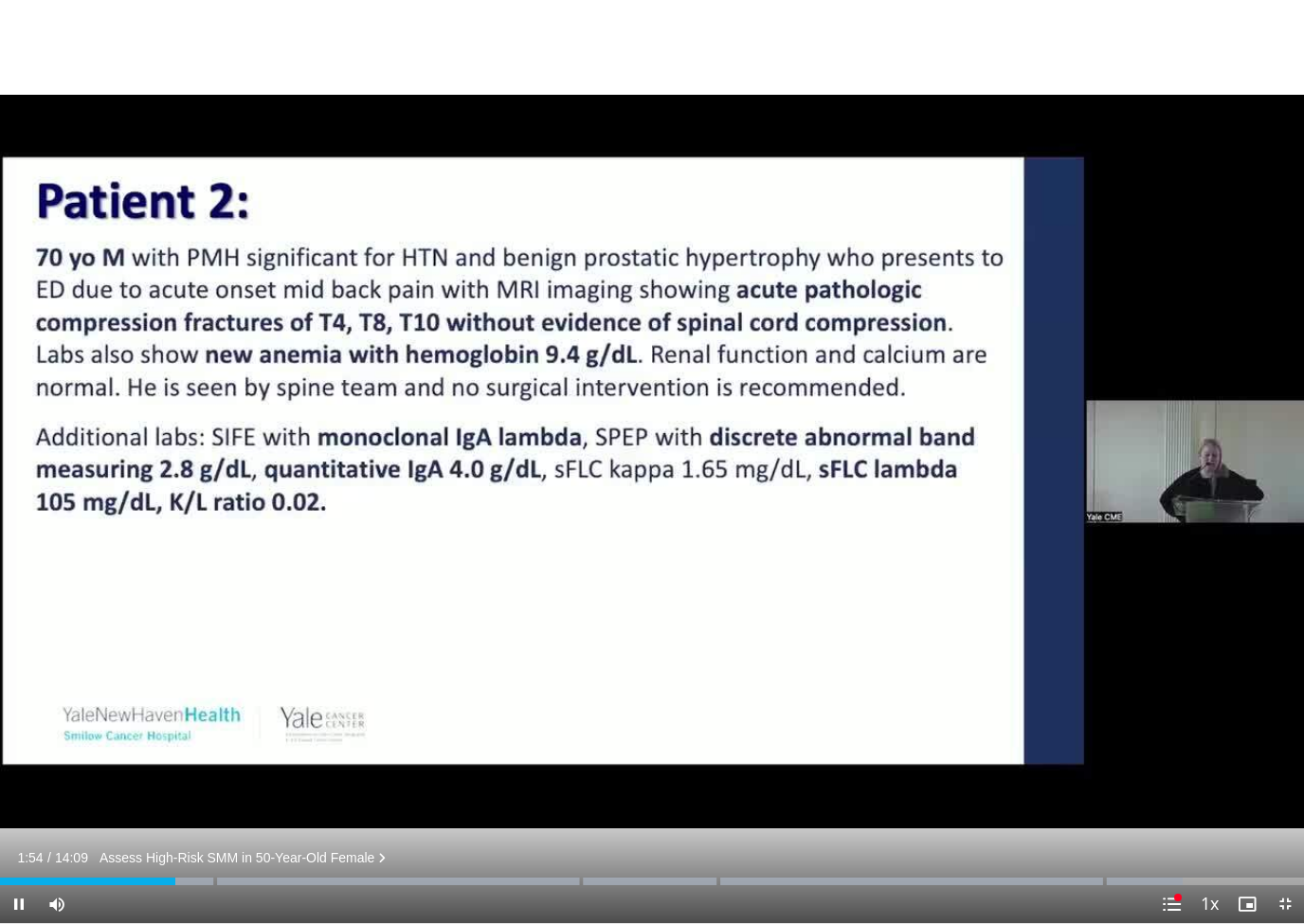 click at bounding box center (19, 904) 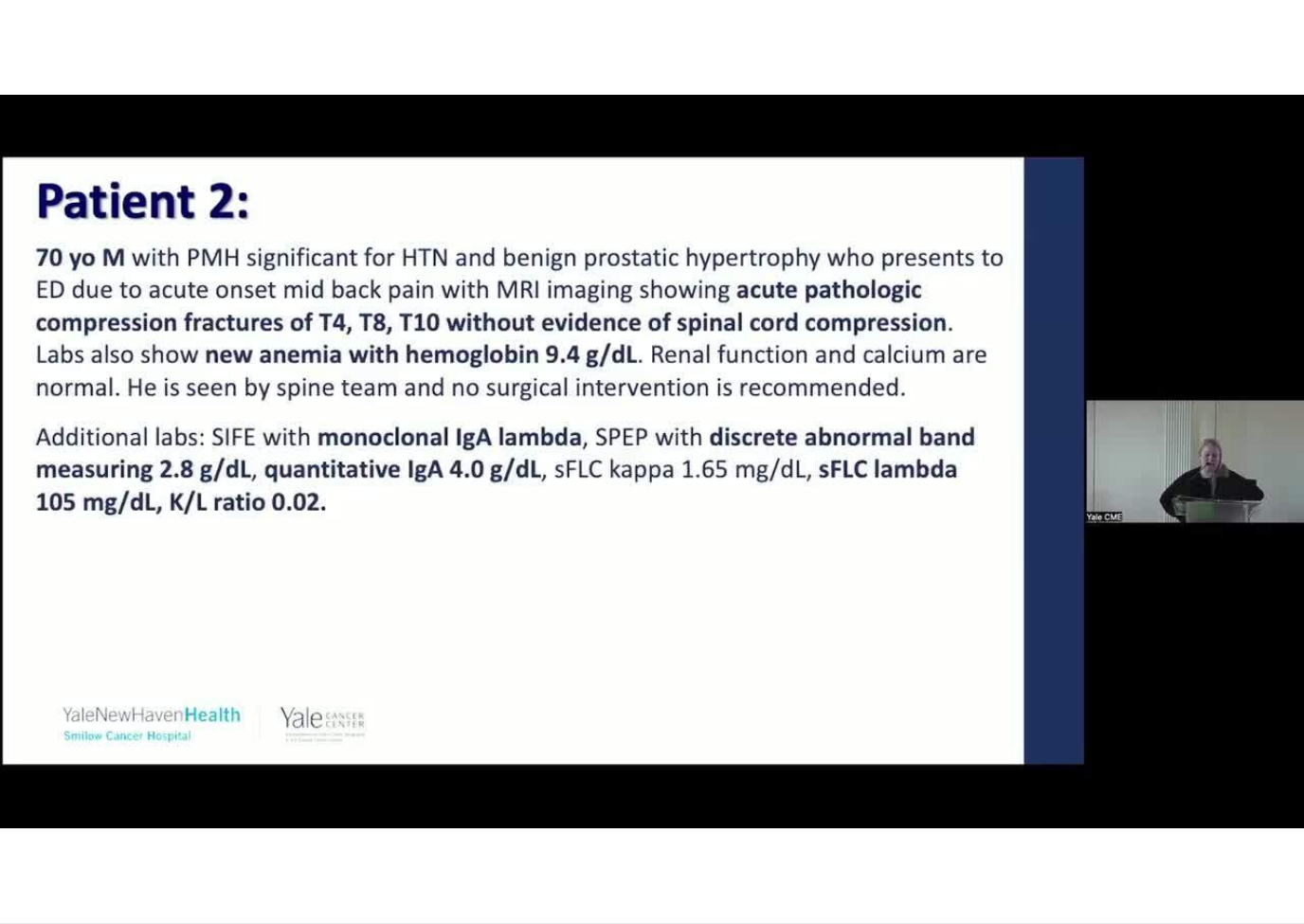 click at bounding box center (333, 919) 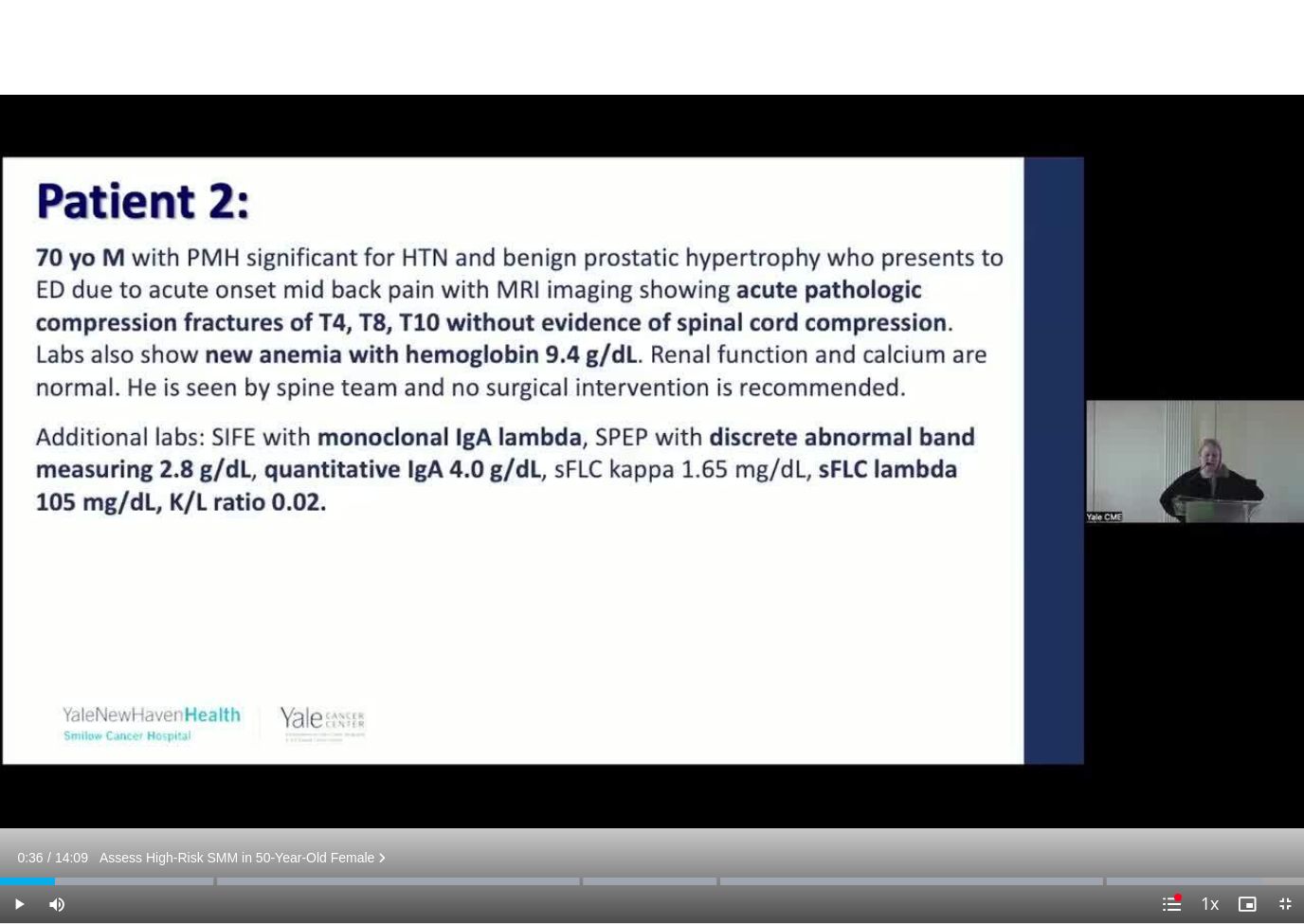 click at bounding box center [650, 881] 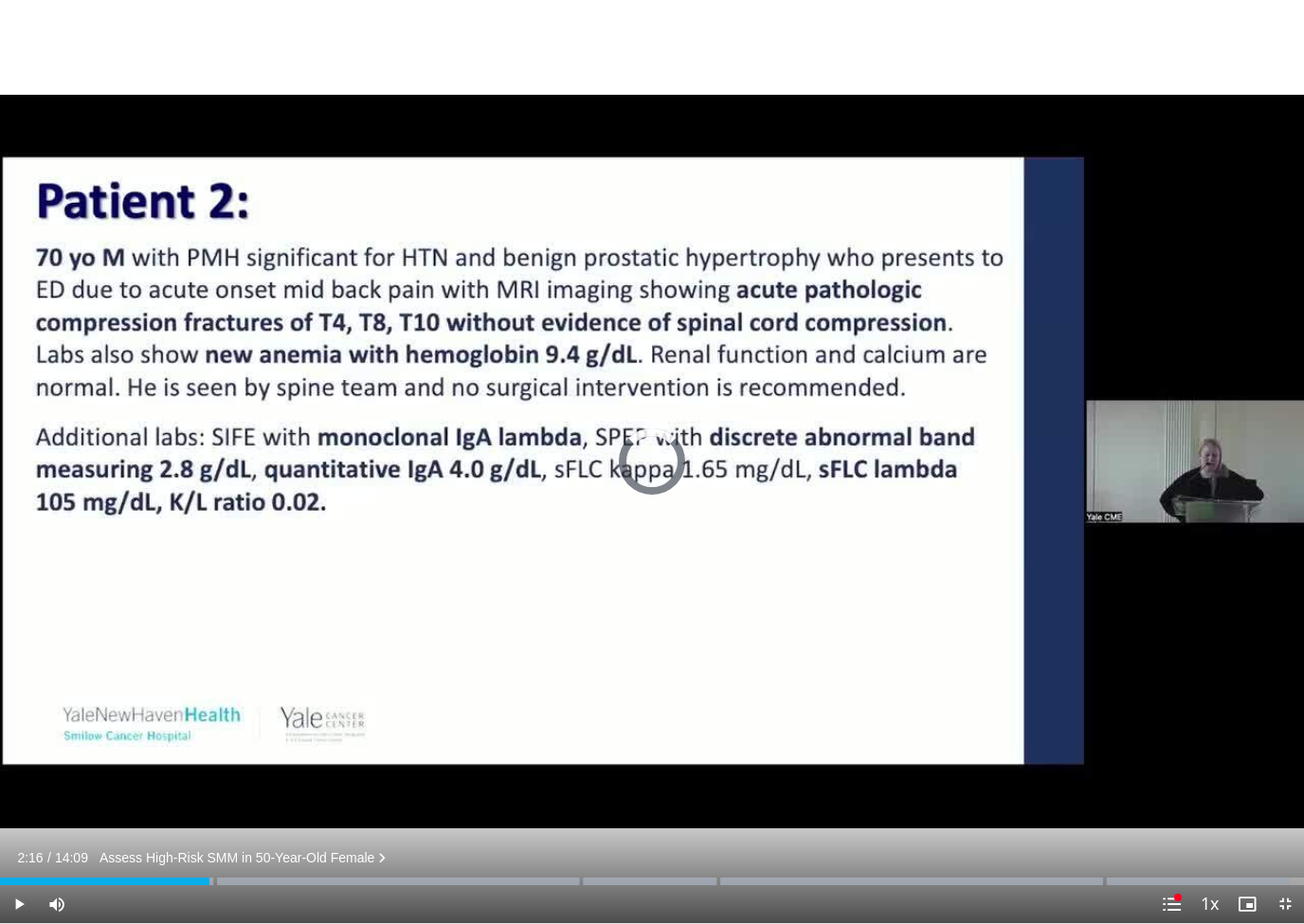 click at bounding box center [664, 881] 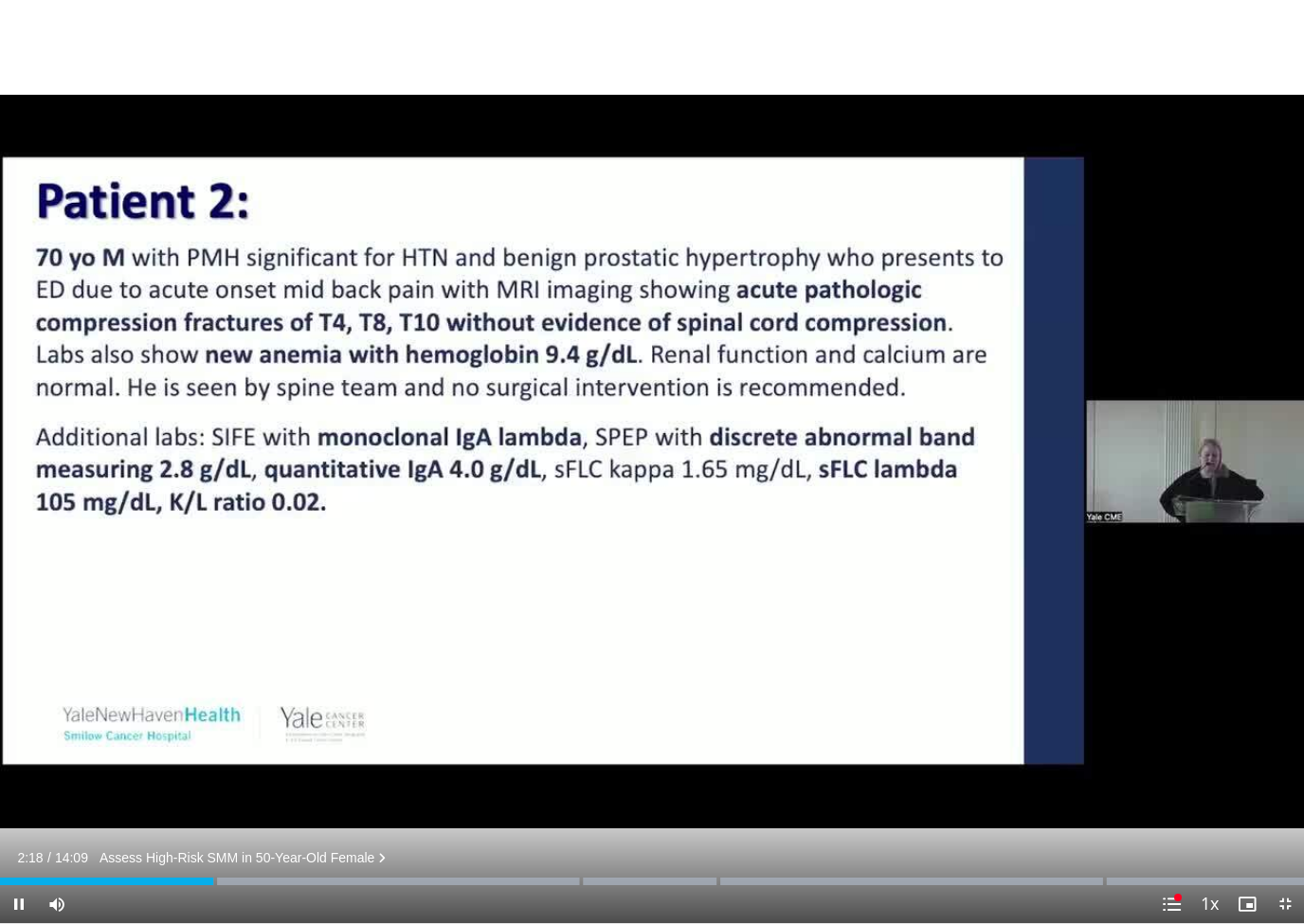 click at bounding box center [695, 881] 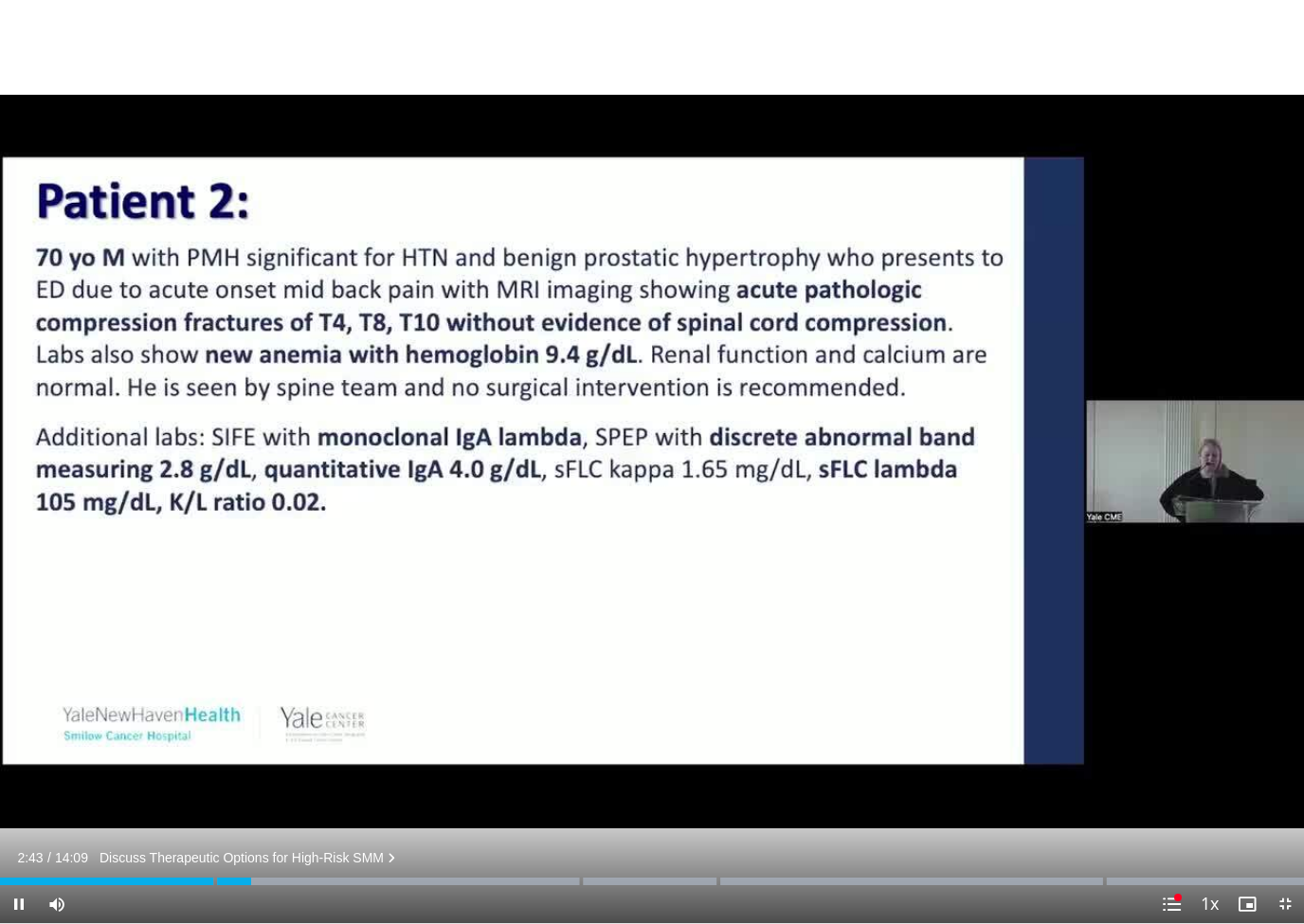 click at bounding box center (125, 881) 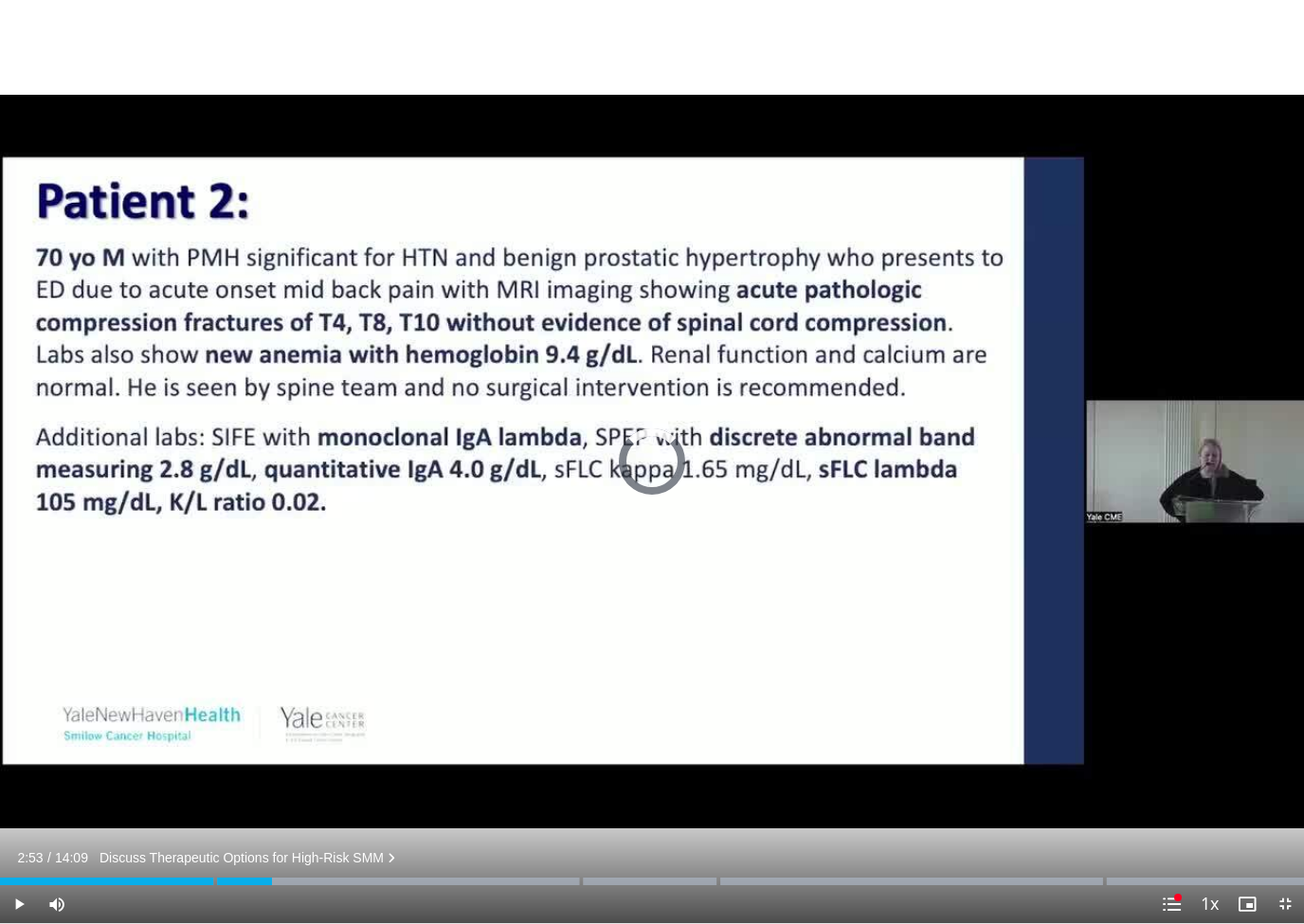 click at bounding box center [695, 881] 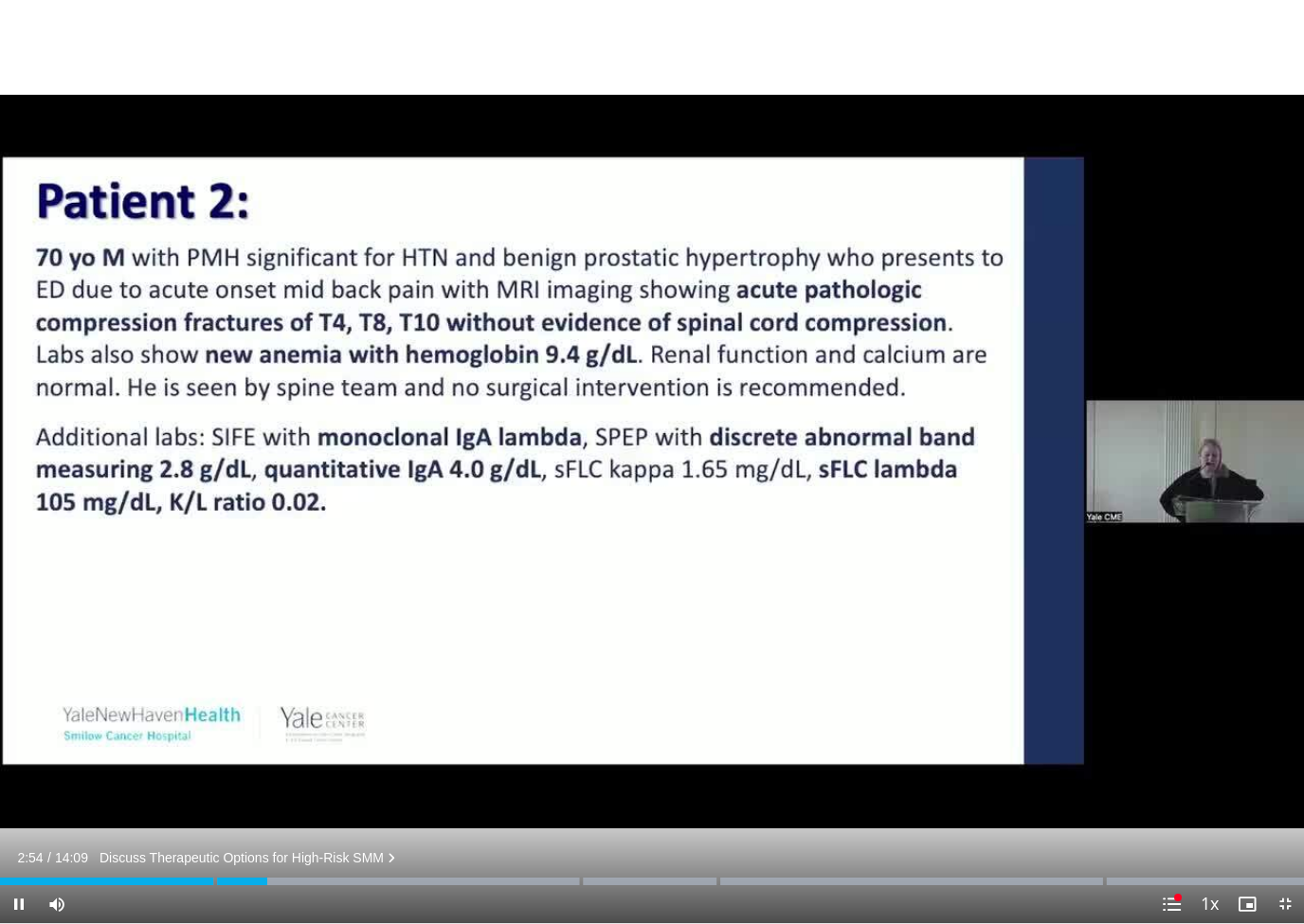 click at bounding box center (695, 881) 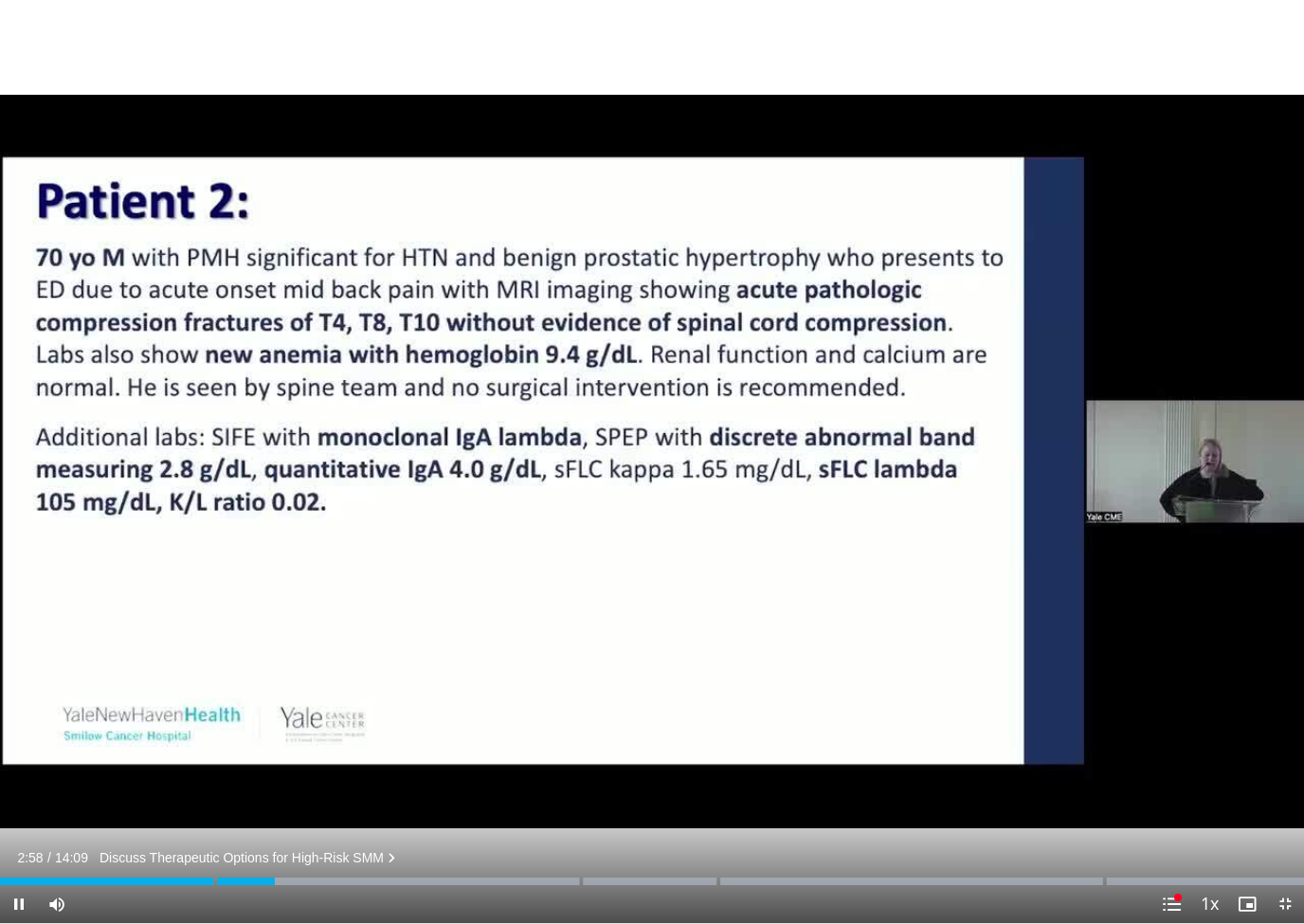 click at bounding box center (695, 881) 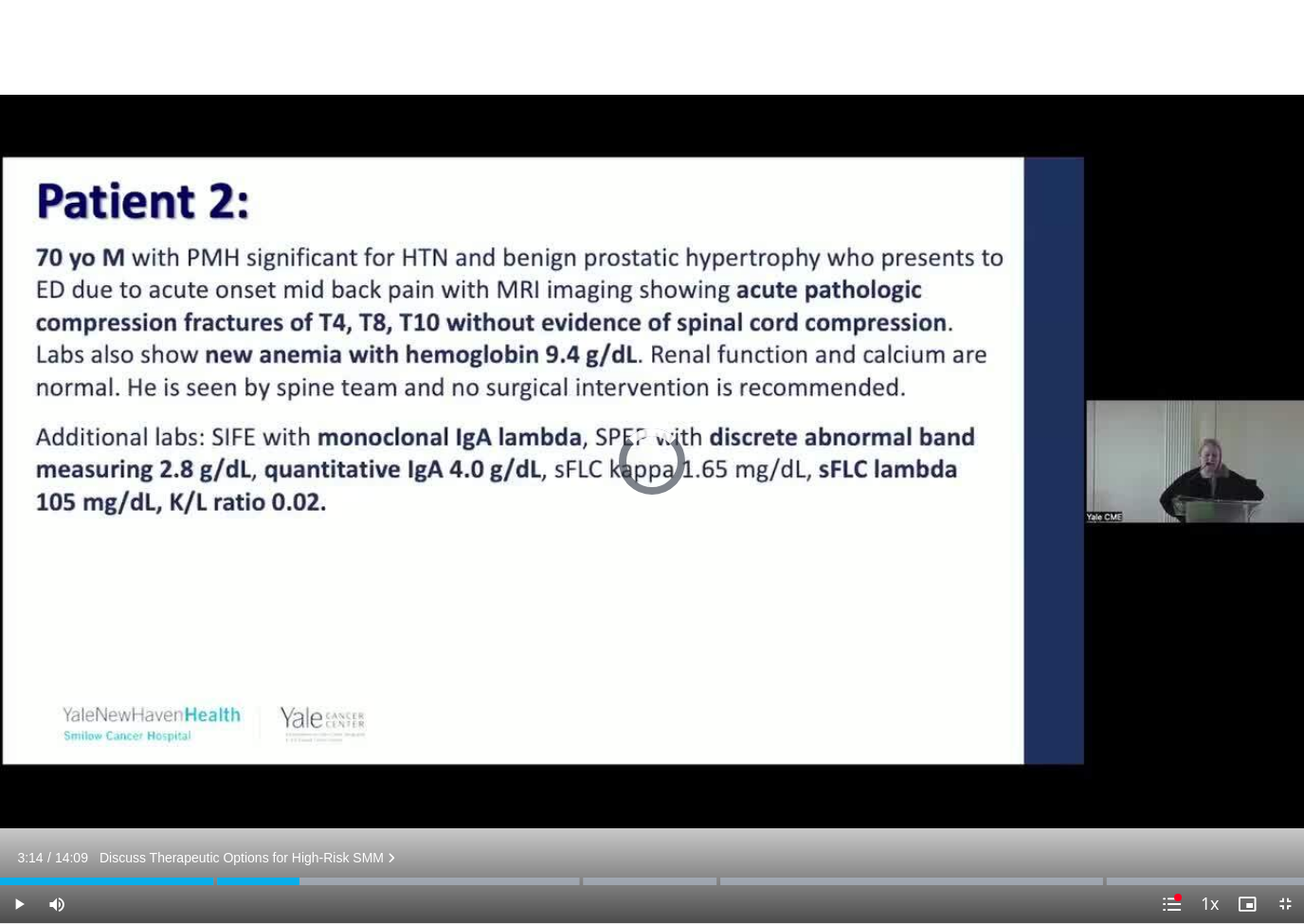 click at bounding box center (695, 881) 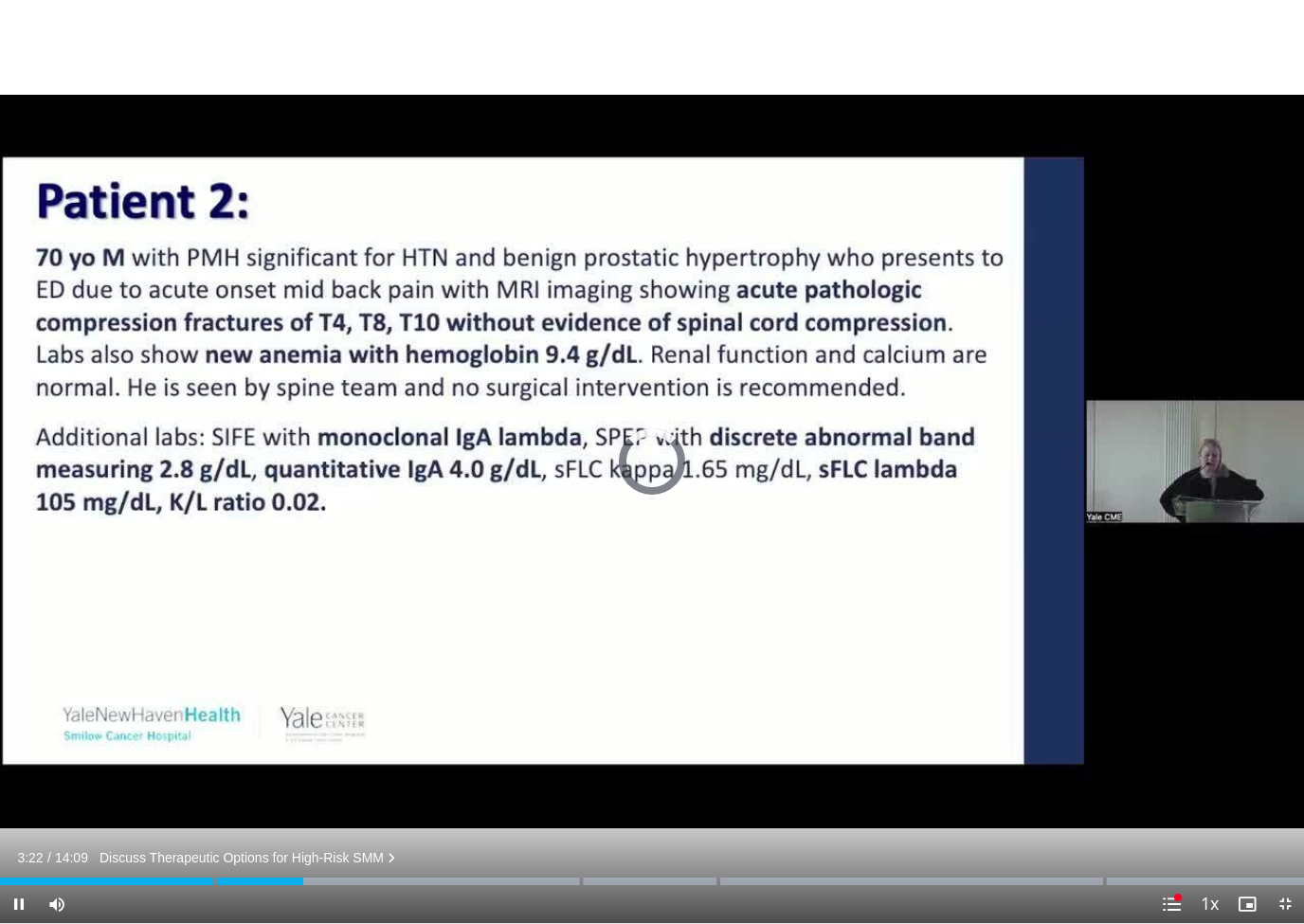 click at bounding box center (695, 881) 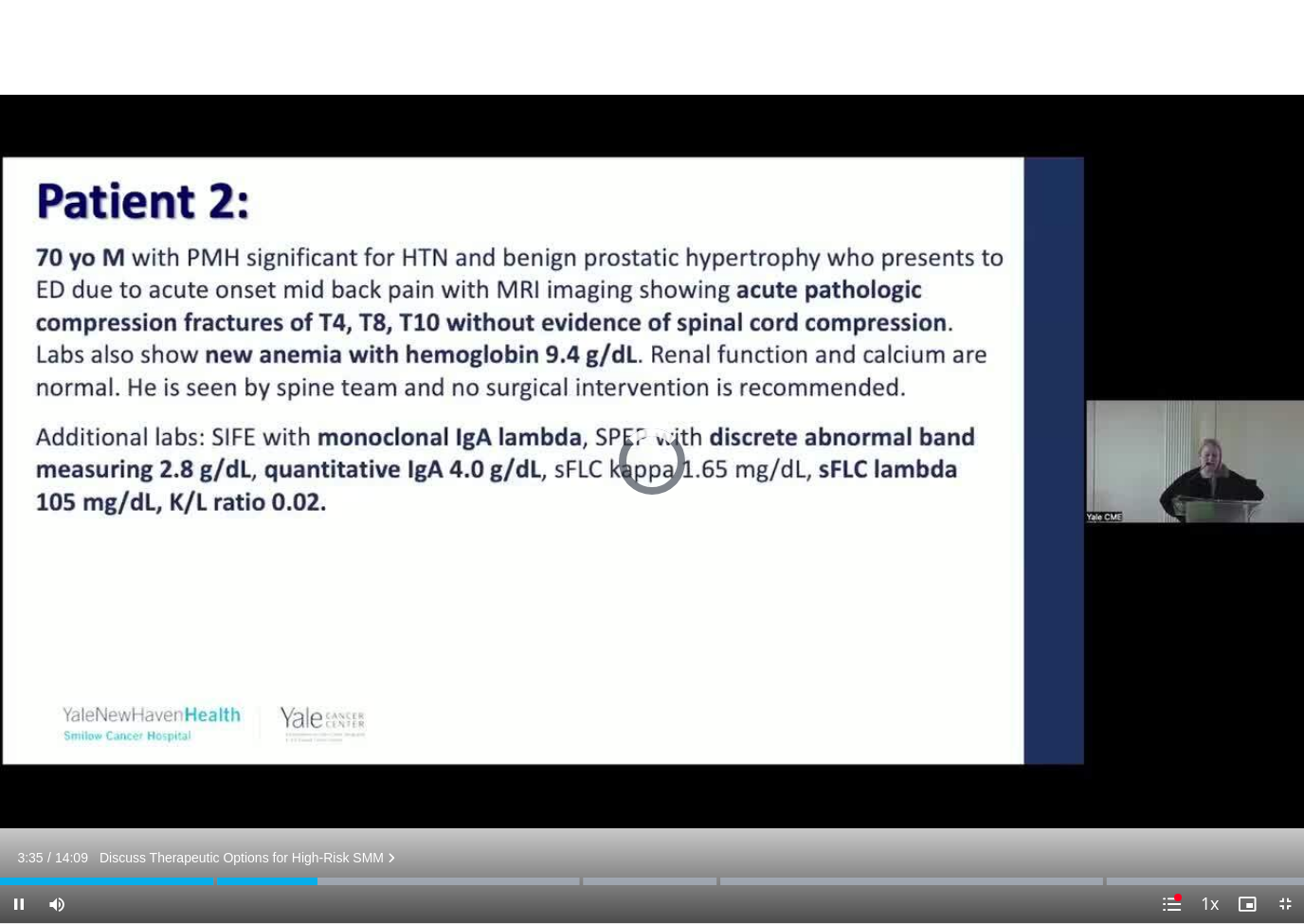 click at bounding box center [695, 881] 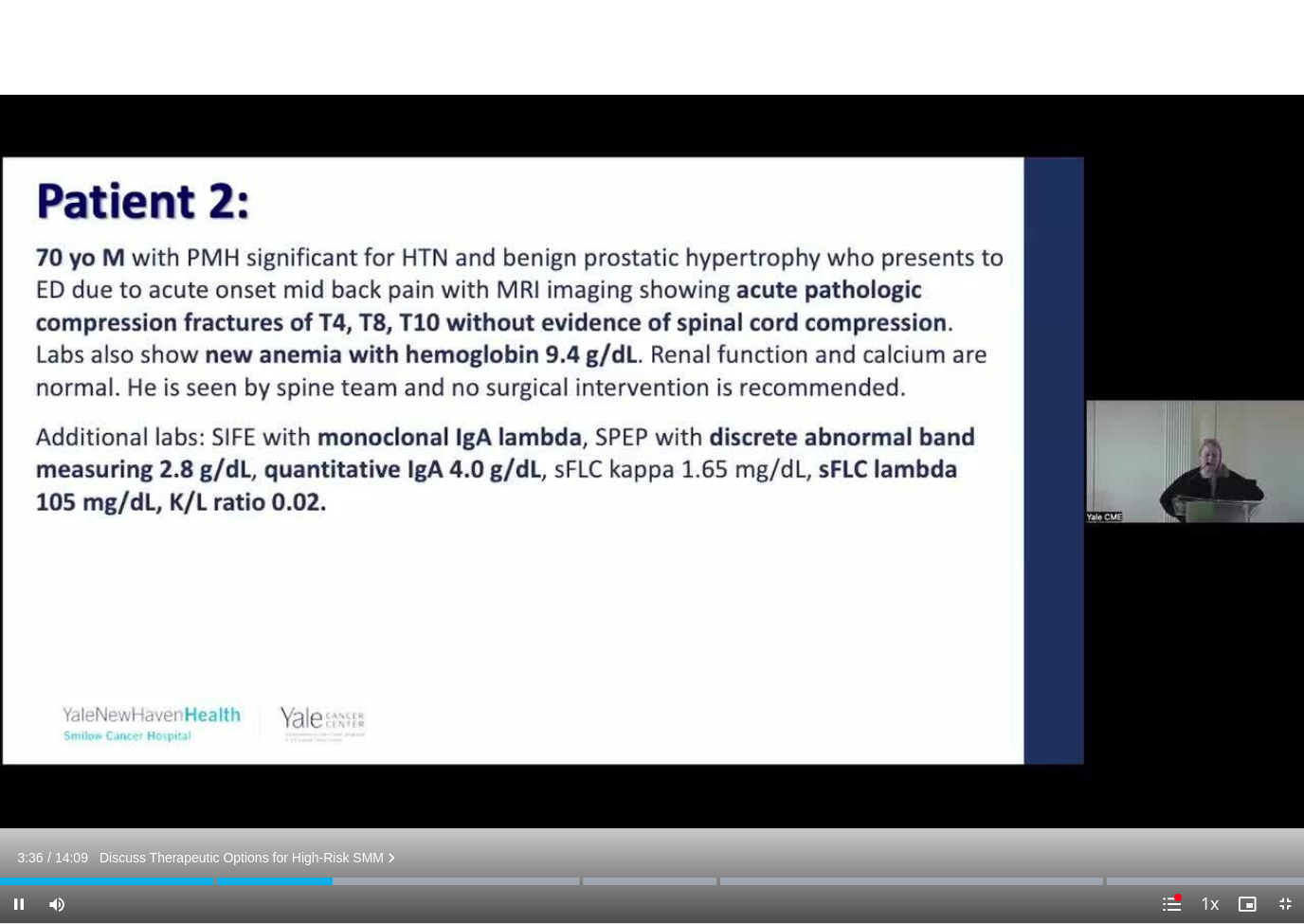 click at bounding box center (166, 881) 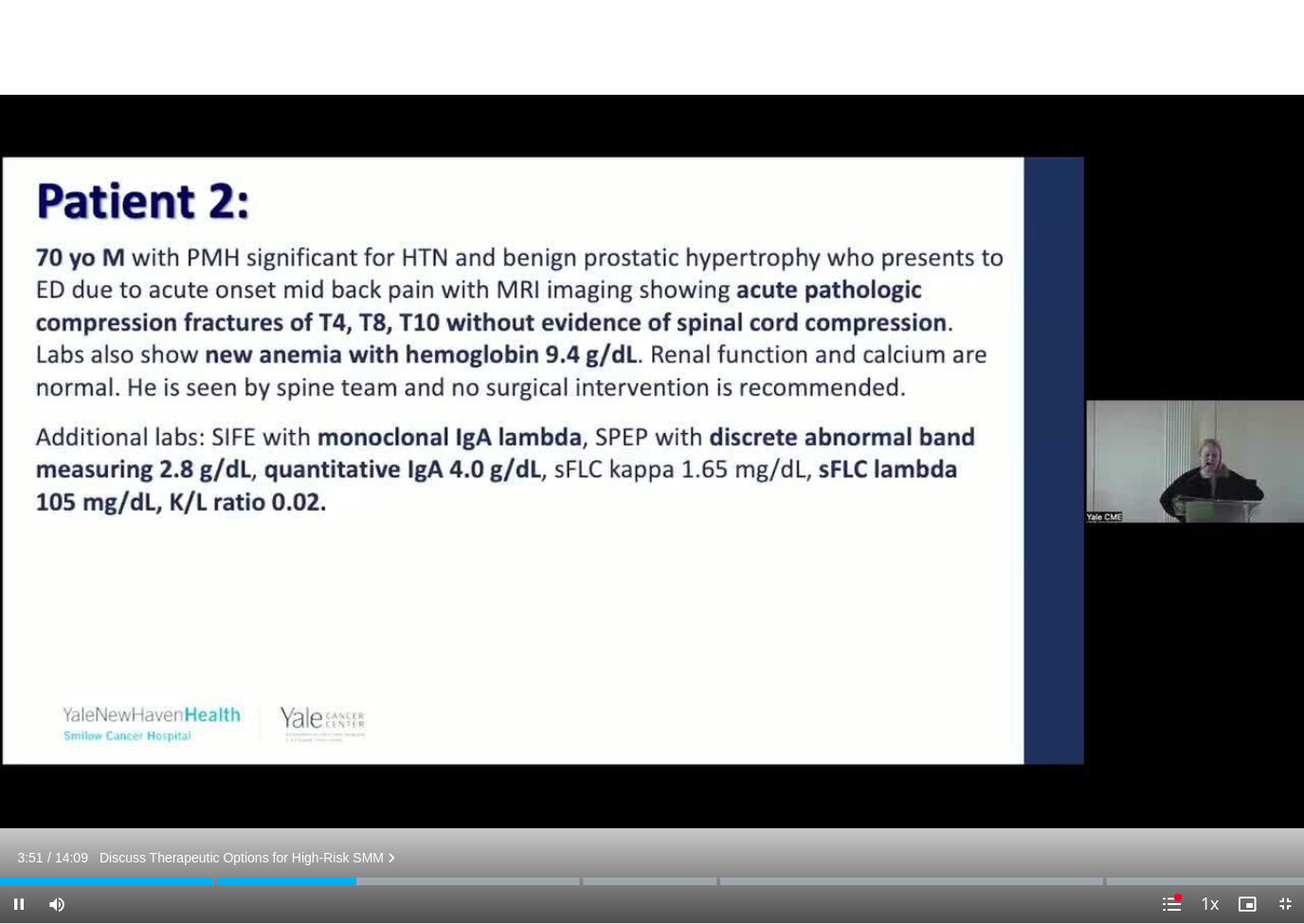 click at bounding box center [695, 881] 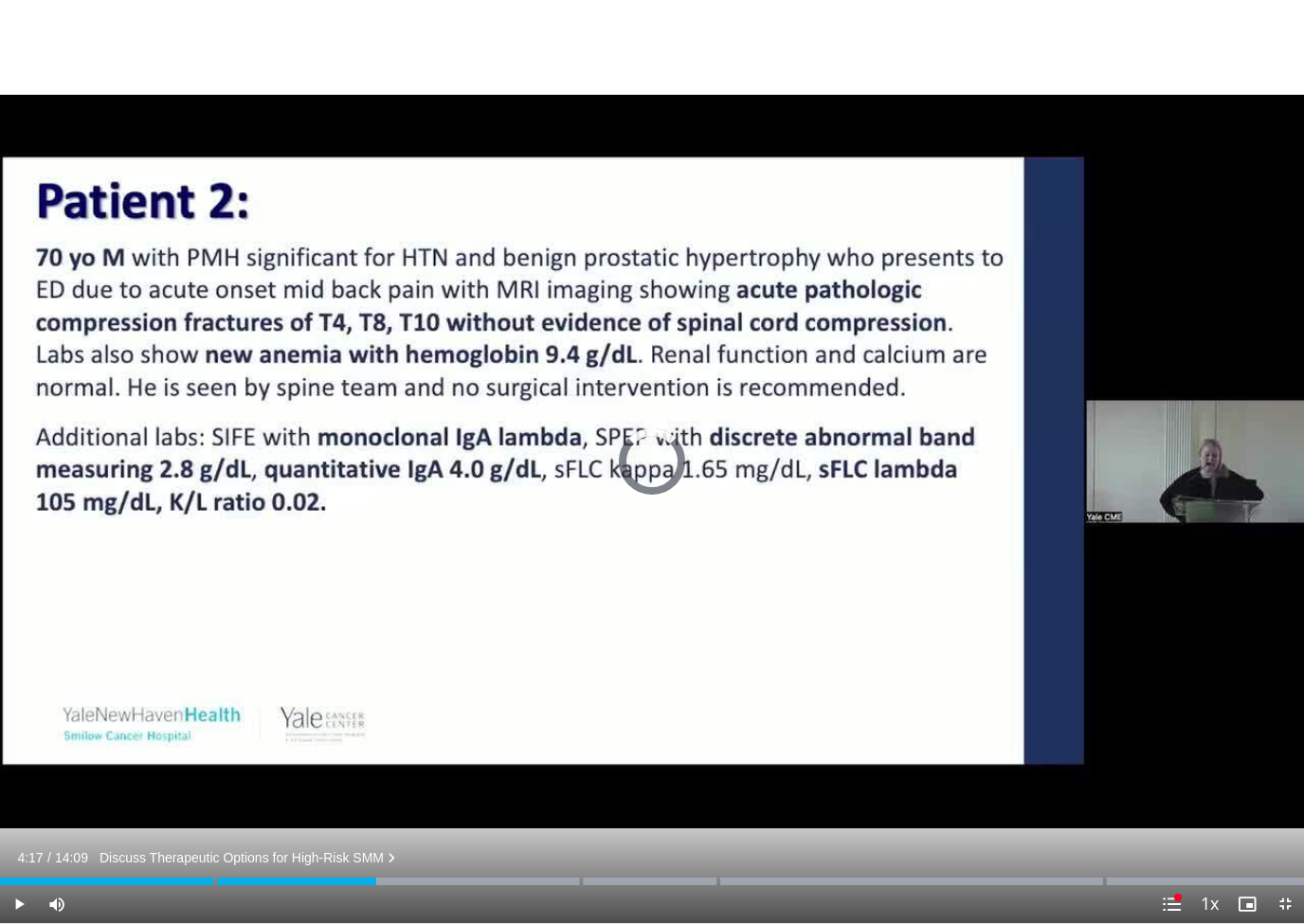 click at bounding box center [695, 881] 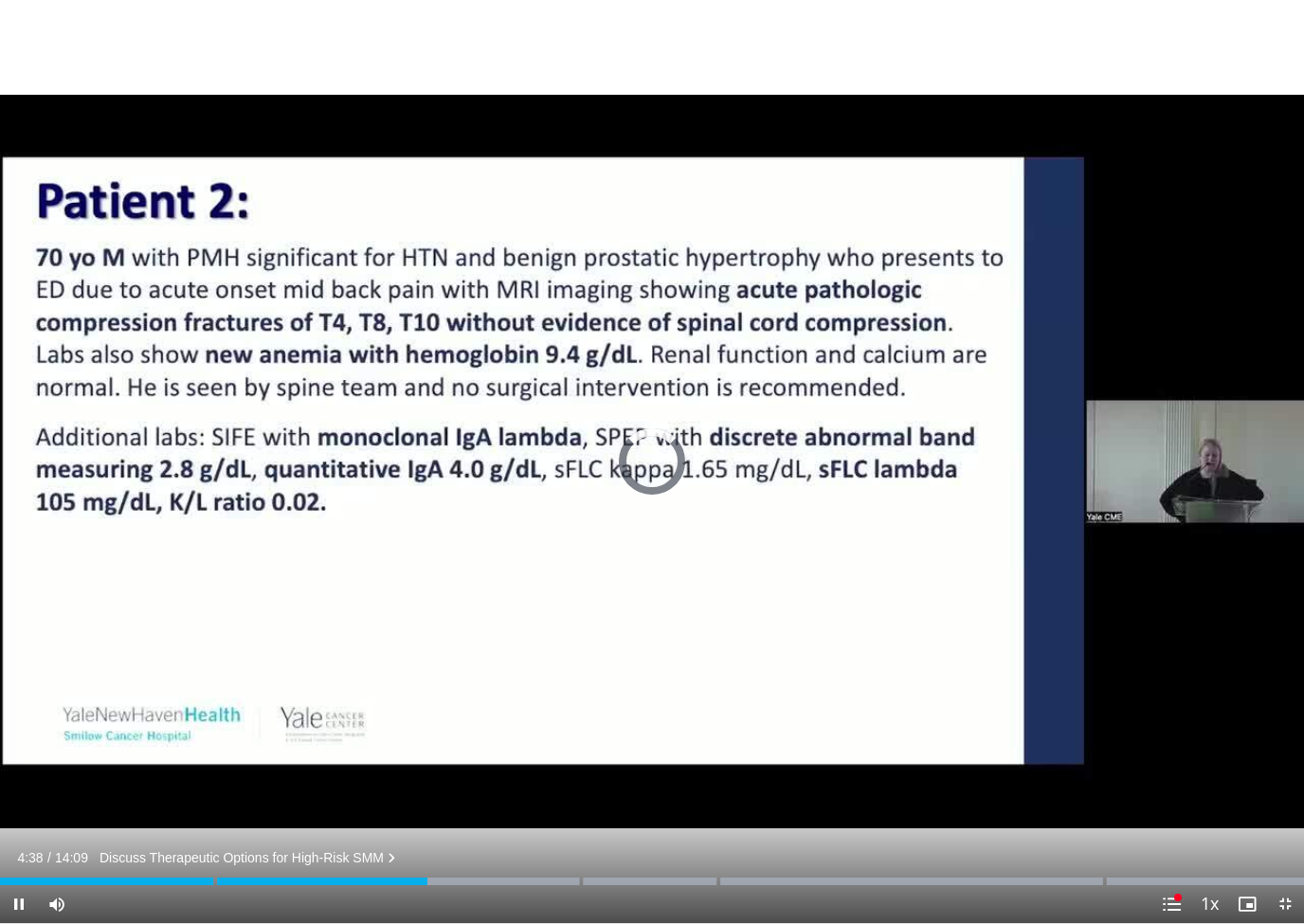 click at bounding box center (213, 881) 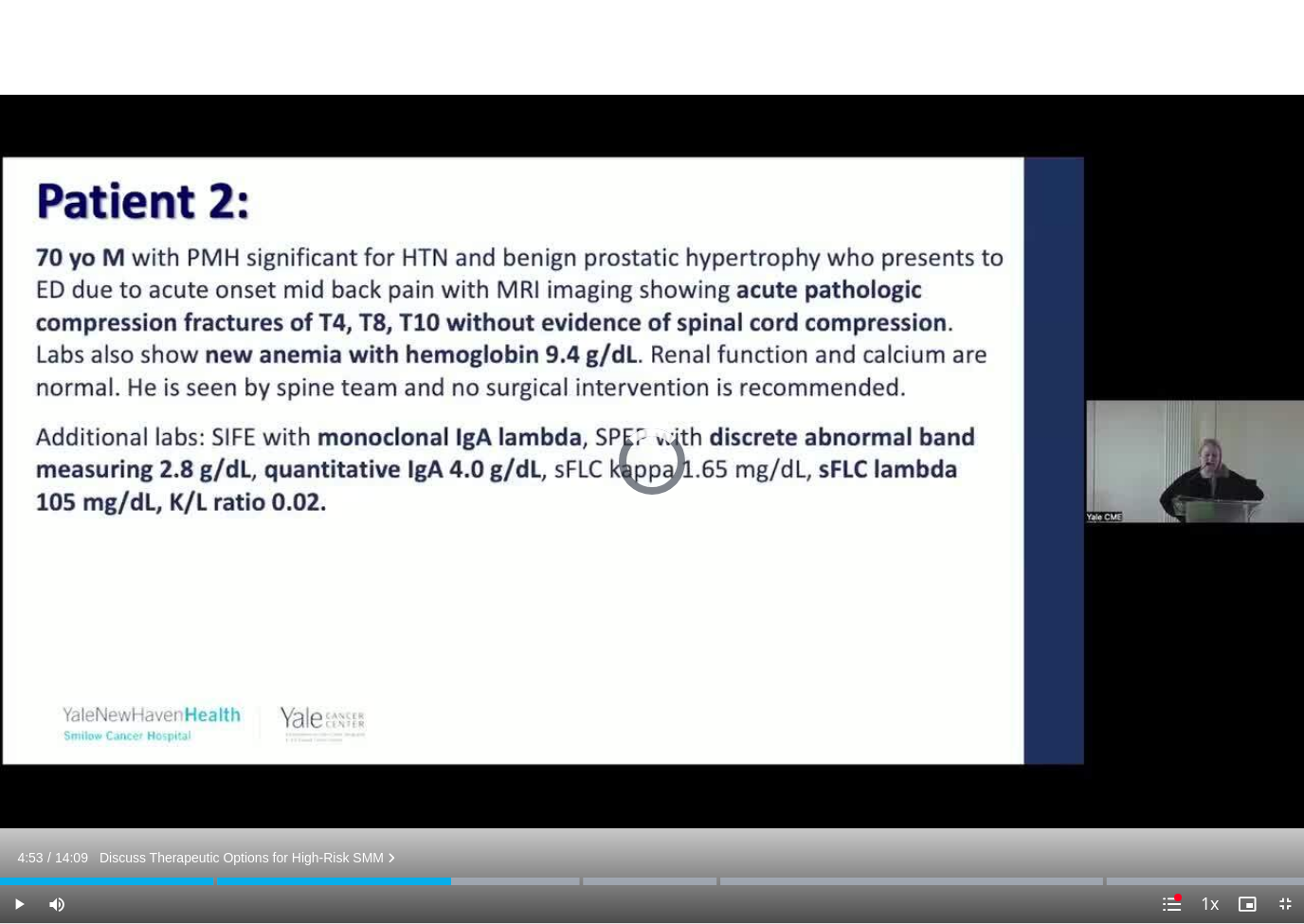 click at bounding box center [695, 881] 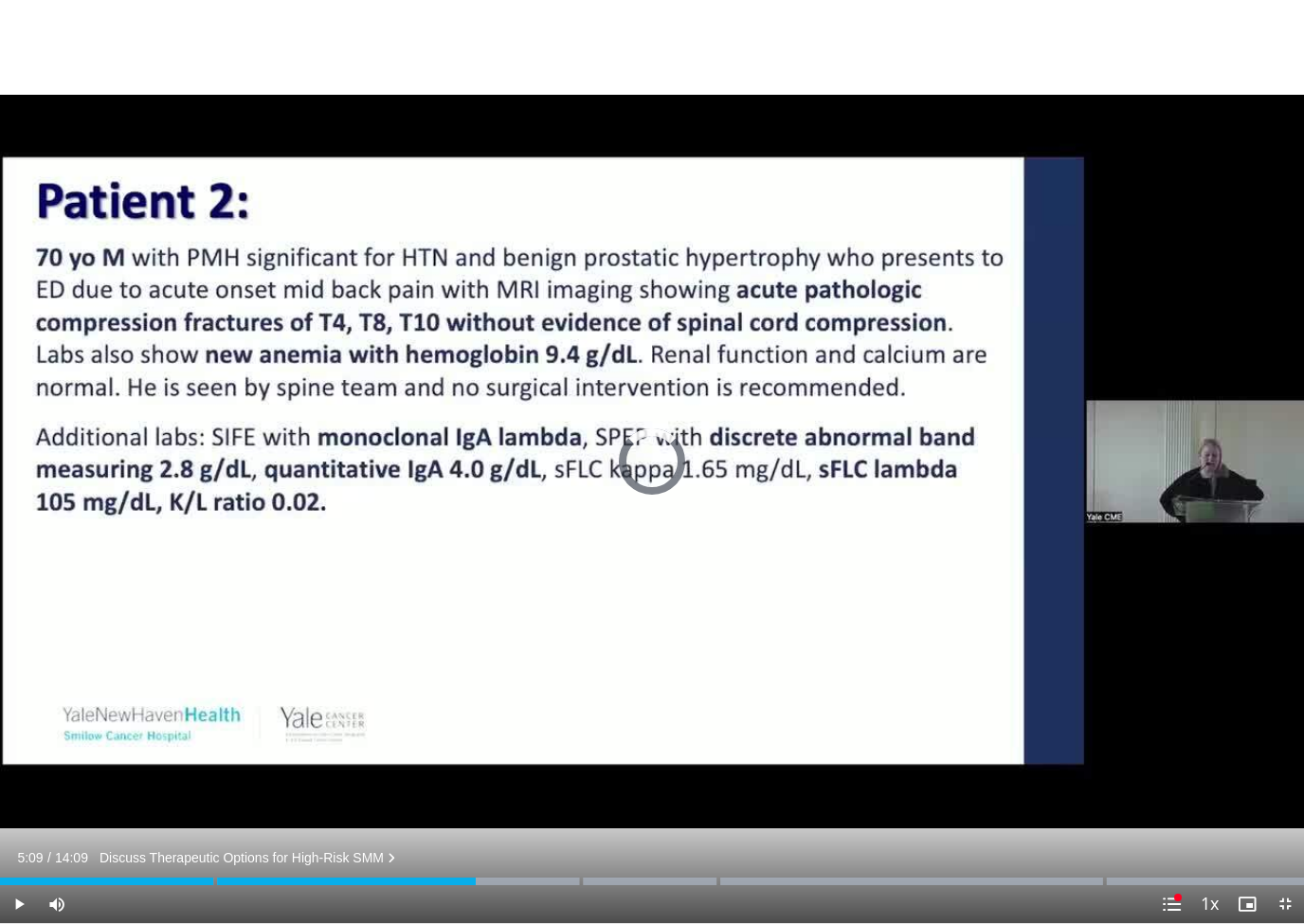click at bounding box center (695, 881) 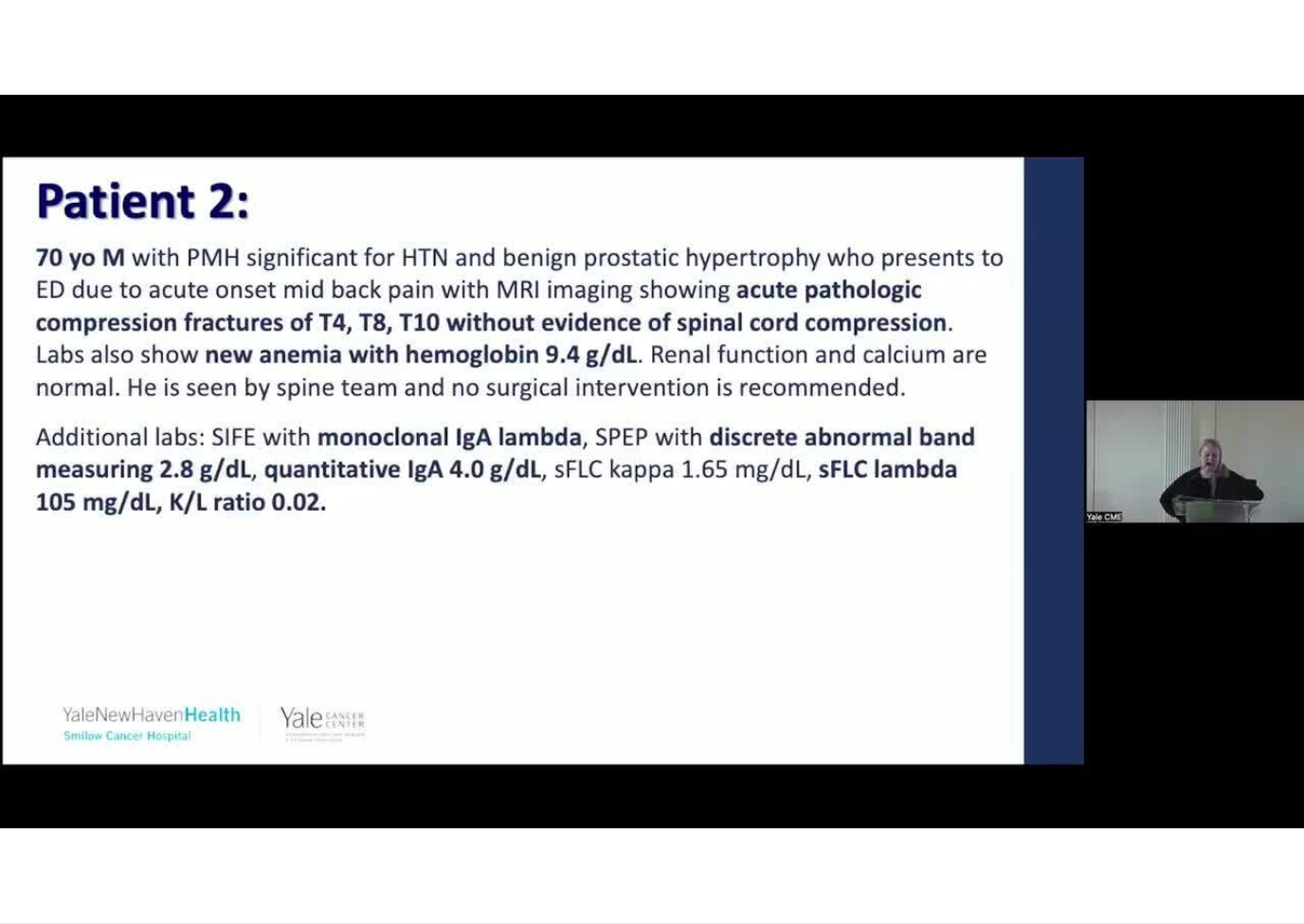 click on "10 seconds
Tap to unmute" at bounding box center (652, 462) 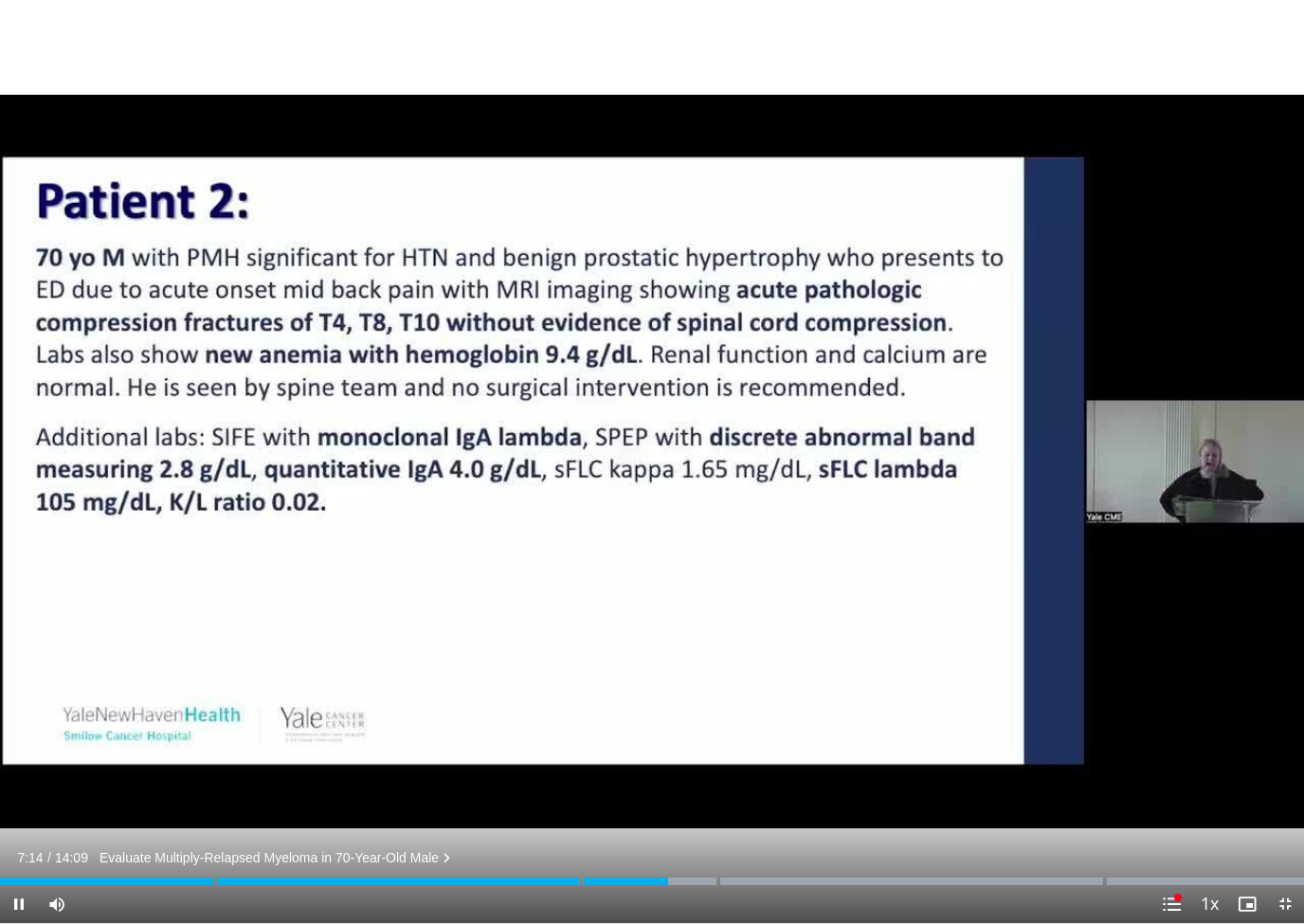 click at bounding box center (19, 904) 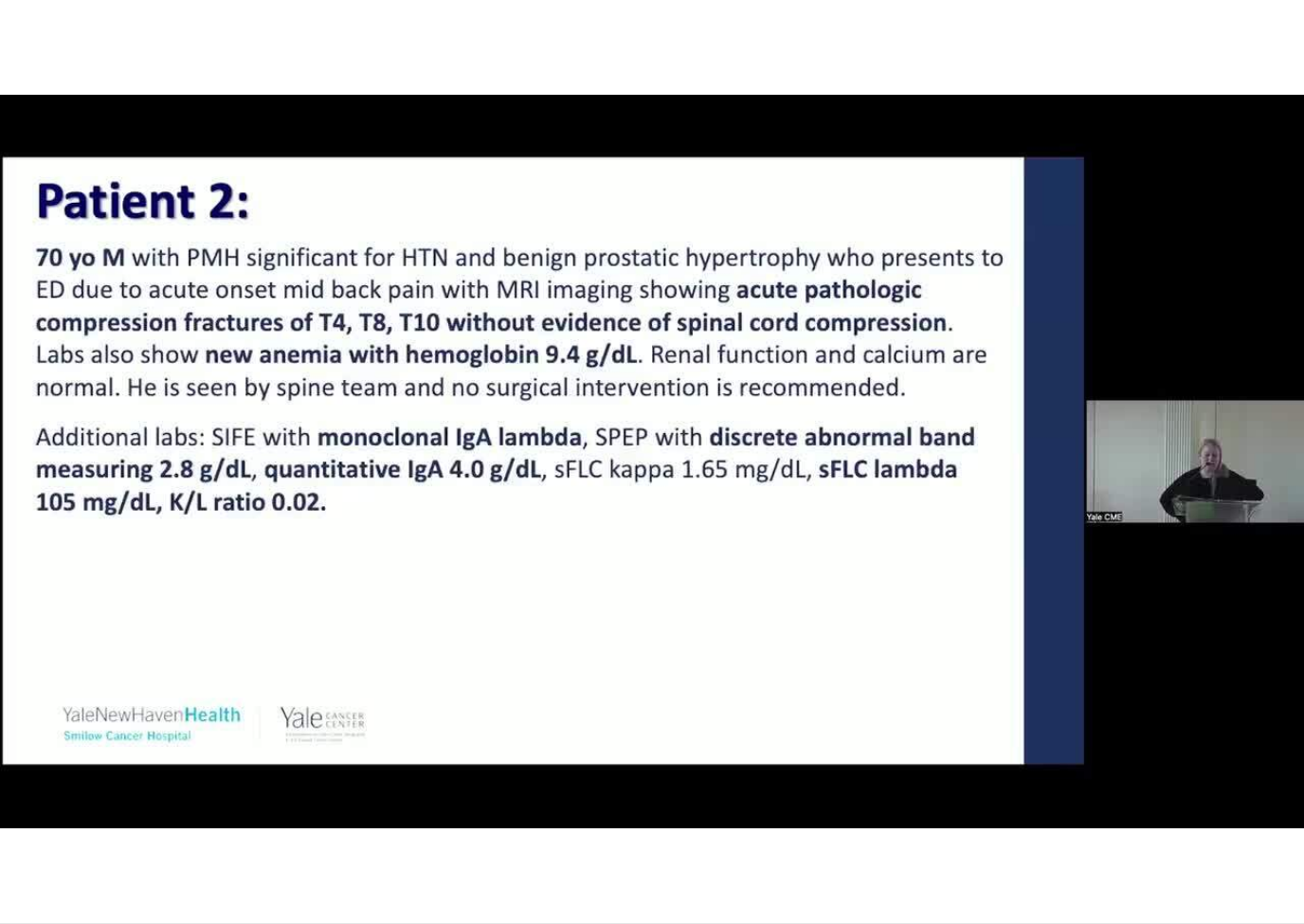 click at bounding box center [19, 942] 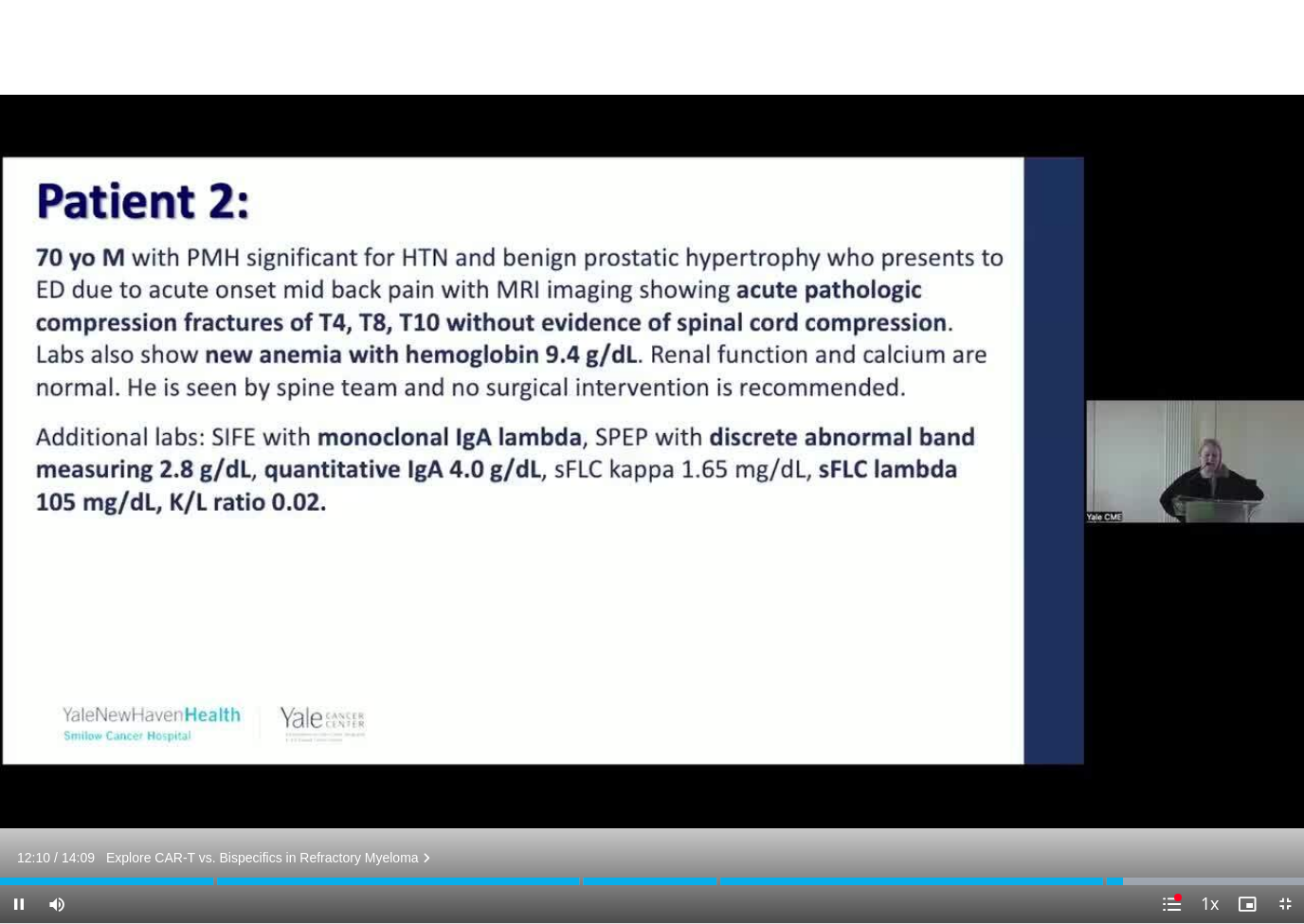 click at bounding box center [561, 881] 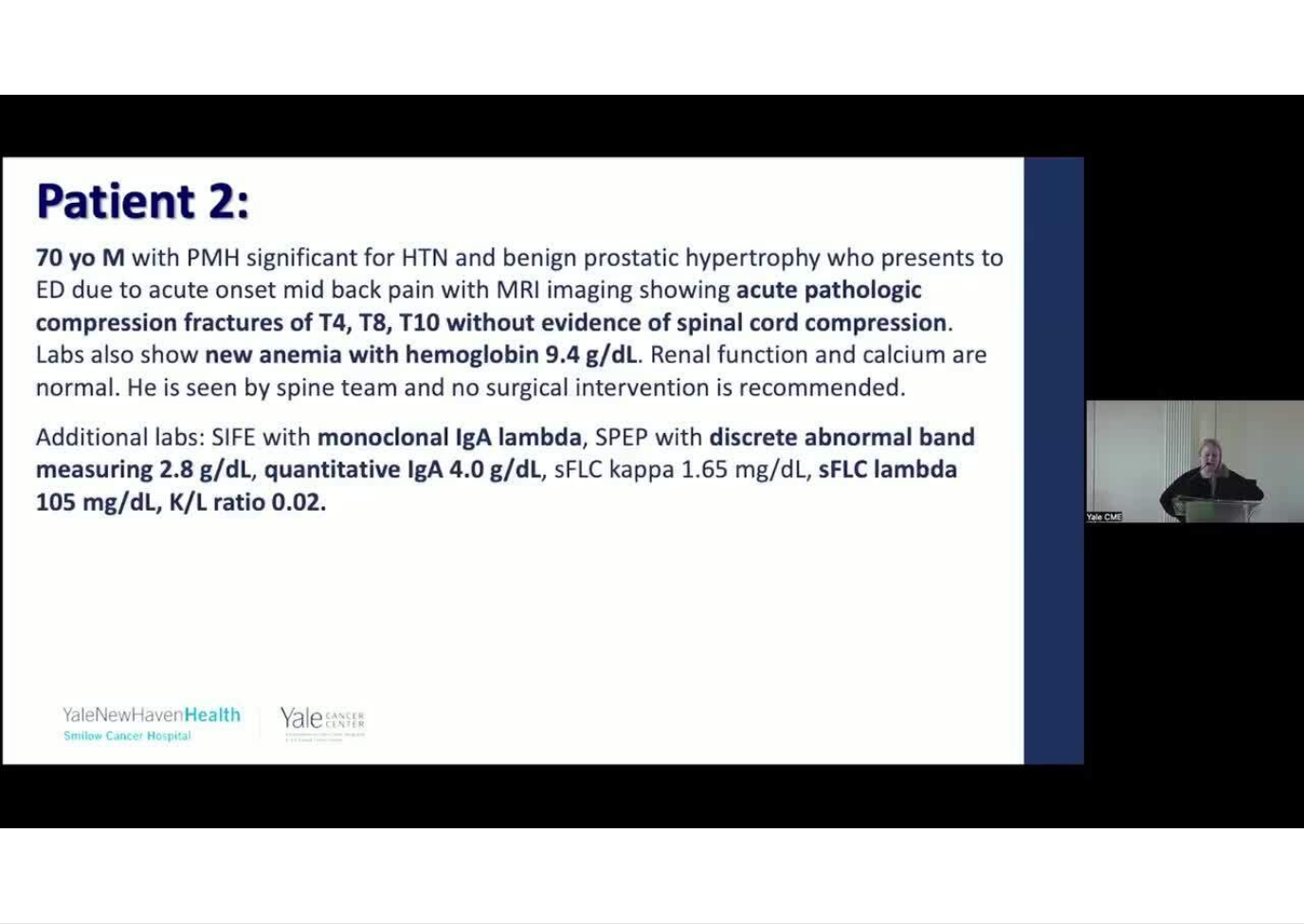 click on "11:38" at bounding box center (33, 896) 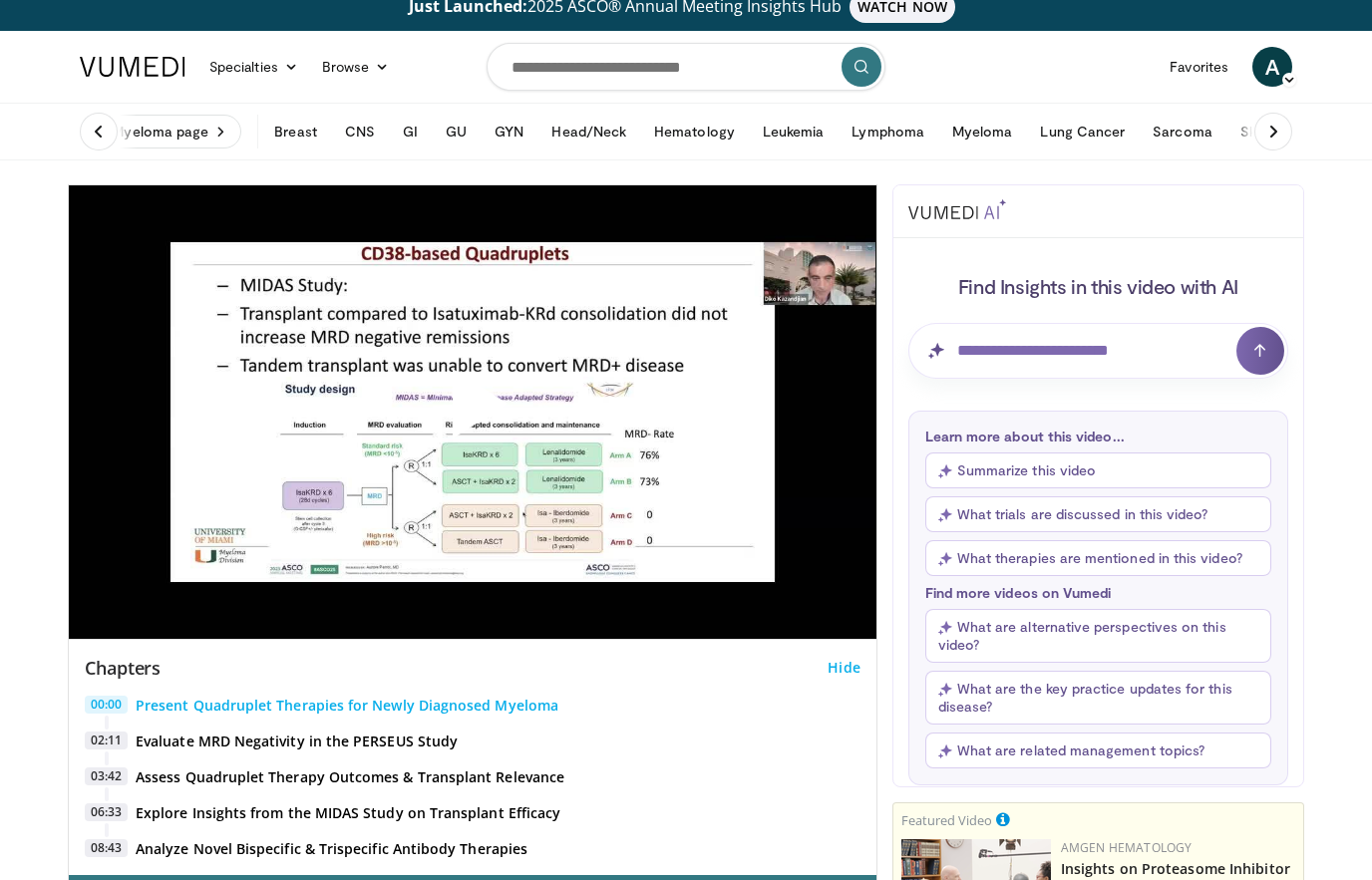 scroll, scrollTop: 0, scrollLeft: 0, axis: both 